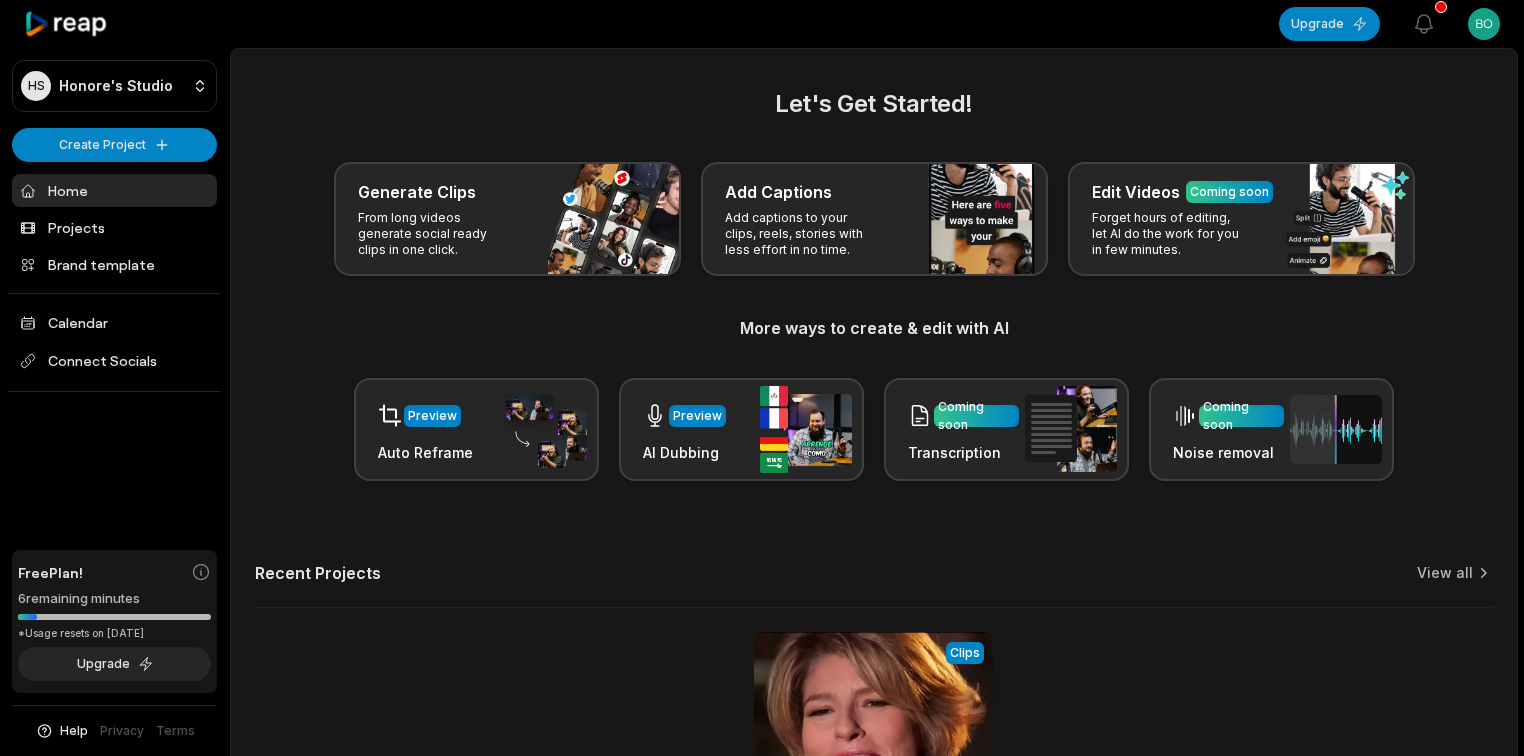scroll, scrollTop: 0, scrollLeft: 0, axis: both 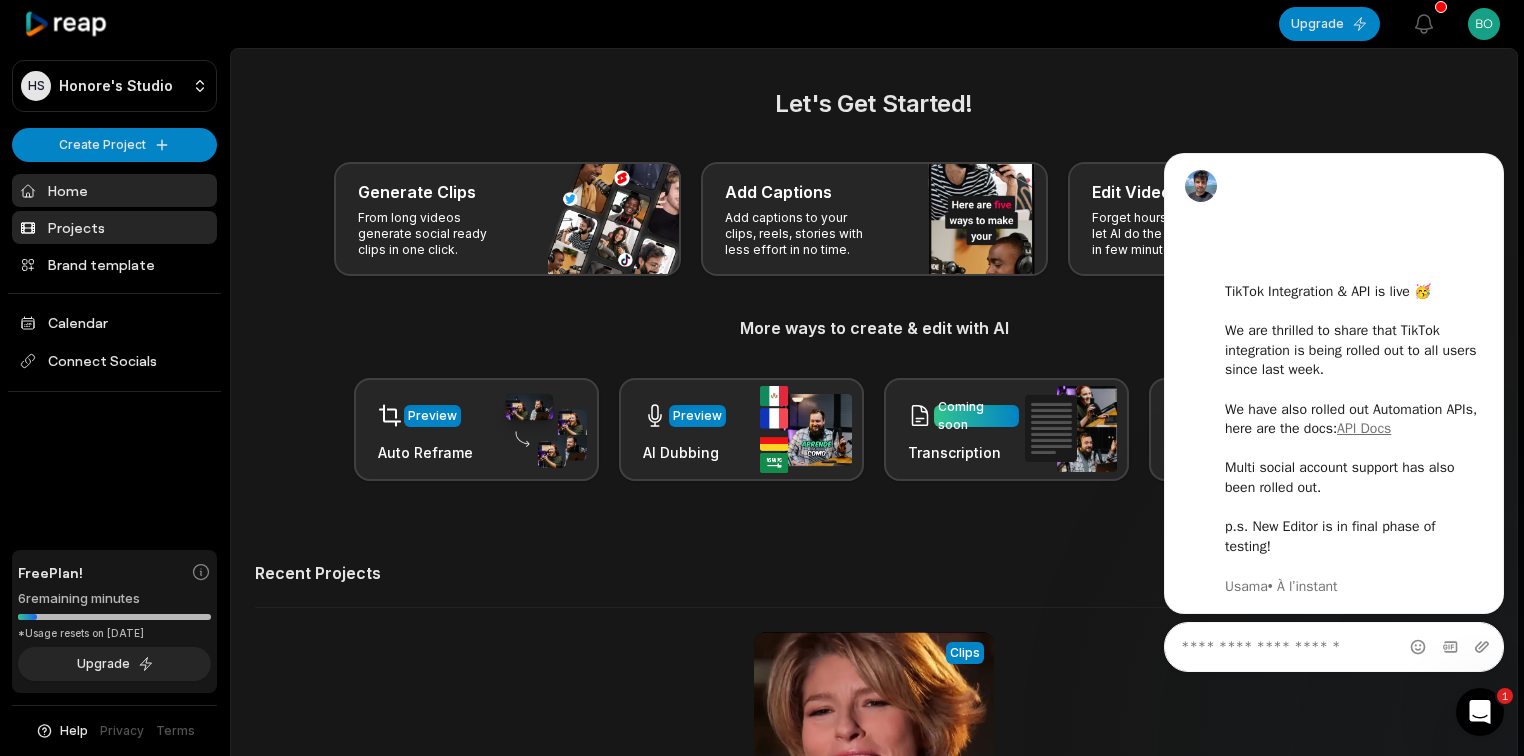 click on "Projects" at bounding box center [114, 227] 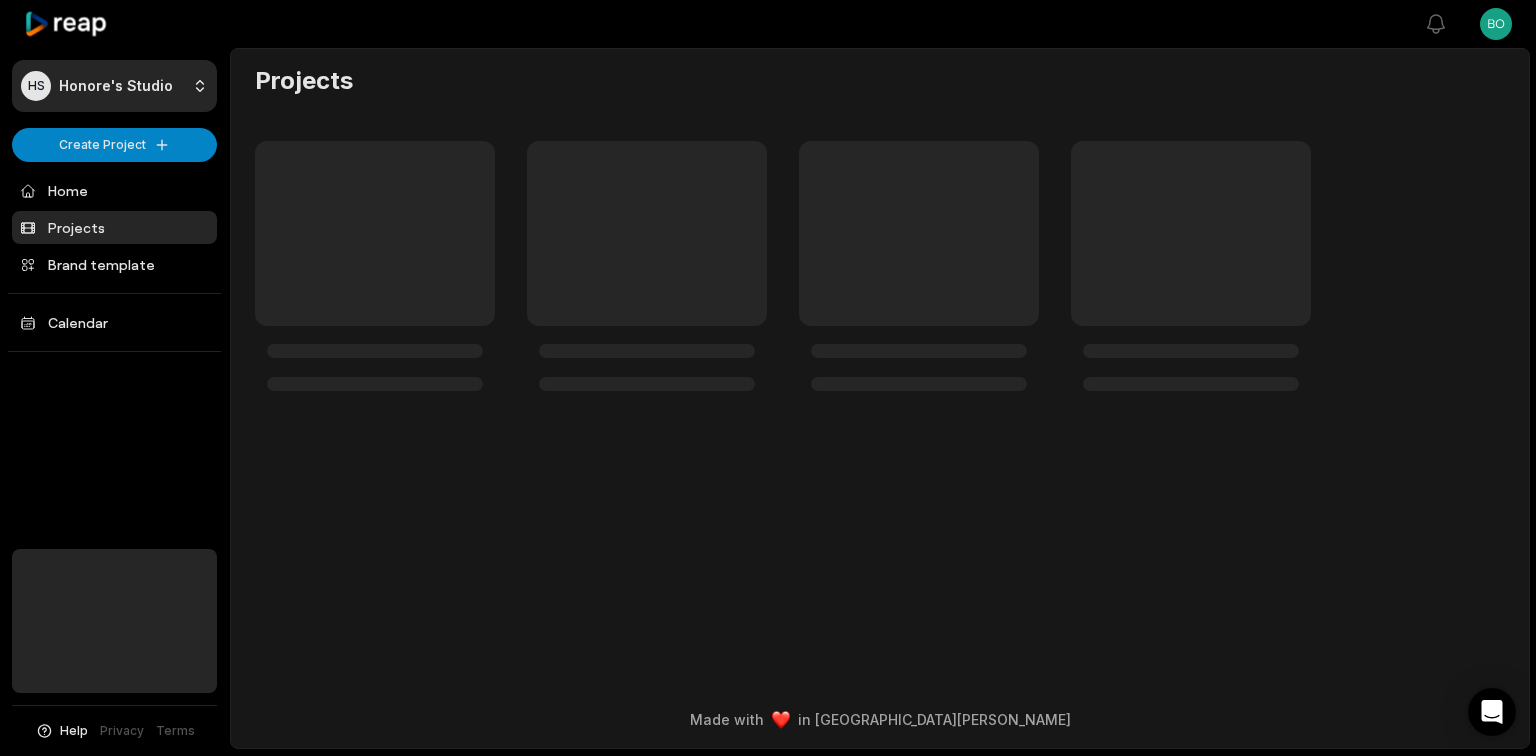 scroll, scrollTop: 0, scrollLeft: 0, axis: both 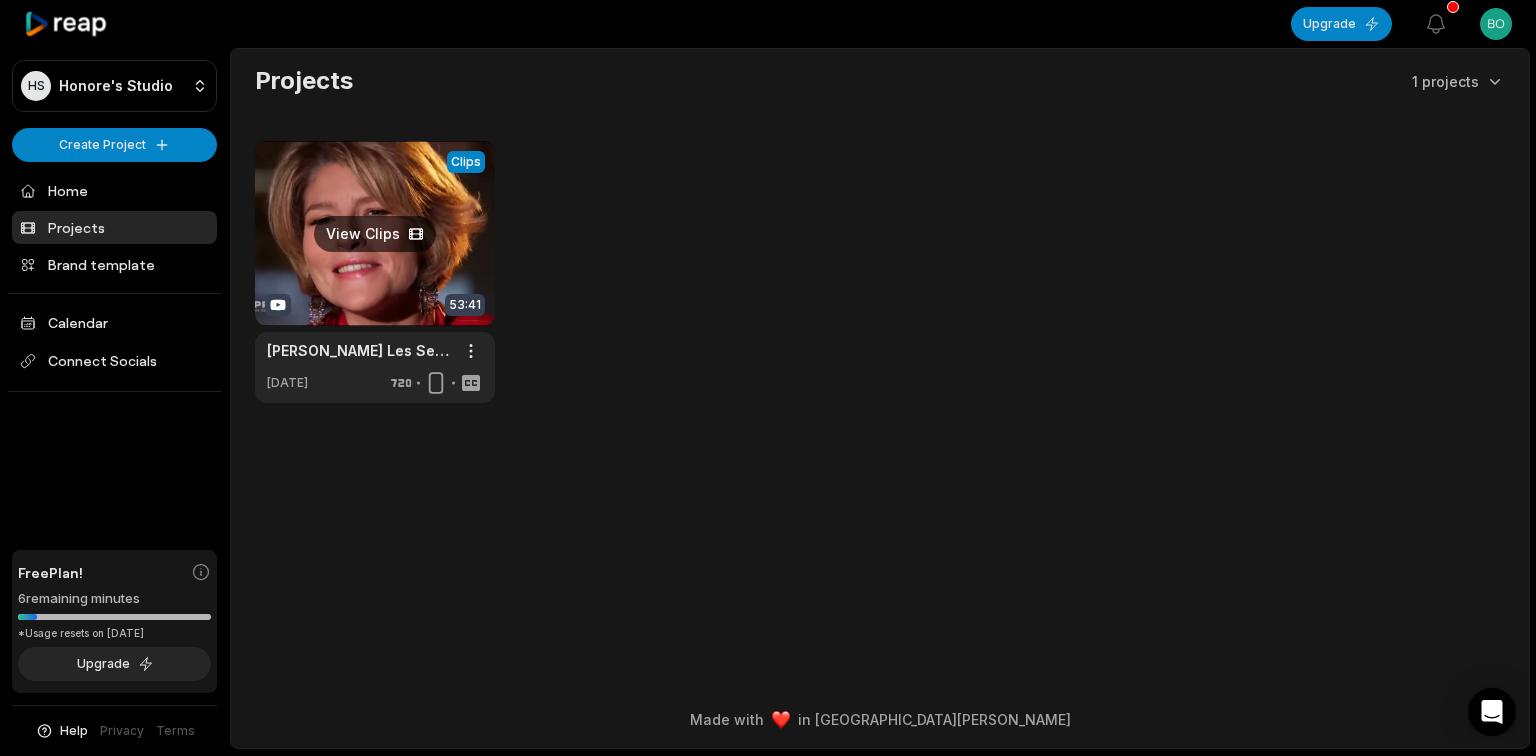 click at bounding box center [375, 272] 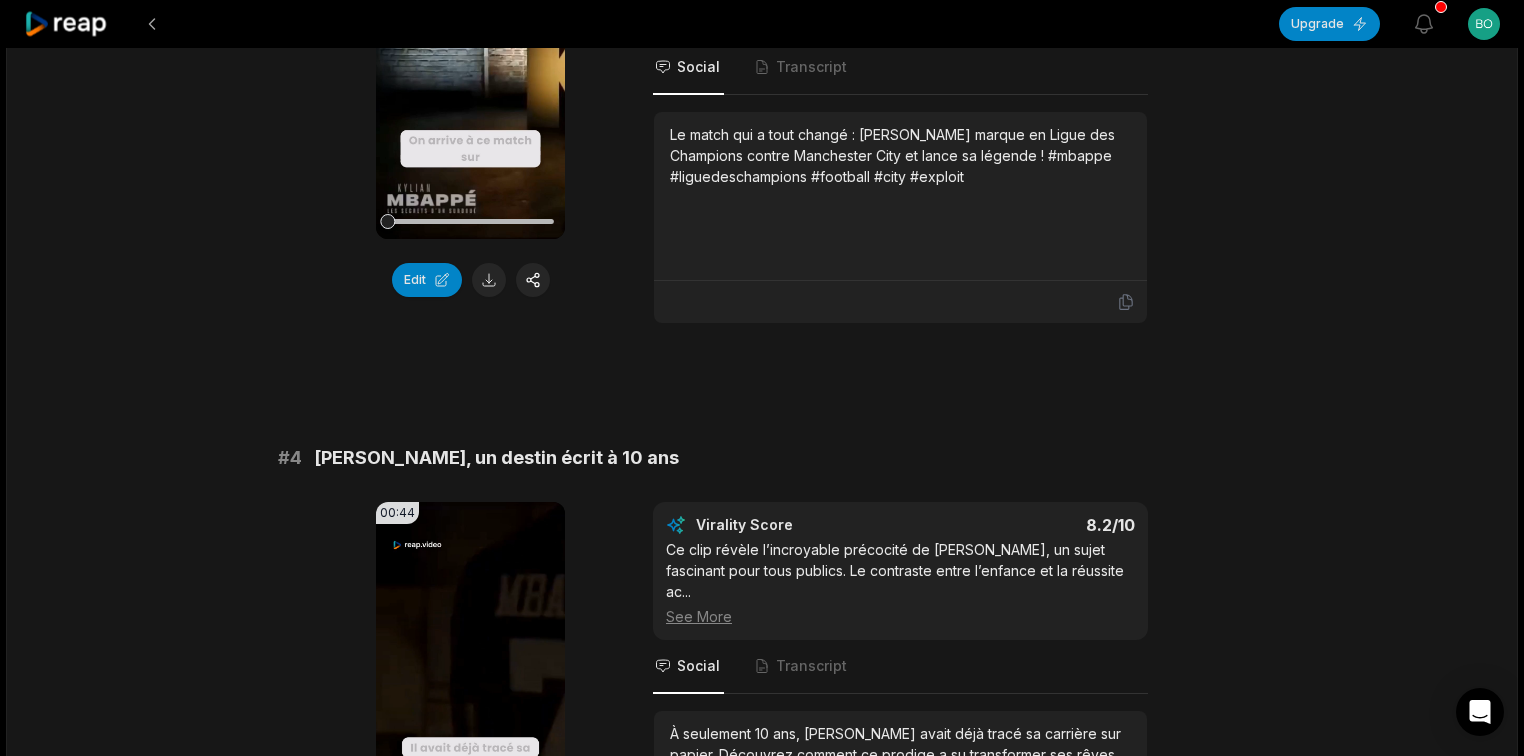 scroll, scrollTop: 1840, scrollLeft: 0, axis: vertical 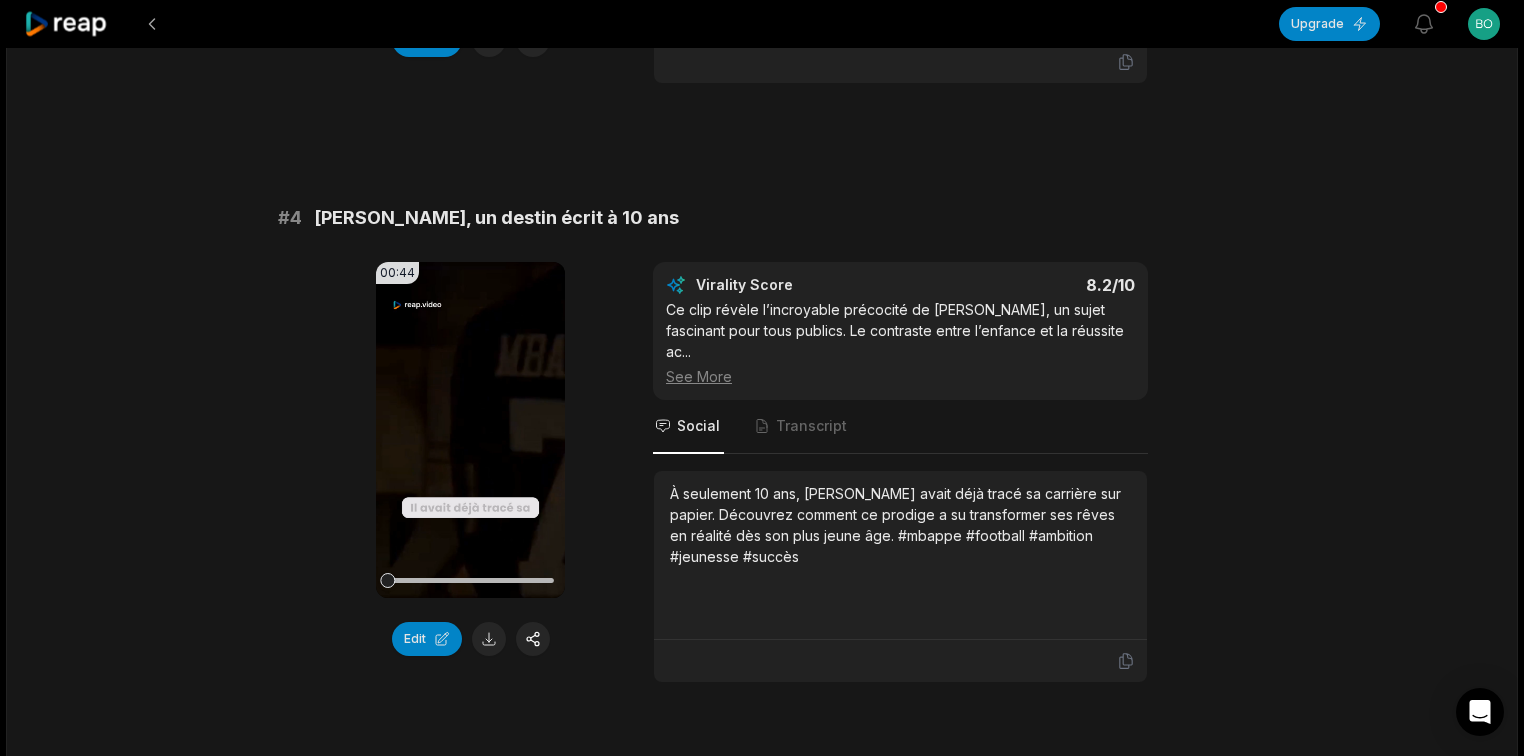 drag, startPoint x: 1522, startPoint y: 275, endPoint x: 1535, endPoint y: 276, distance: 13.038404 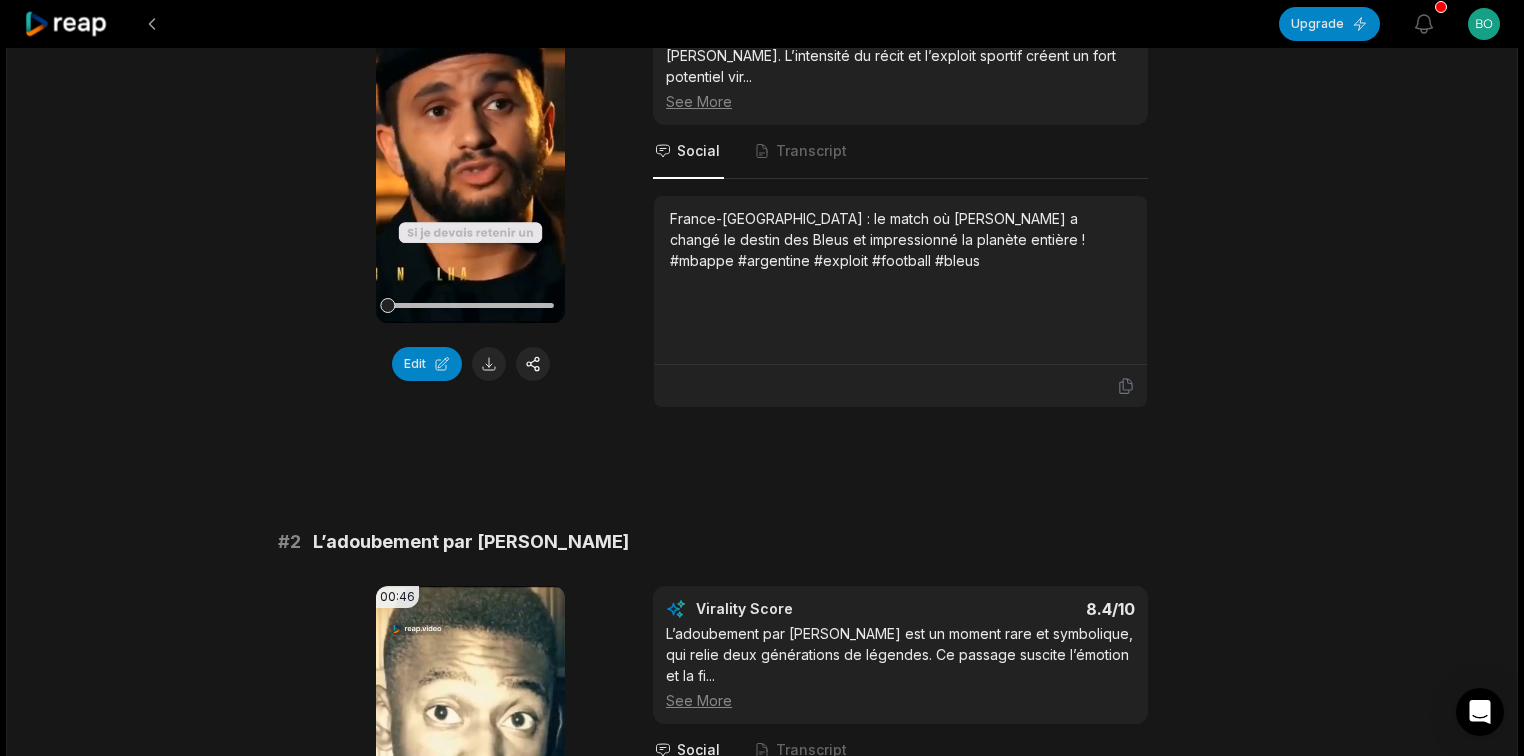 scroll, scrollTop: 0, scrollLeft: 0, axis: both 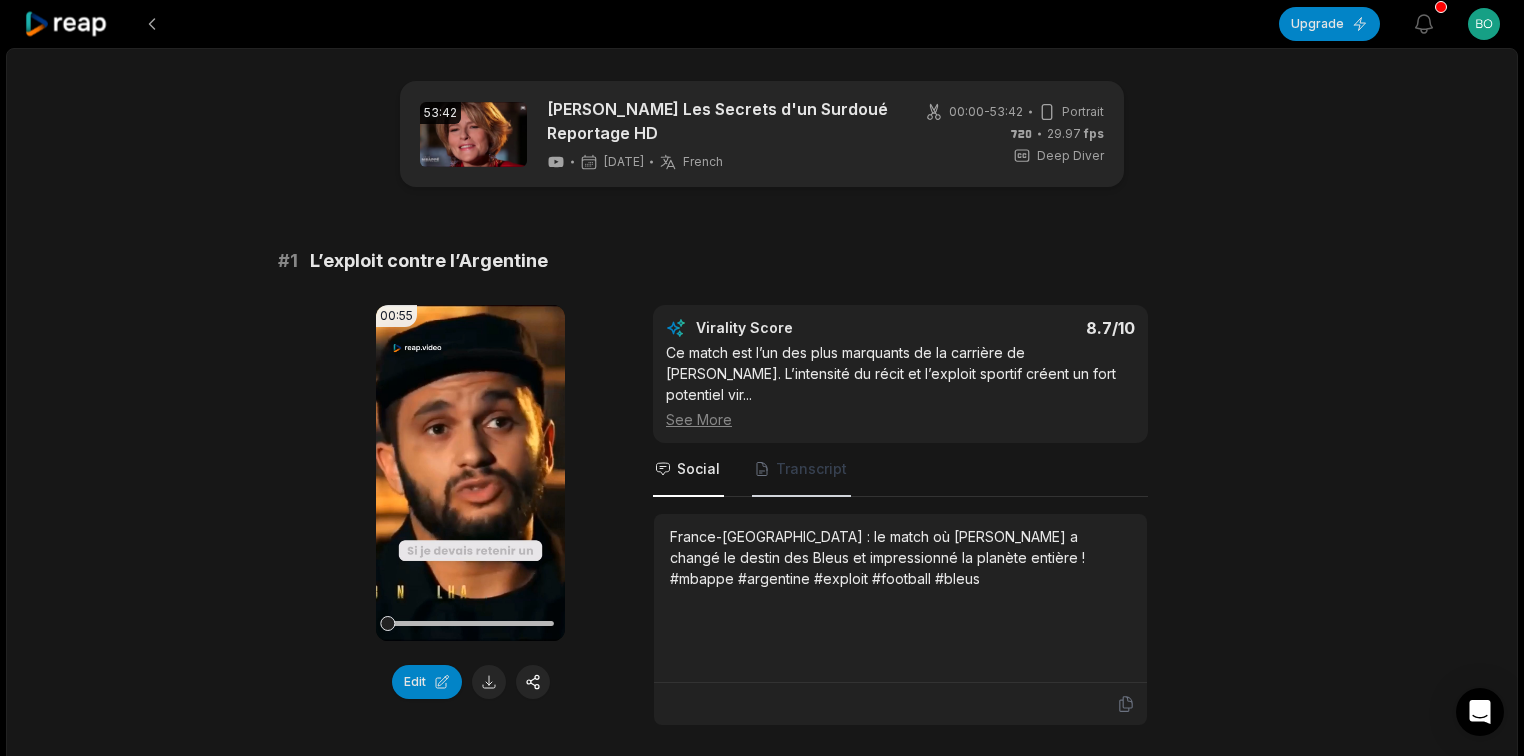 click on "Transcript" at bounding box center [801, 470] 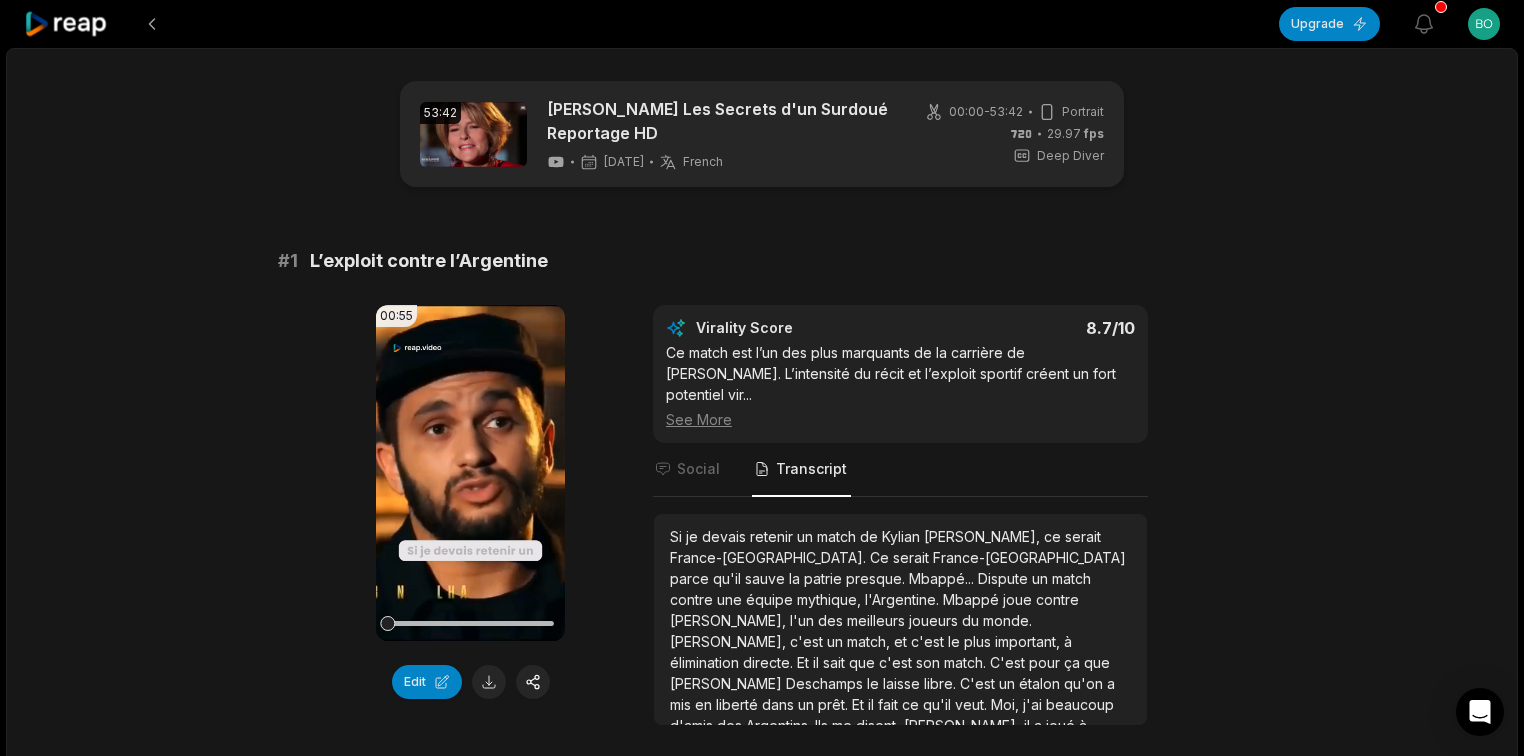 scroll, scrollTop: 80, scrollLeft: 0, axis: vertical 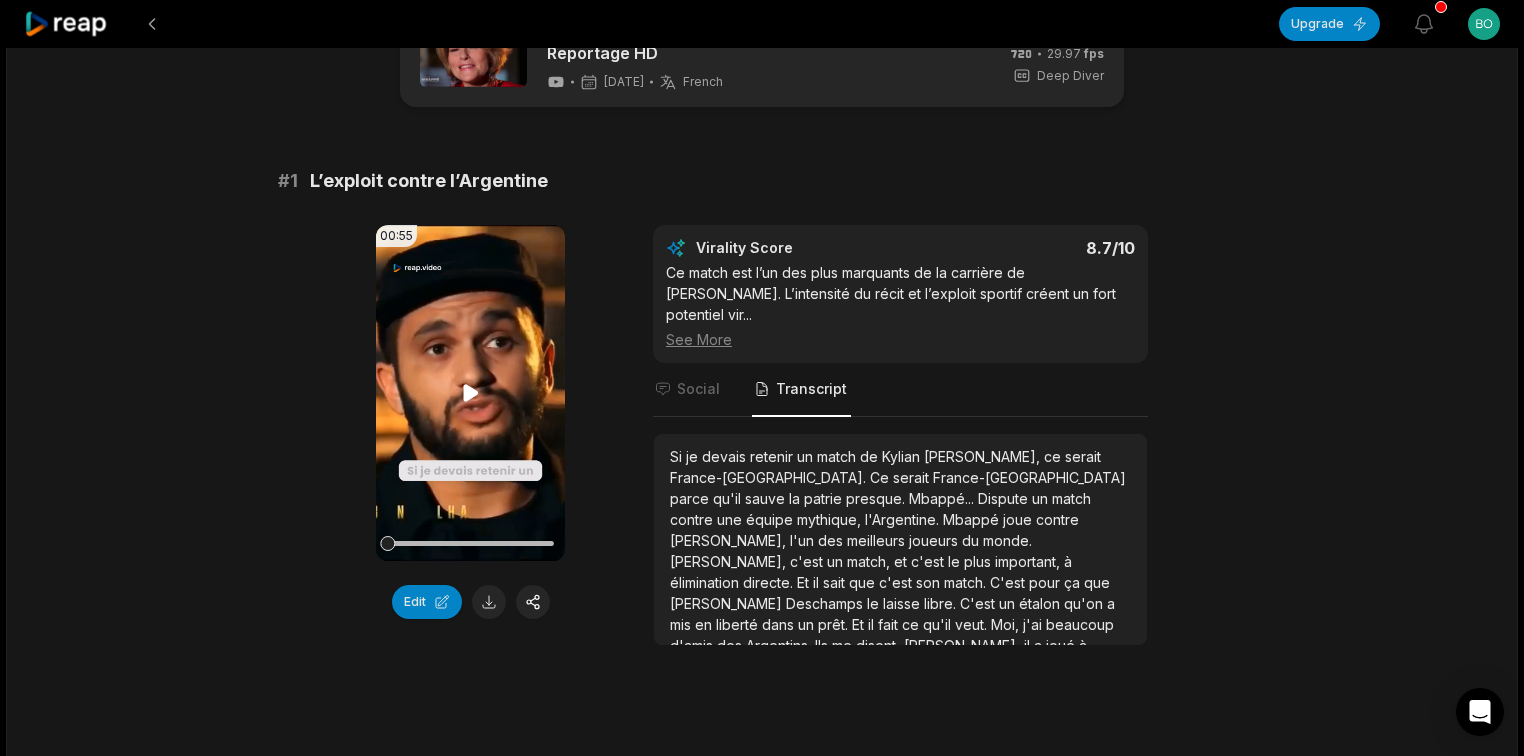 click 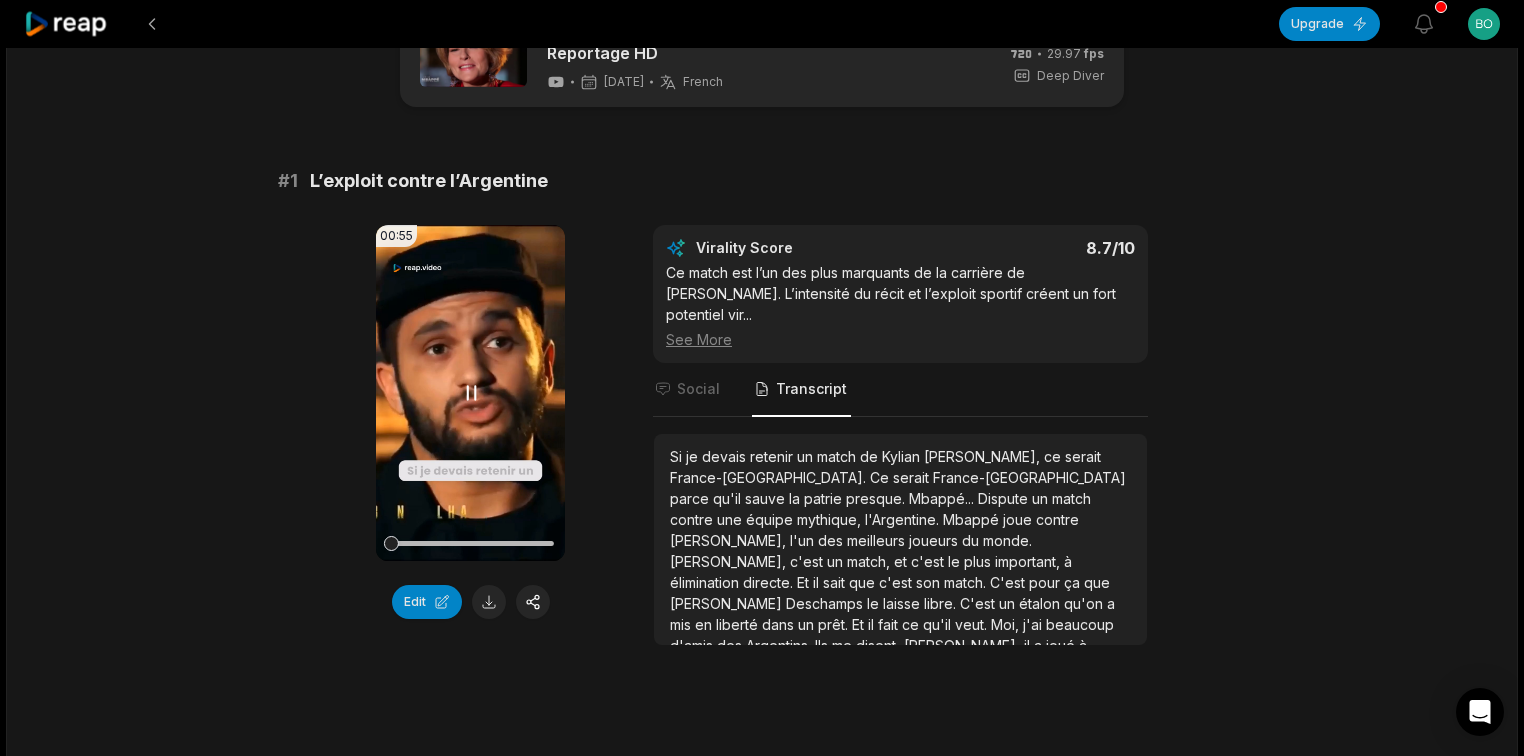 type 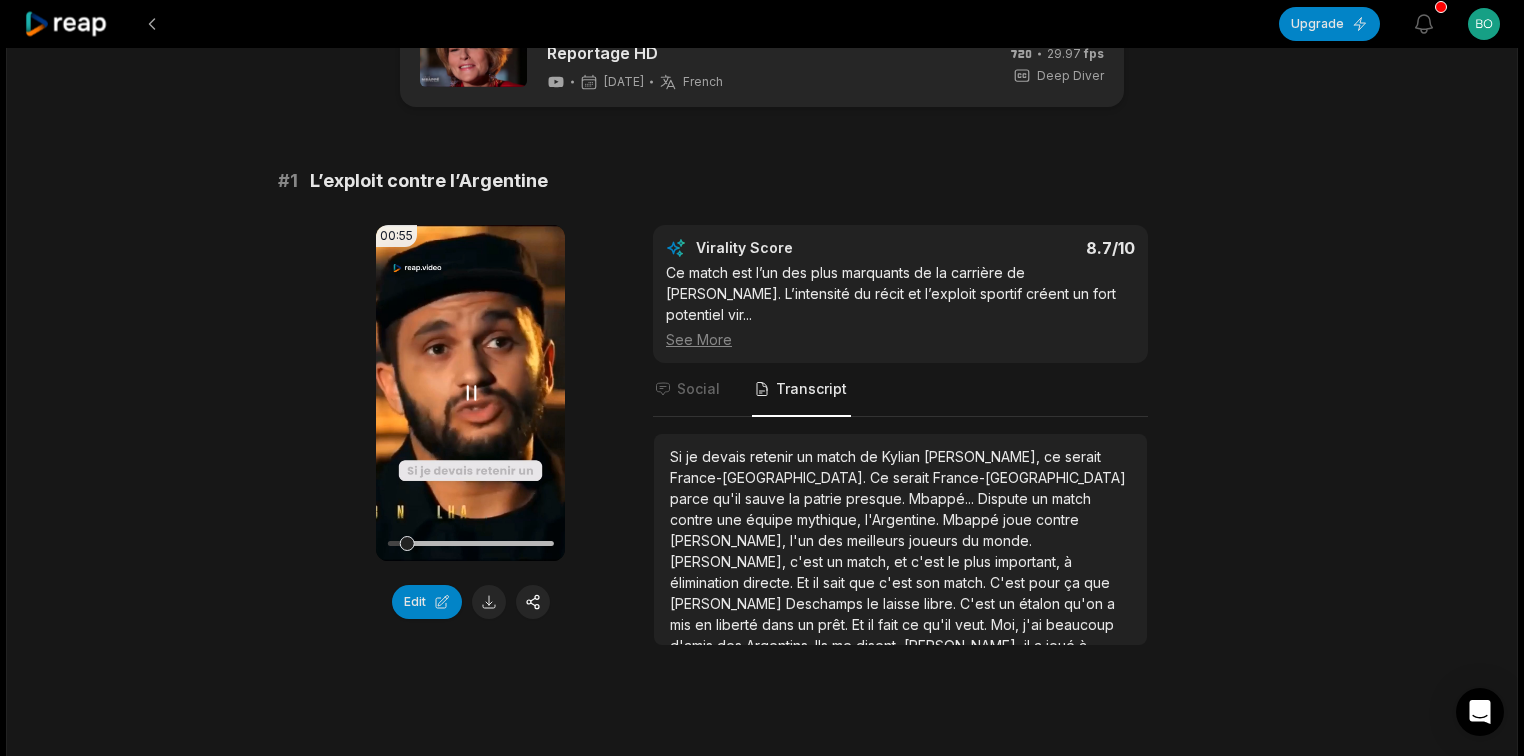click on "Your browser does not support mp4 format." at bounding box center [470, 393] 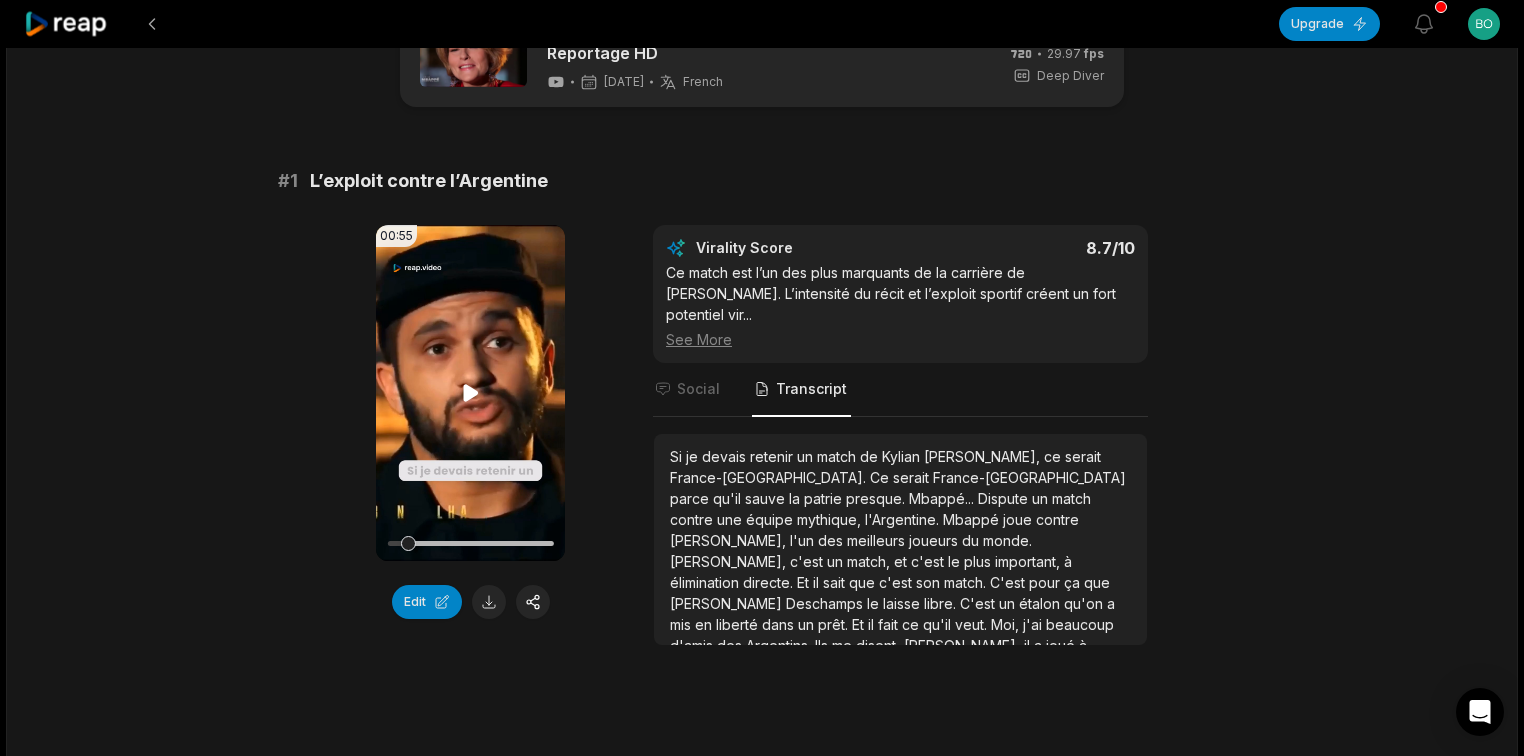 click on "Your browser does not support mp4 format." at bounding box center [470, 393] 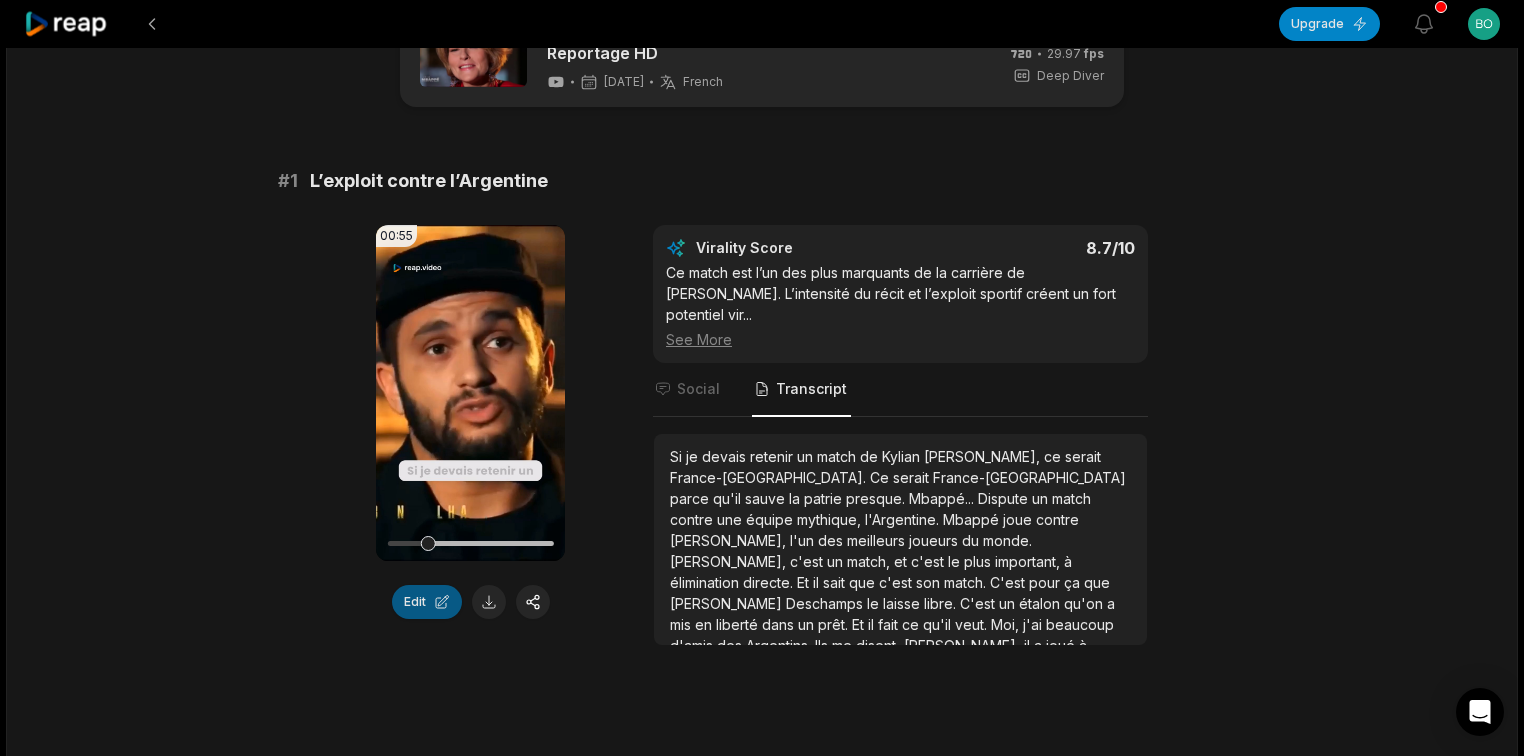 click on "Edit" at bounding box center (427, 602) 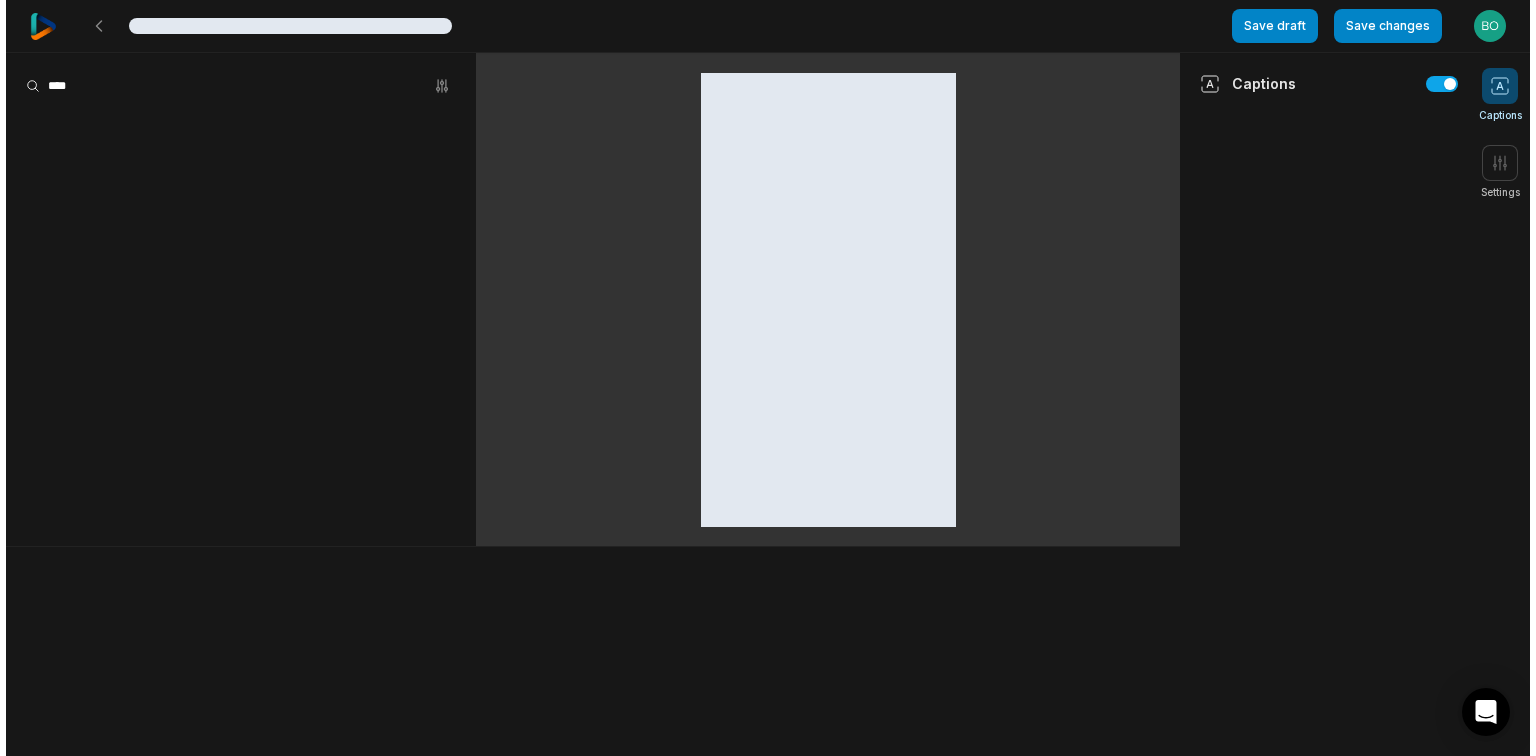 scroll, scrollTop: 0, scrollLeft: 0, axis: both 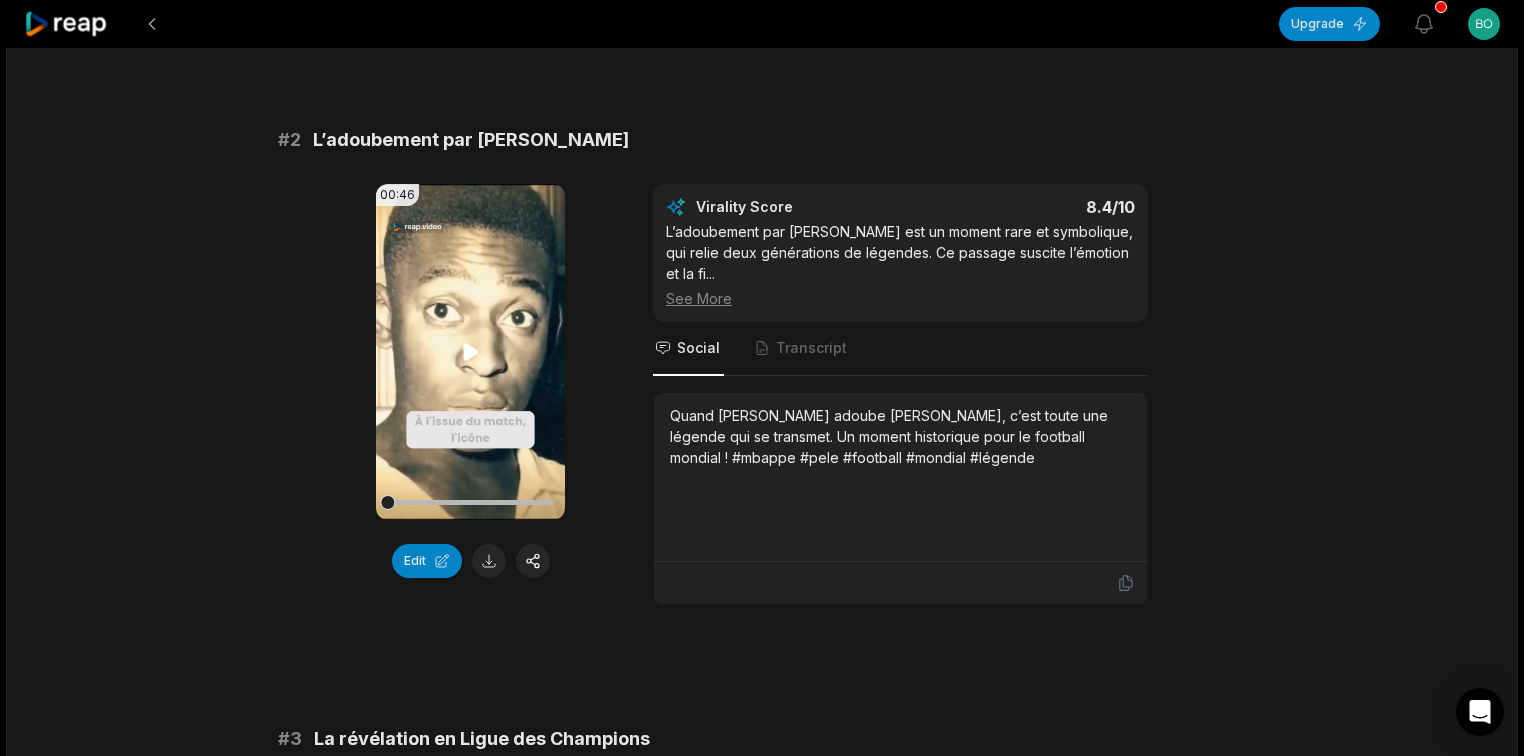 click on "Your browser does not support mp4 format." at bounding box center [470, 352] 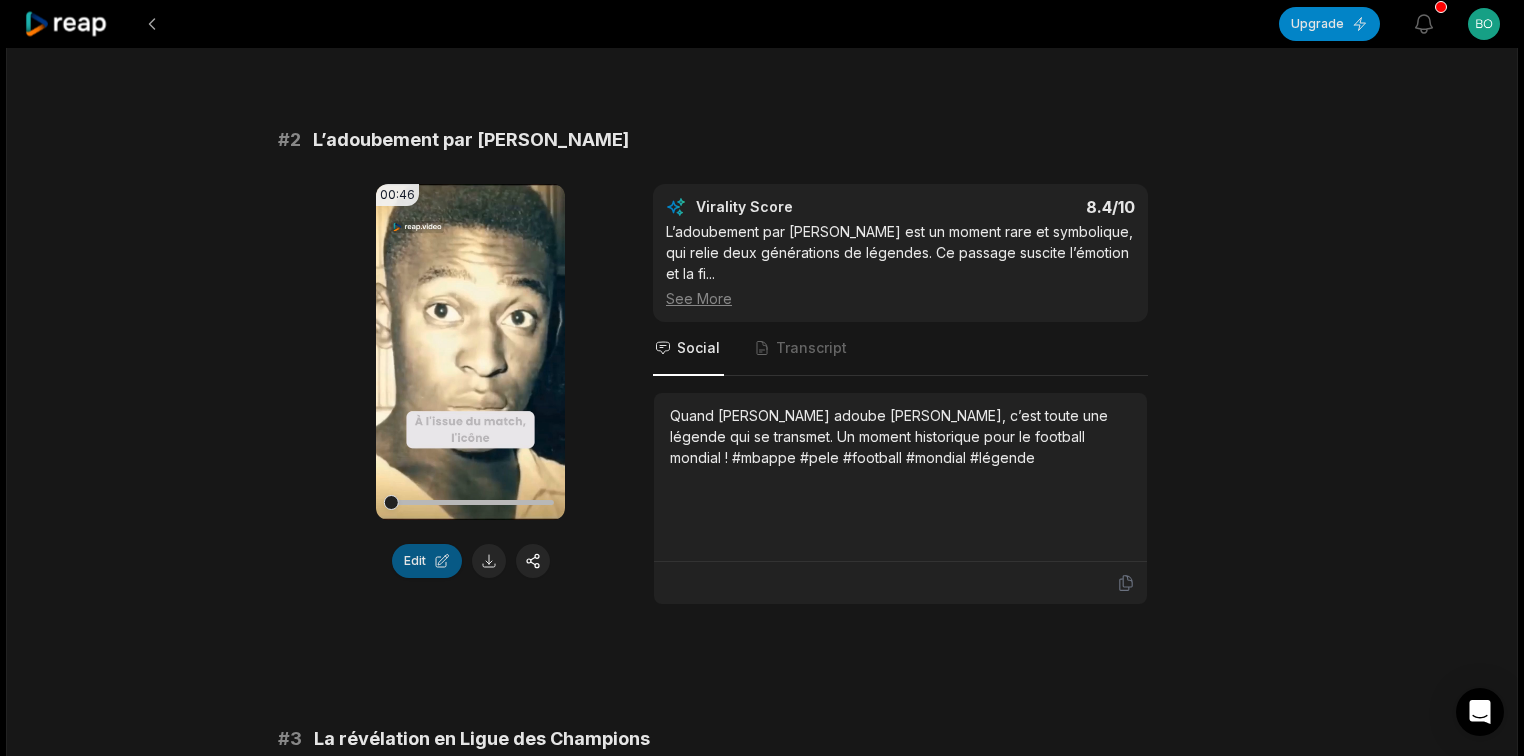 click on "Edit" at bounding box center [427, 561] 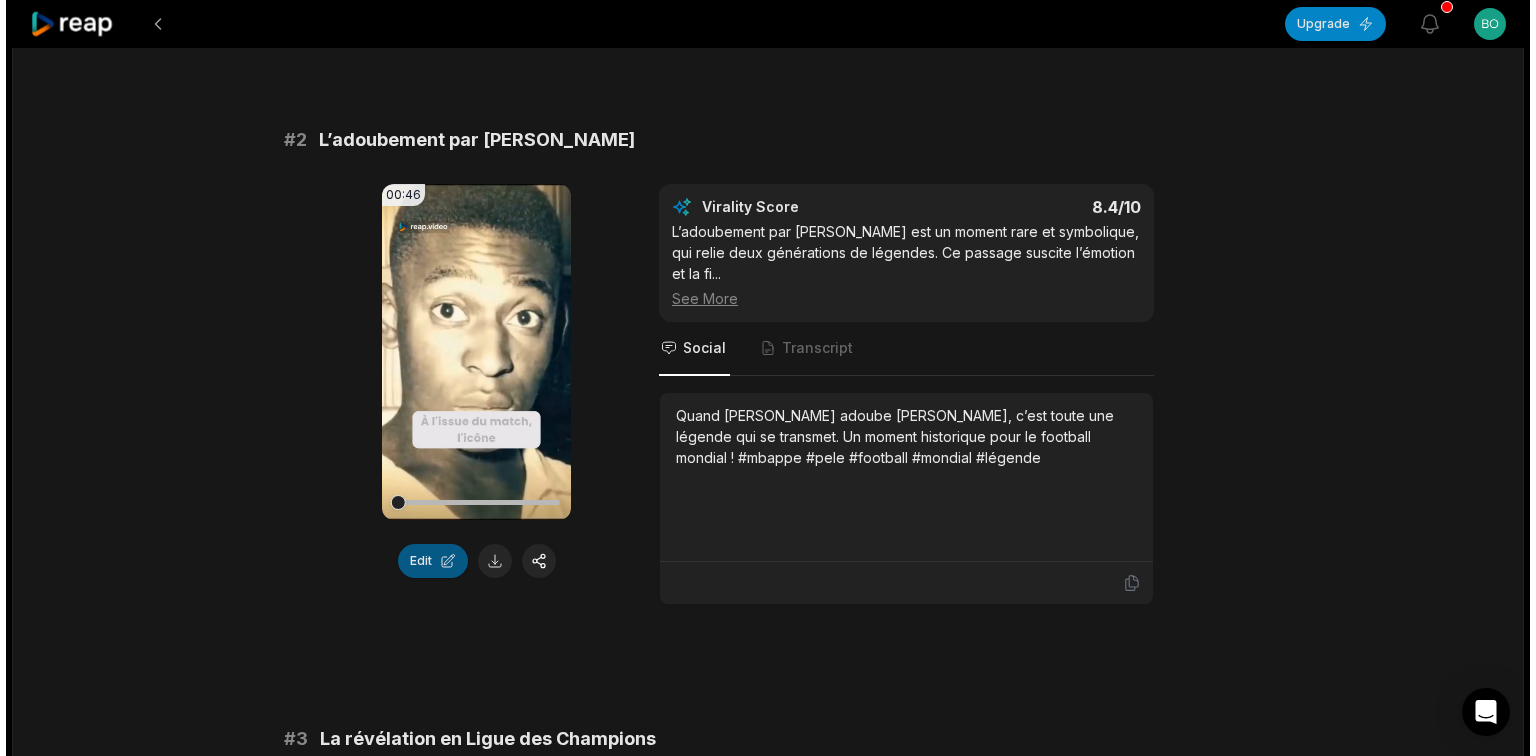 scroll, scrollTop: 0, scrollLeft: 0, axis: both 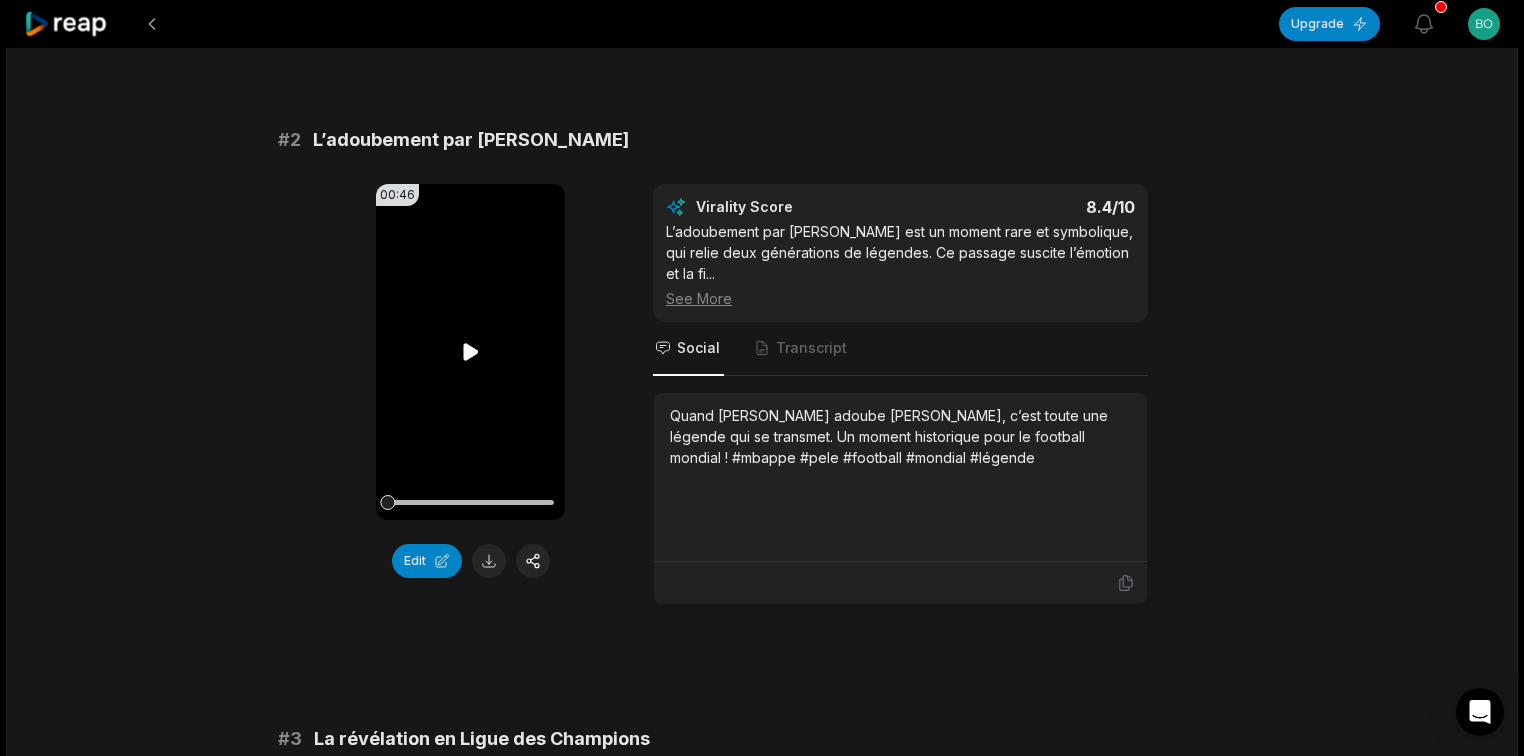click on "Your browser does not support mp4 format." at bounding box center (470, 352) 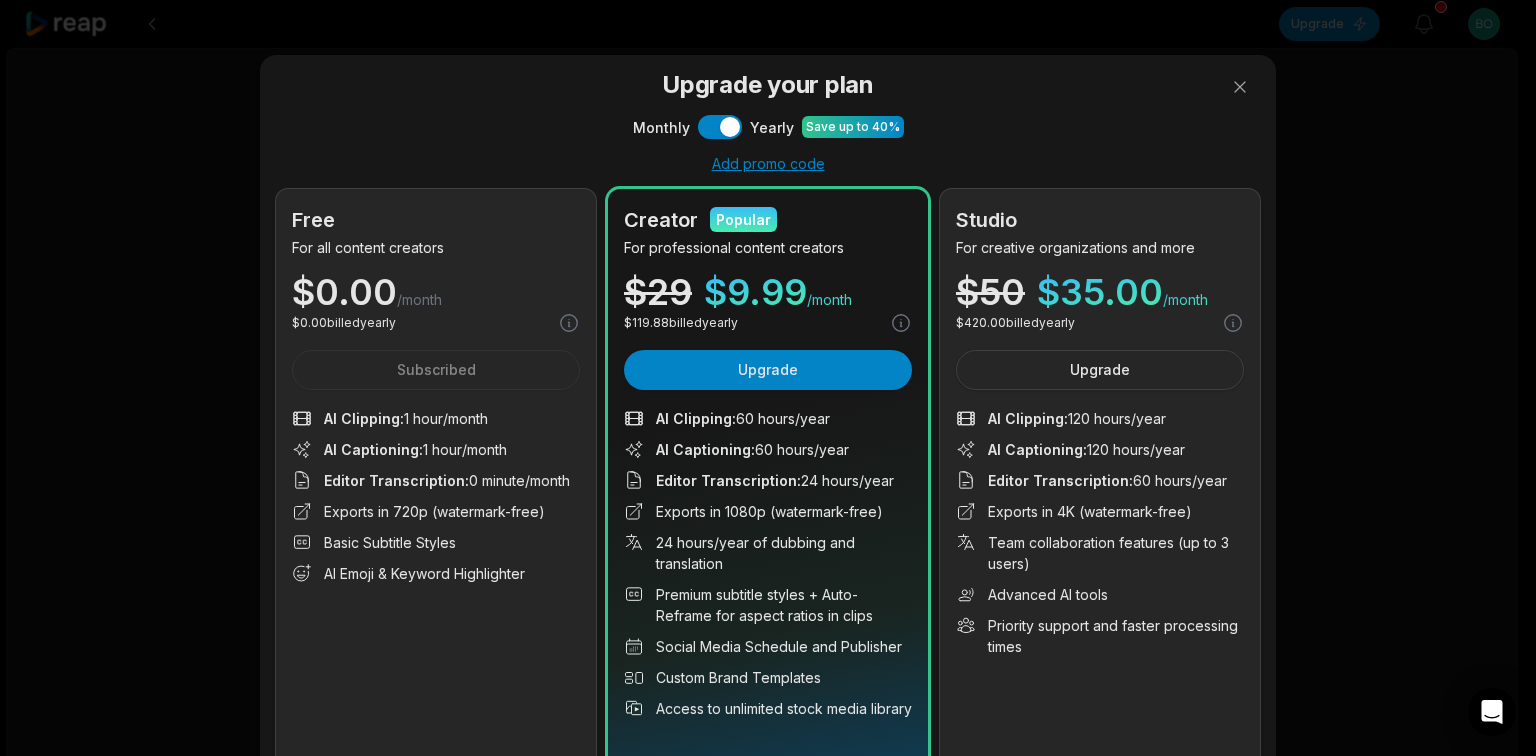 scroll, scrollTop: 720, scrollLeft: 0, axis: vertical 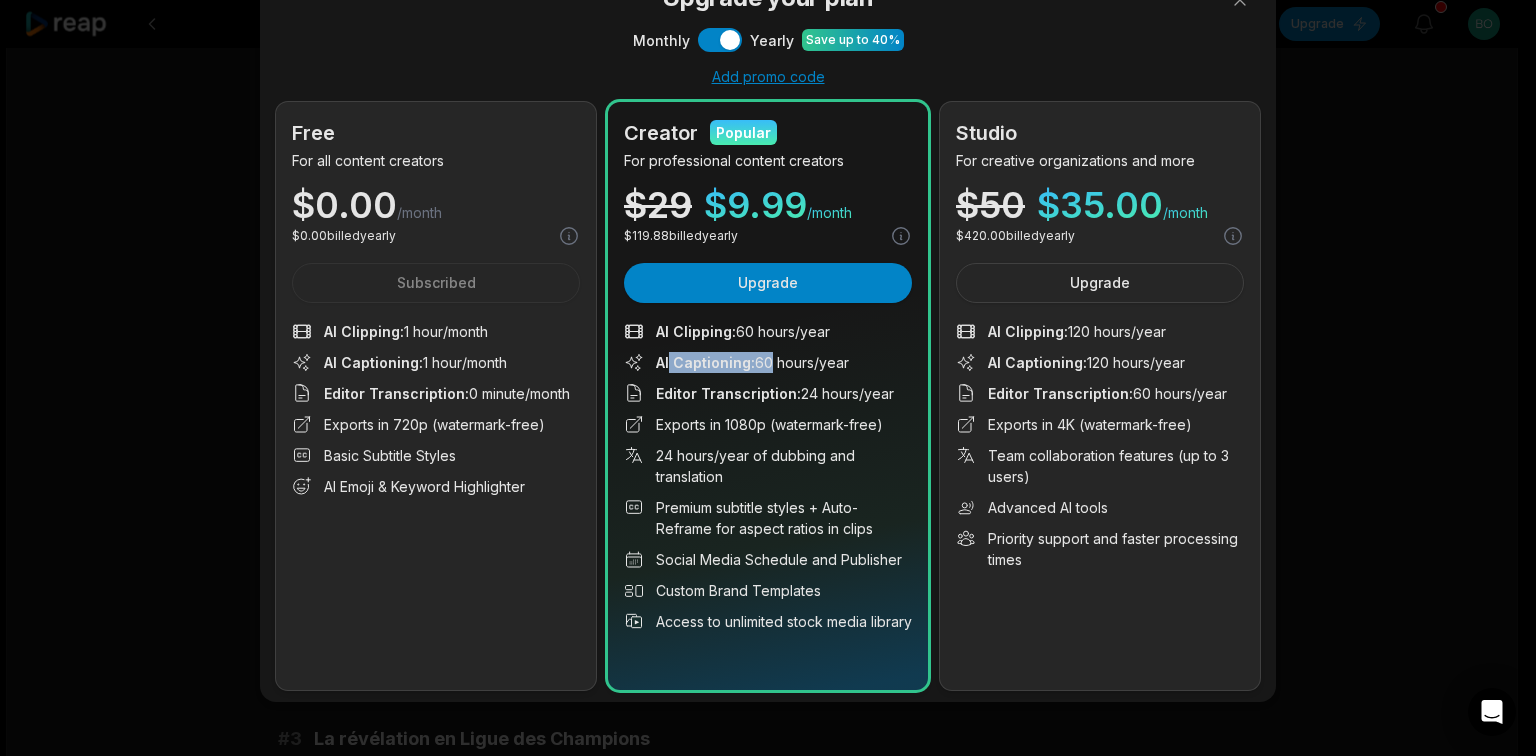 drag, startPoint x: 664, startPoint y: 348, endPoint x: 792, endPoint y: 352, distance: 128.06248 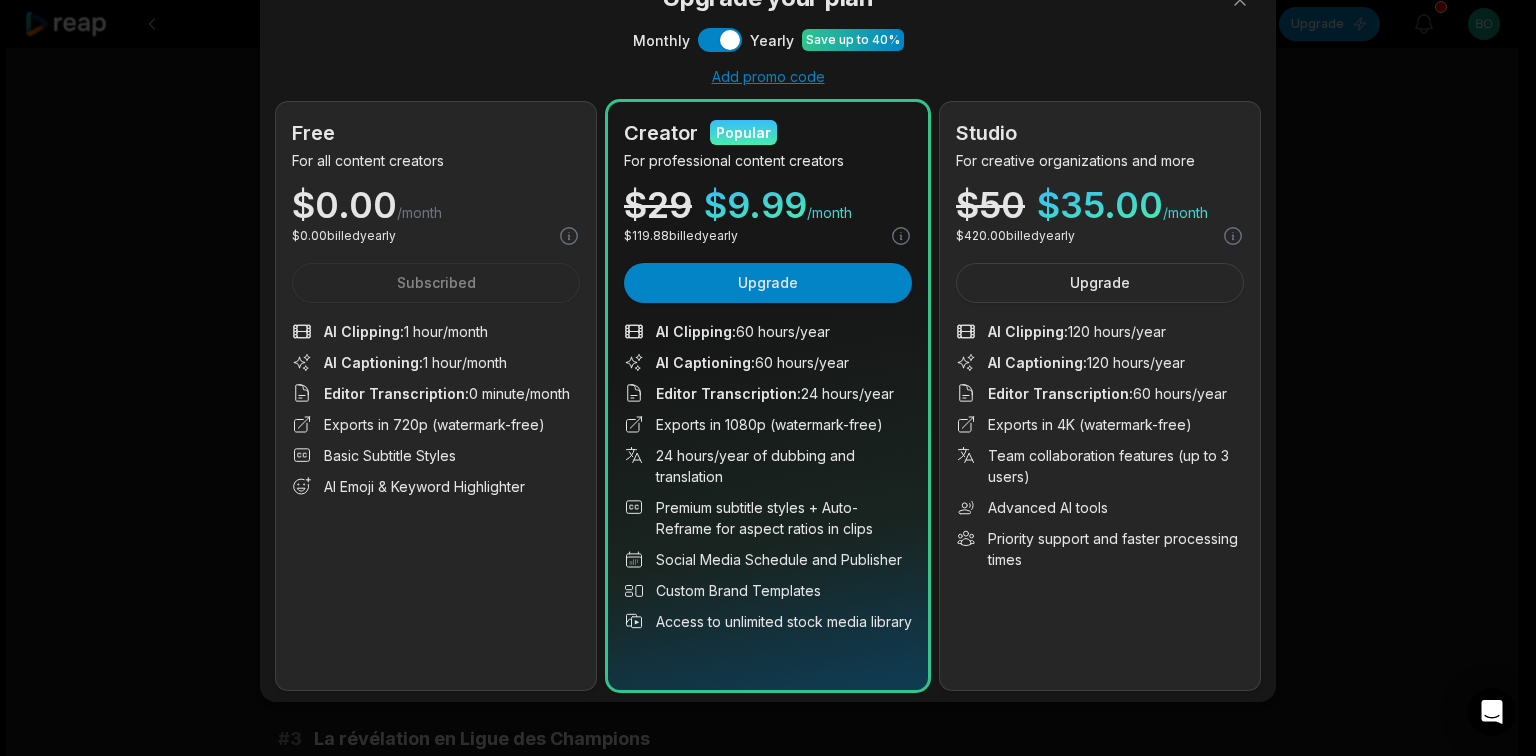 click on "AI Captioning :  60 hours/year" at bounding box center (752, 362) 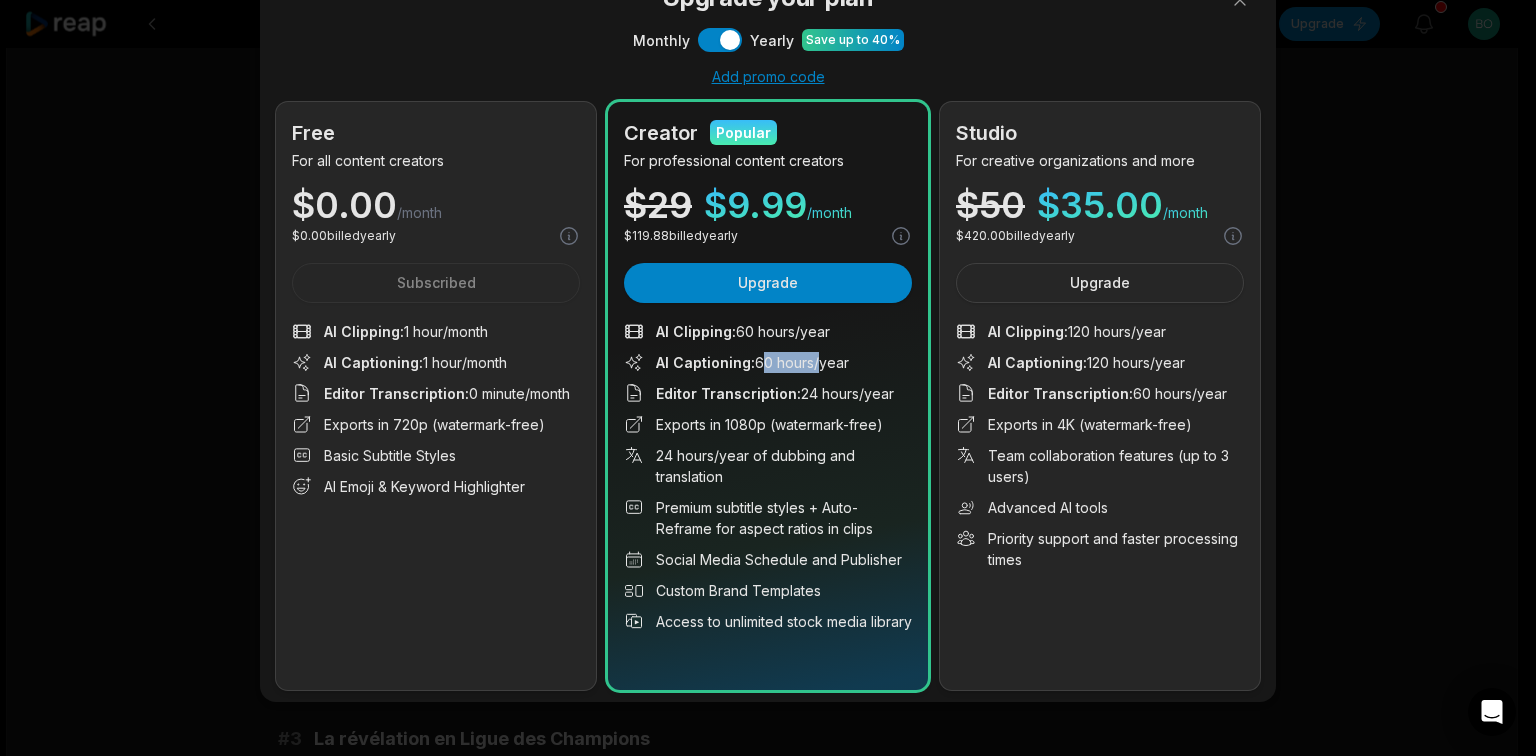 drag, startPoint x: 749, startPoint y: 365, endPoint x: 853, endPoint y: 371, distance: 104.172935 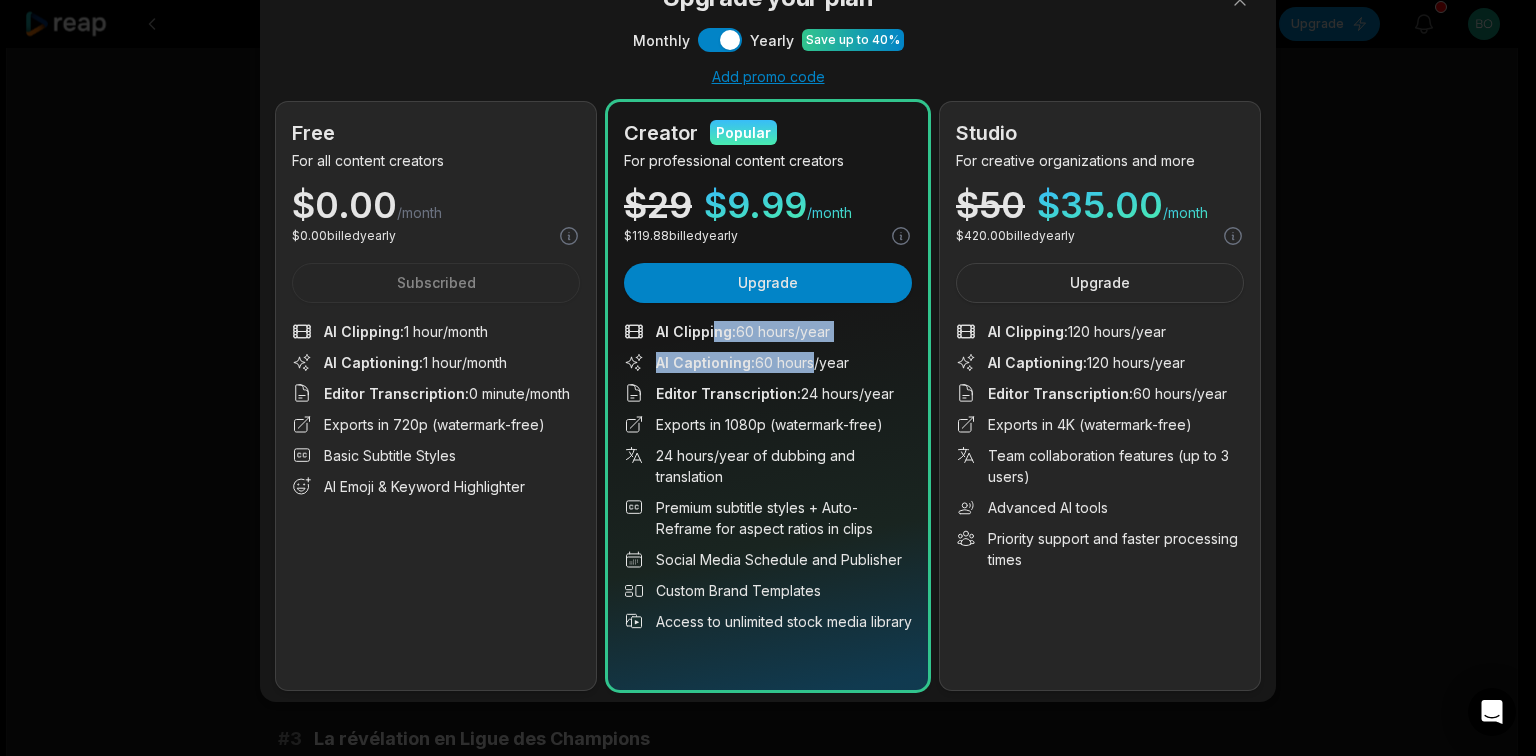 drag, startPoint x: 709, startPoint y: 335, endPoint x: 804, endPoint y: 345, distance: 95.524864 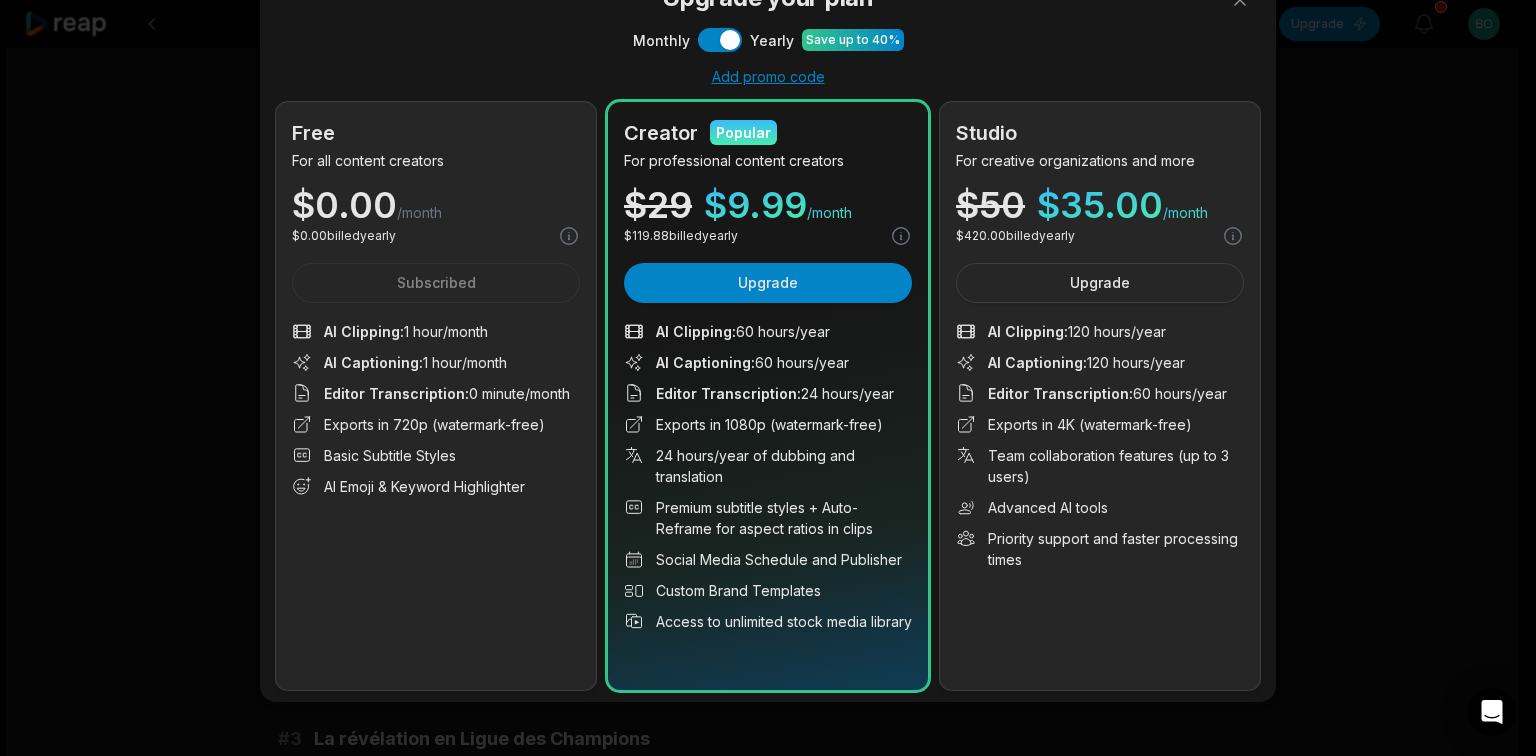 click on "Upgrade your plan Monthly Use setting Yearly Save up to 40% Add promo code Free For all content creators $ 0.00 /month $ 0.00  billed  yearly Subscribed AI Clipping :  1 hour/month AI Captioning :  1 hour/month Editor Transcription :  0 minute/month Exports in 720p (watermark-free) Basic Subtitle Styles AI Emoji & Keyword Highlighter   1 hours of clipping,      1 hours of captions and more Creator Popular For professional content creators $ 29 $ 9.99 /month $ 119.88  billed  yearly Upgrade AI Clipping :  60 hours/year AI Captioning :  60 hours/year Editor Transcription :  24 hours/year Exports in 1080p (watermark-free) 24 hours/year of dubbing and translation Premium subtitle styles + Auto-Reframe for aspect ratios in clips Social Media Schedule and Publisher Custom Brand Templates Access to unlimited stock media library   60 hours of clipping,      60 hours of captions and more Studio For creative organizations and more $ 50 $ 35.00 /month $ 420.00  billed  yearly Upgrade AI Clipping :  120 hours/year : :" at bounding box center (768, 335) 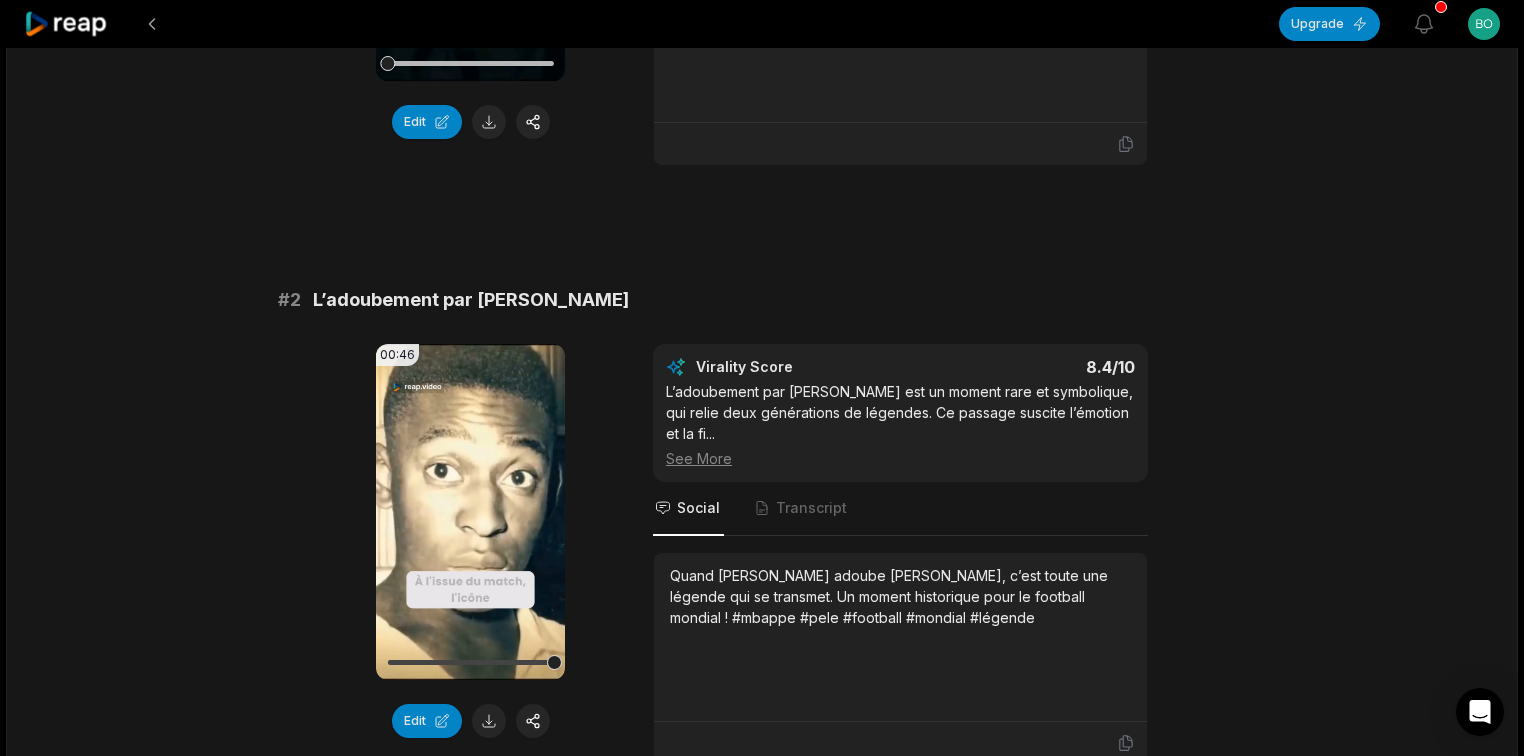 scroll, scrollTop: 240, scrollLeft: 0, axis: vertical 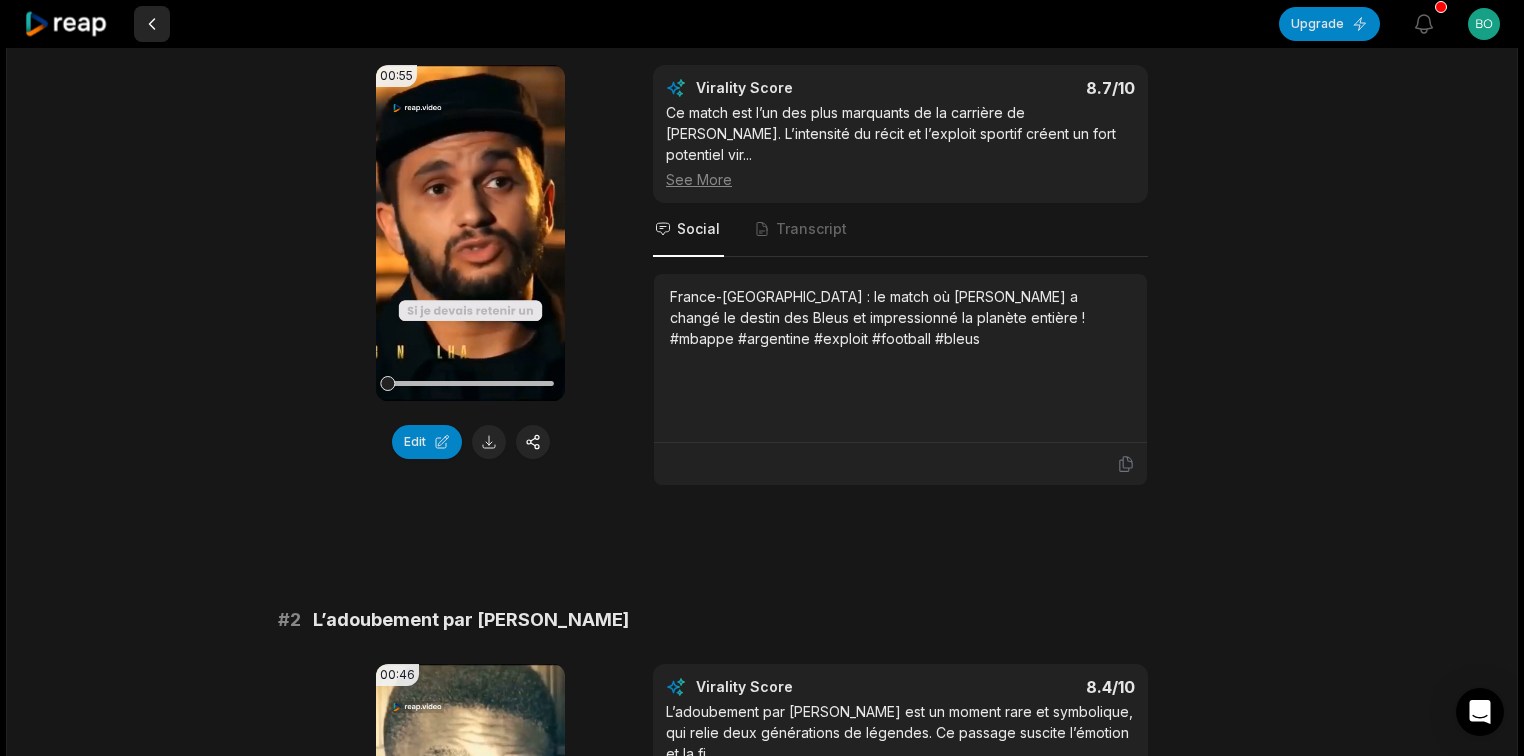 click at bounding box center (152, 24) 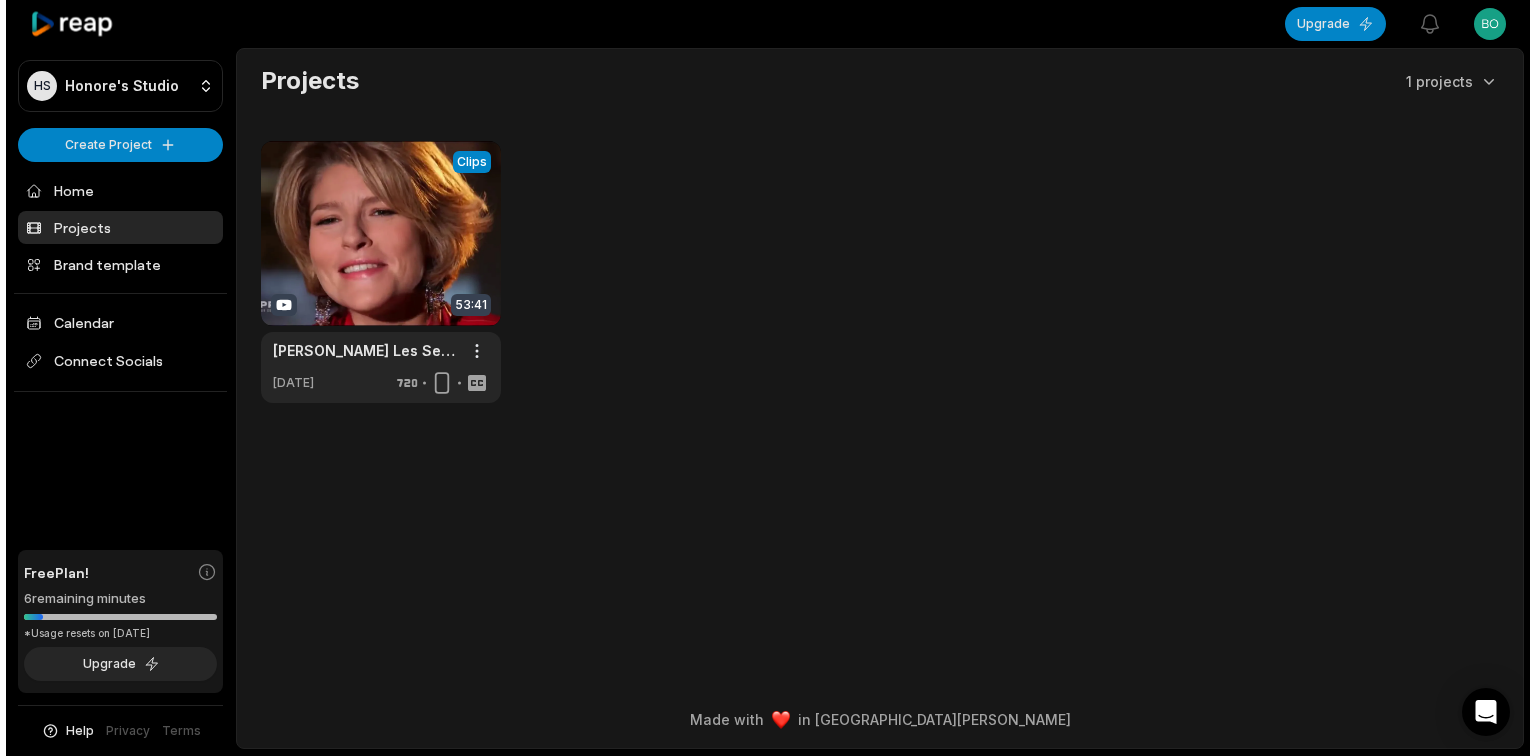 scroll, scrollTop: 0, scrollLeft: 0, axis: both 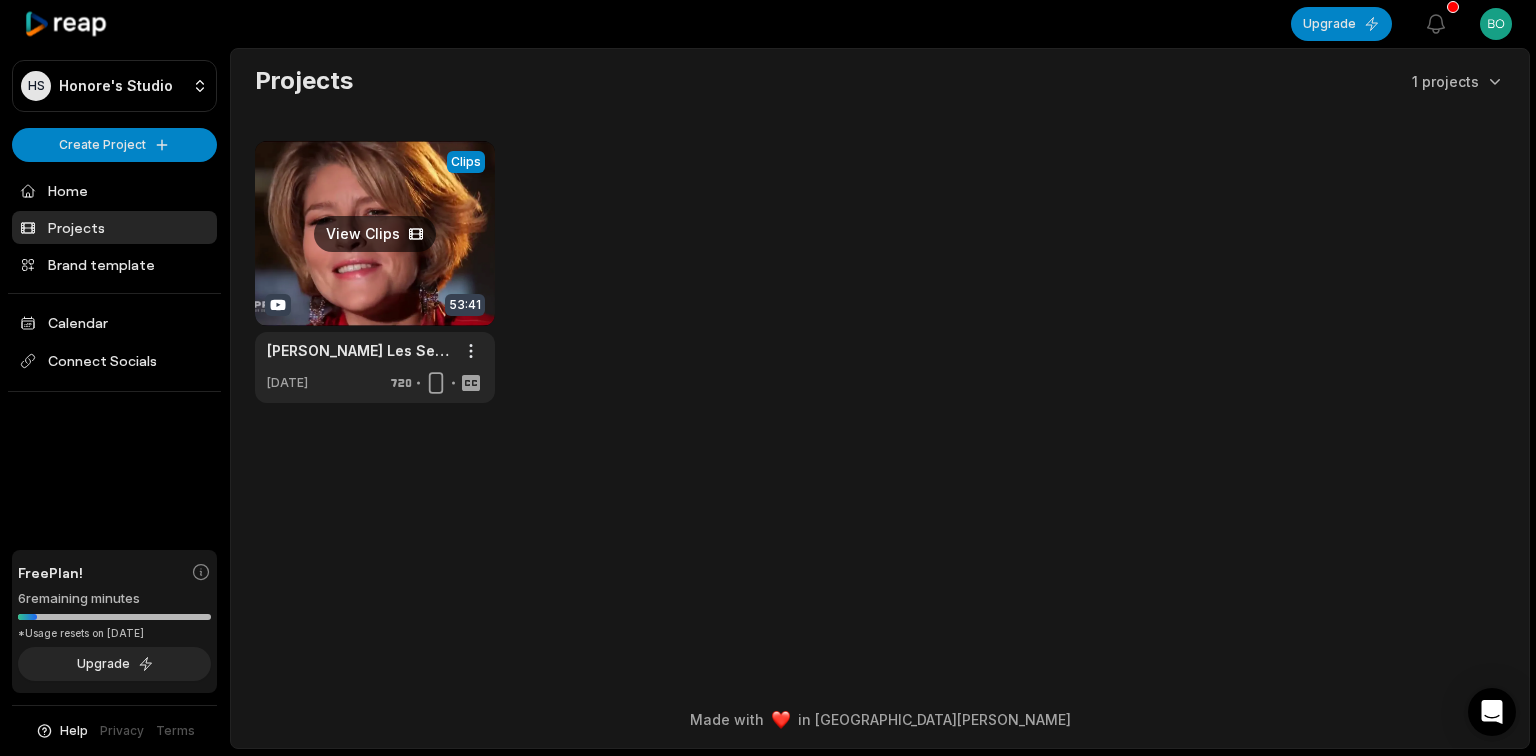 click at bounding box center [375, 272] 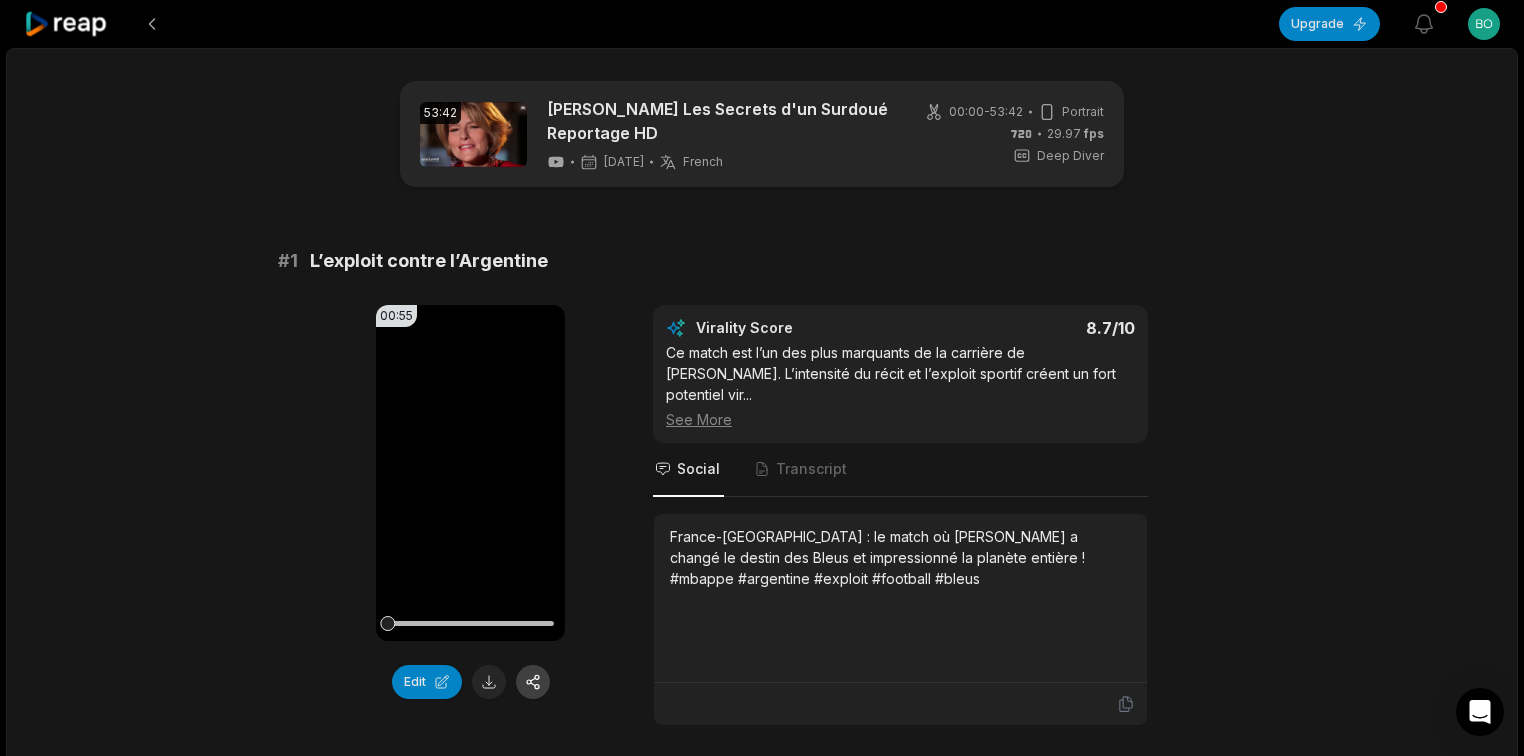 click at bounding box center (533, 682) 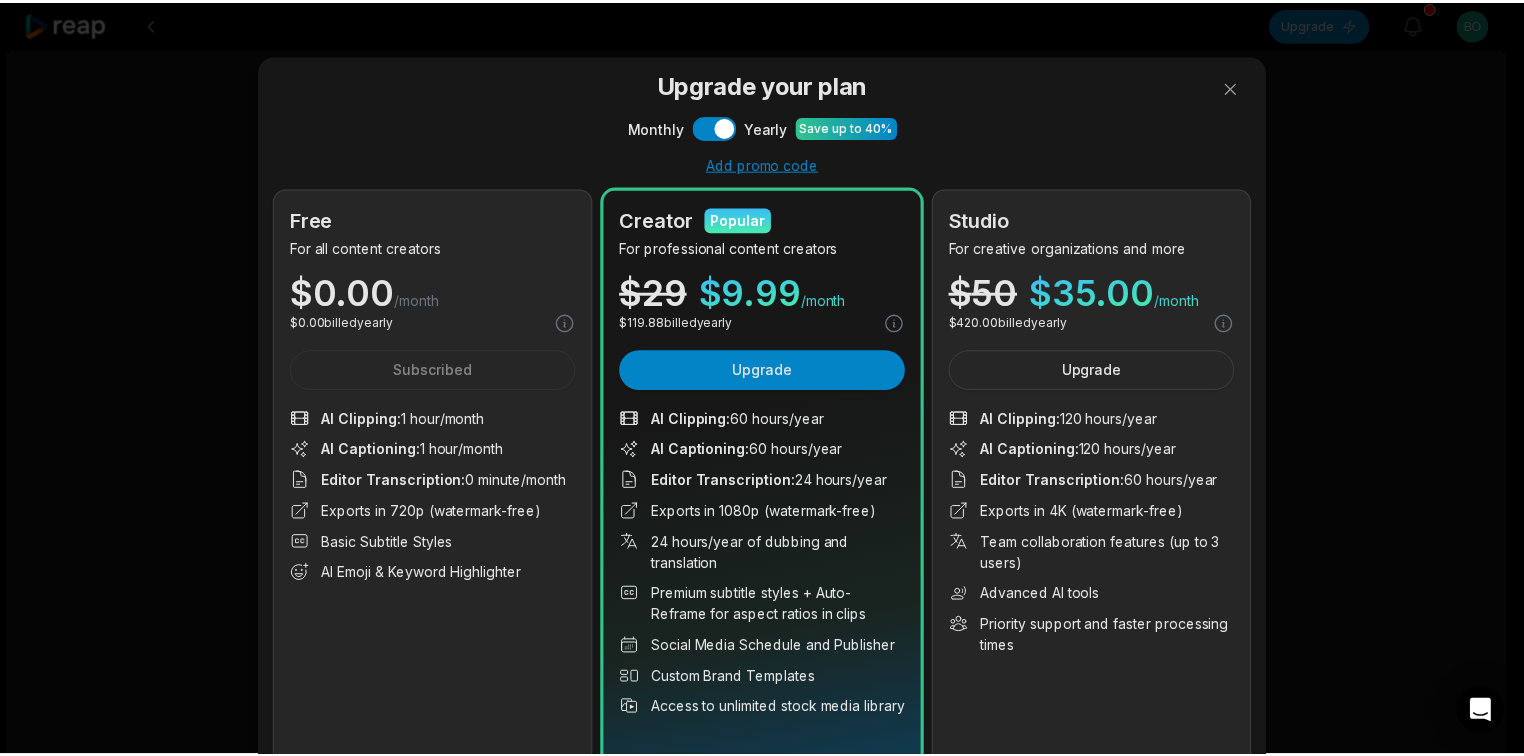 scroll, scrollTop: 80, scrollLeft: 0, axis: vertical 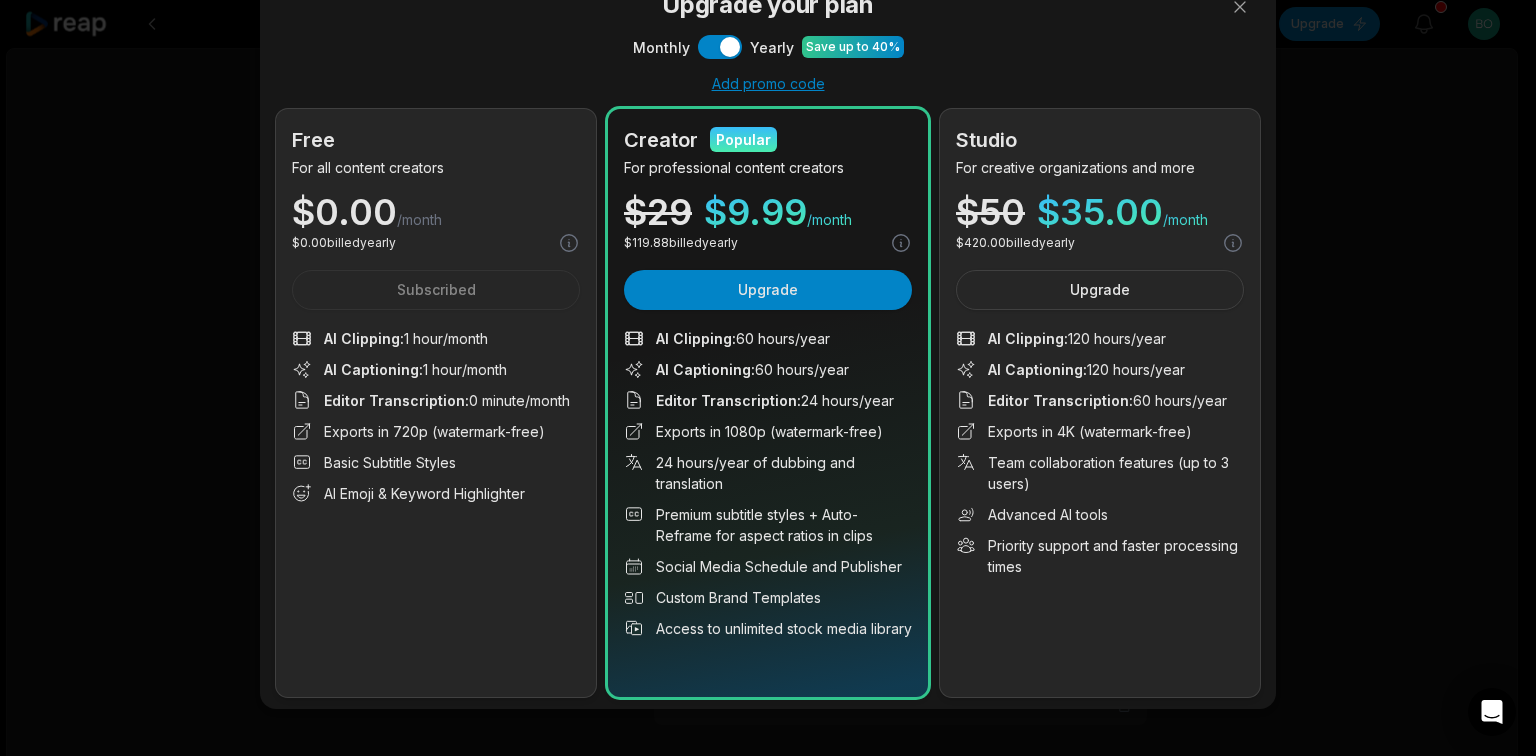 drag, startPoint x: 720, startPoint y: 330, endPoint x: 827, endPoint y: 324, distance: 107.16809 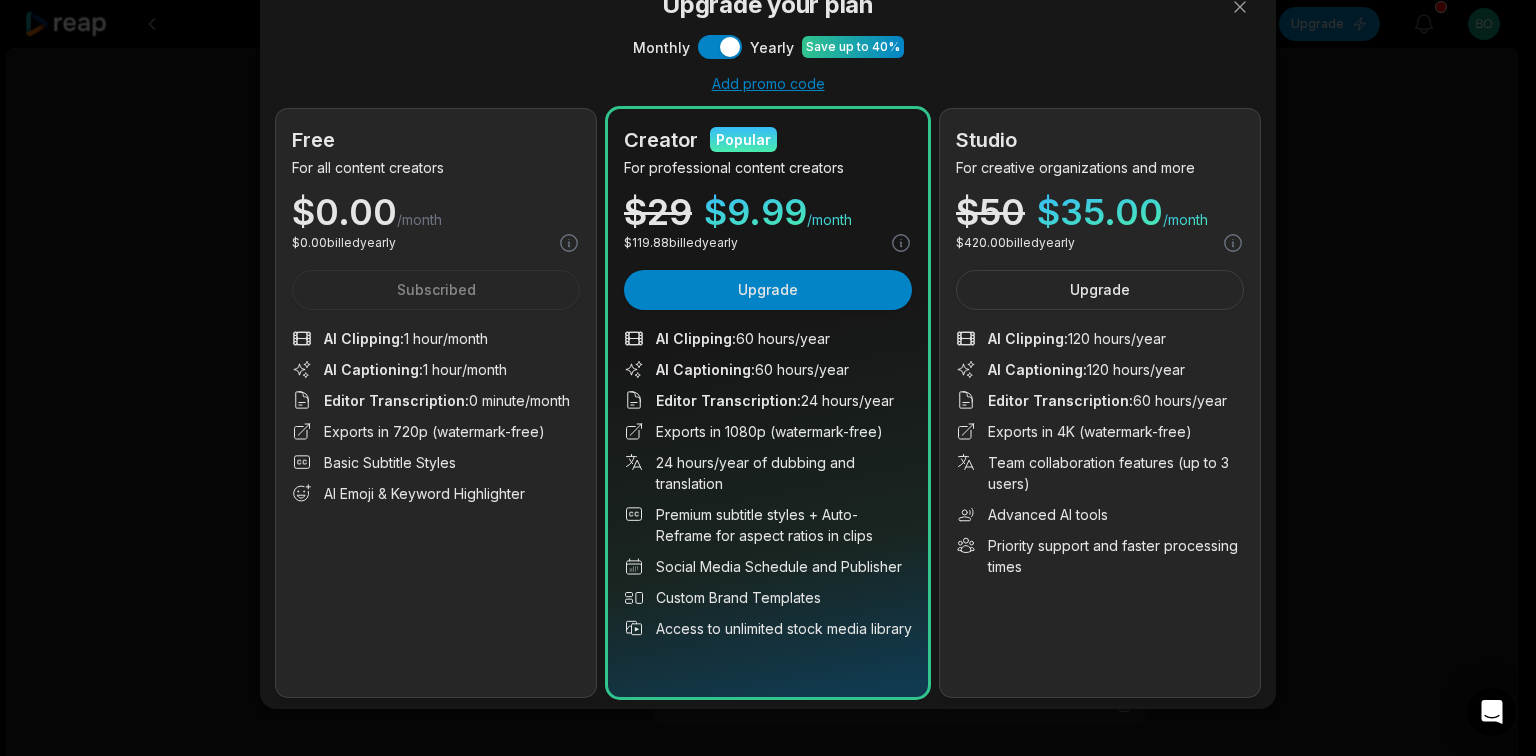 click on "AI Clipping :  60 hours/year AI Captioning :  60 hours/year Editor Transcription :  24 hours/year Exports in 1080p (watermark-free) 24 hours/year of dubbing and translation Premium subtitle styles + Auto-Reframe for aspect ratios in clips Social Media Schedule and Publisher Custom Brand Templates Access to unlimited stock media library" at bounding box center (768, 483) 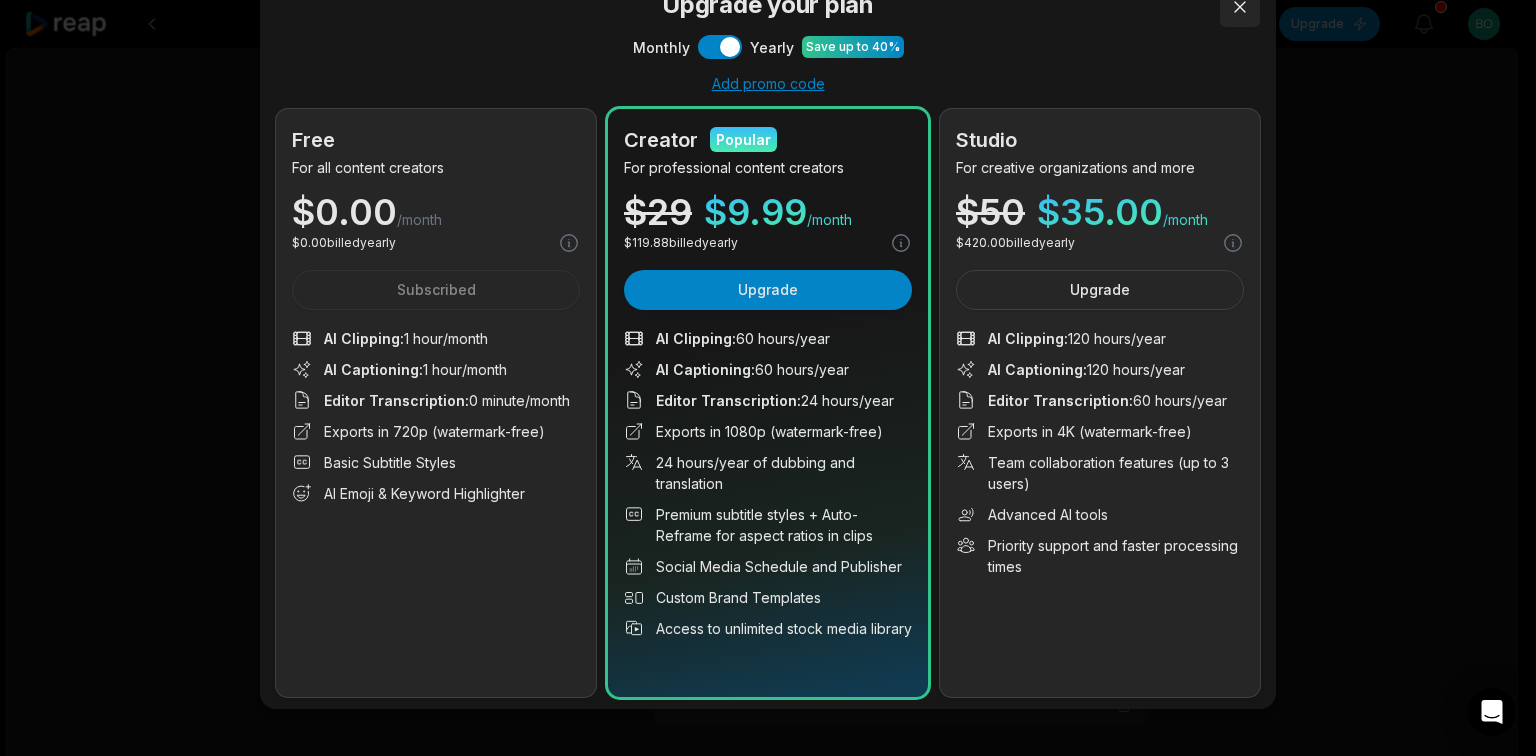 click at bounding box center (1240, 7) 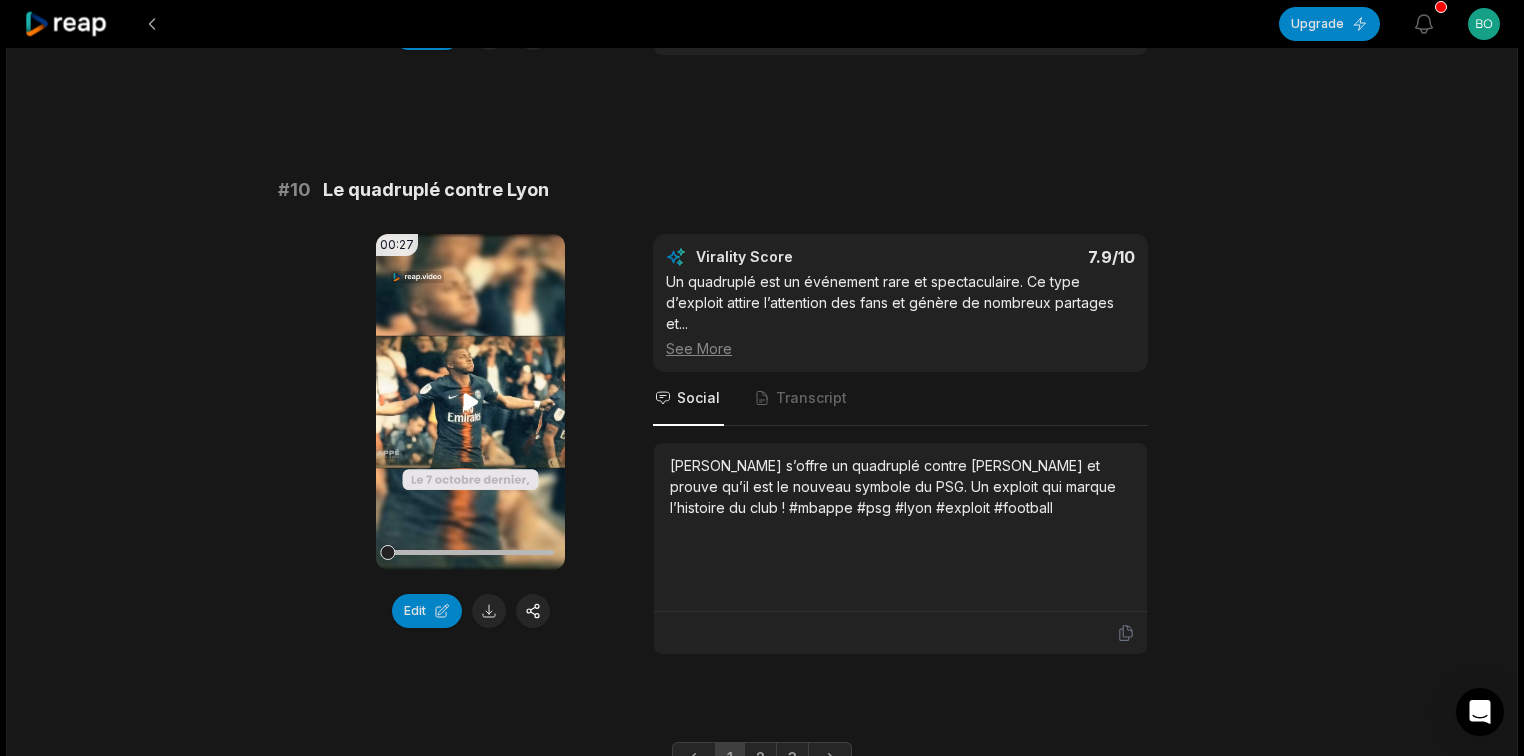 scroll, scrollTop: 5260, scrollLeft: 0, axis: vertical 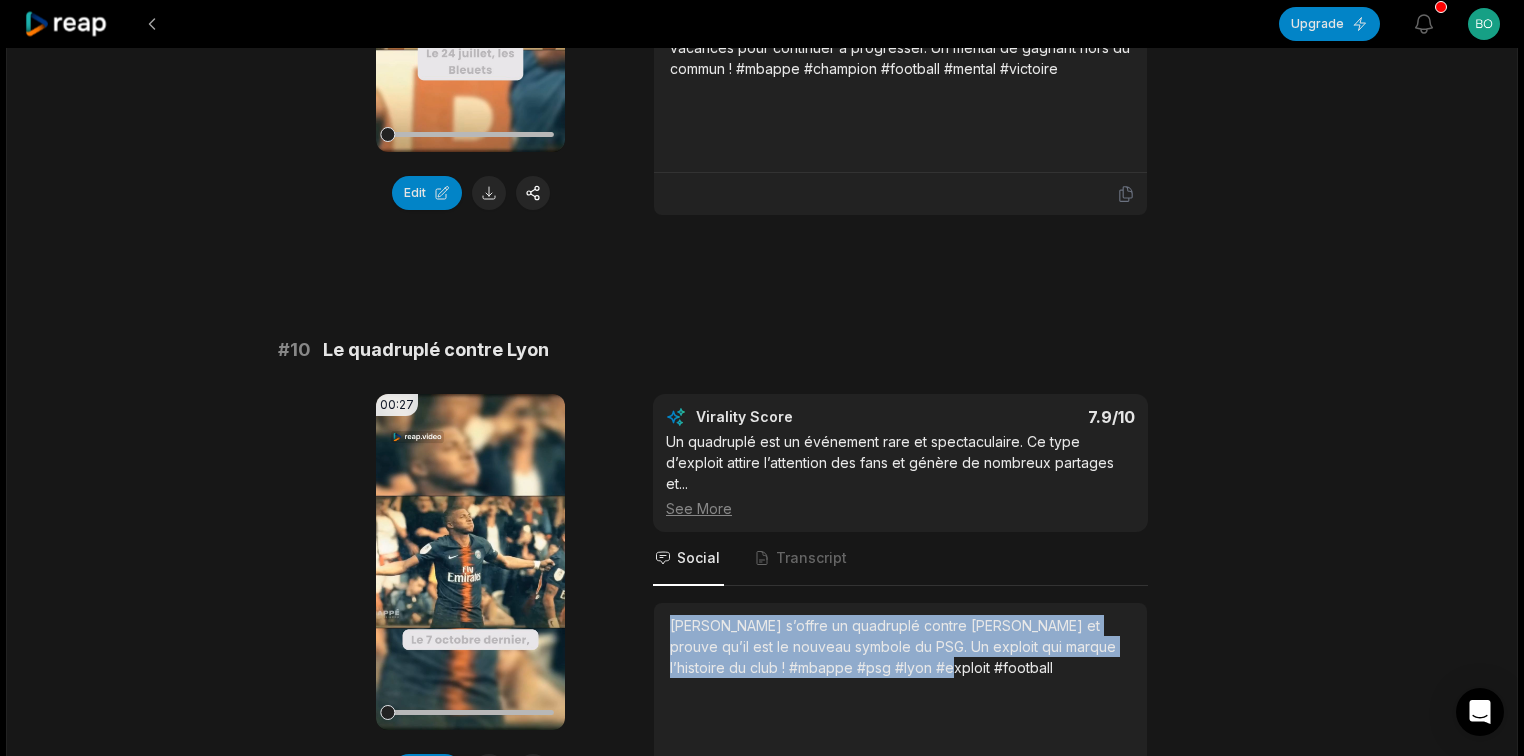 drag, startPoint x: 665, startPoint y: 521, endPoint x: 957, endPoint y: 579, distance: 297.70456 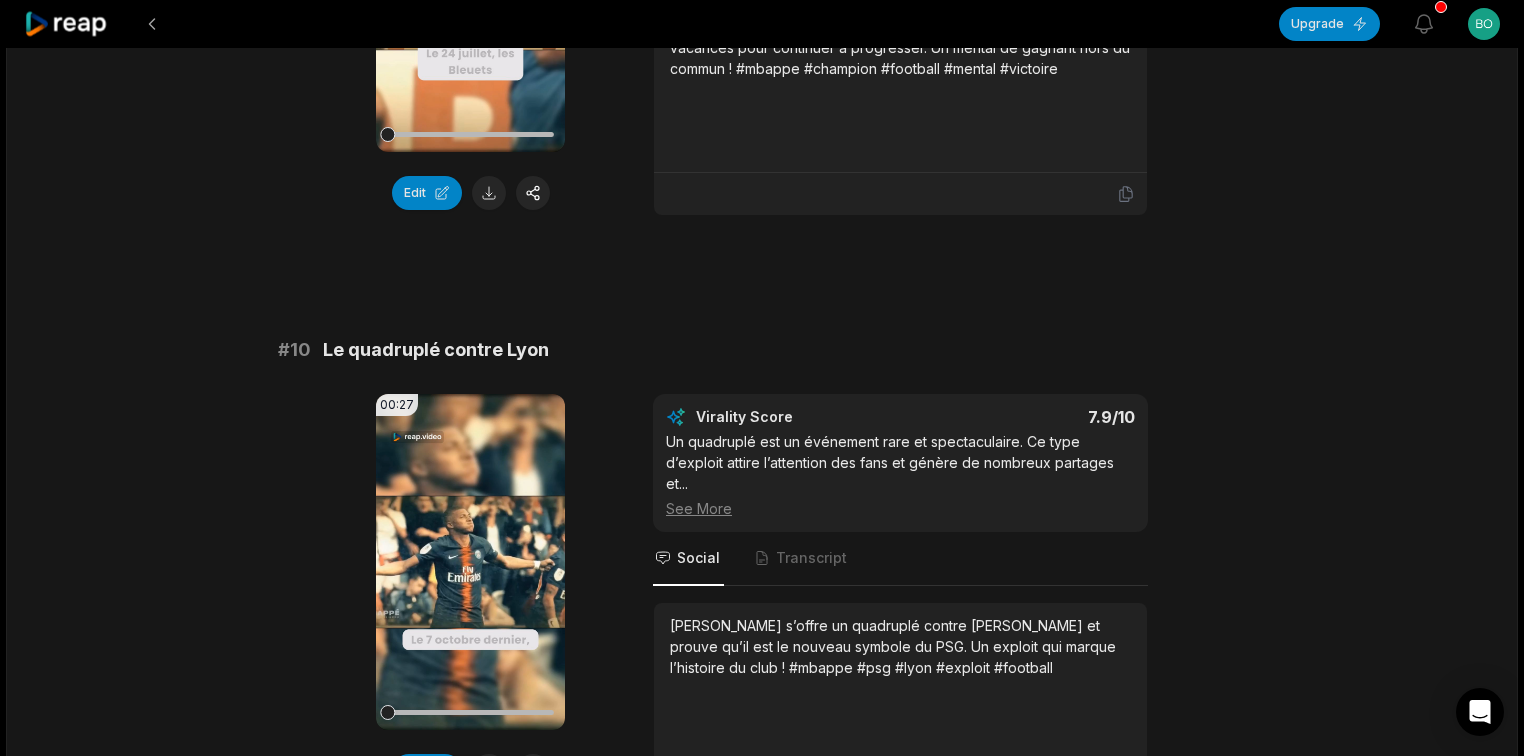 click on "See More" at bounding box center [900, 508] 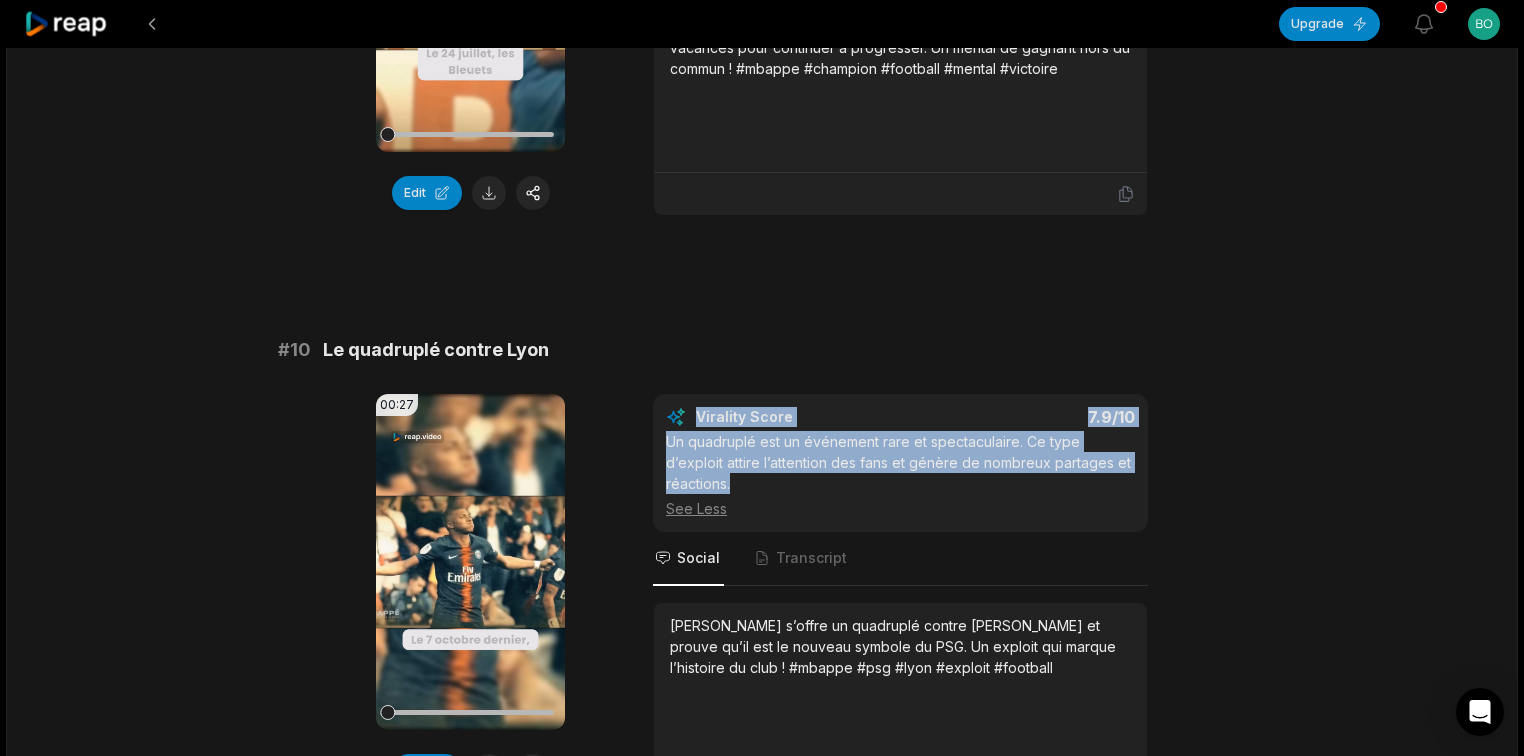drag, startPoint x: 796, startPoint y: 388, endPoint x: 596, endPoint y: 336, distance: 206.64946 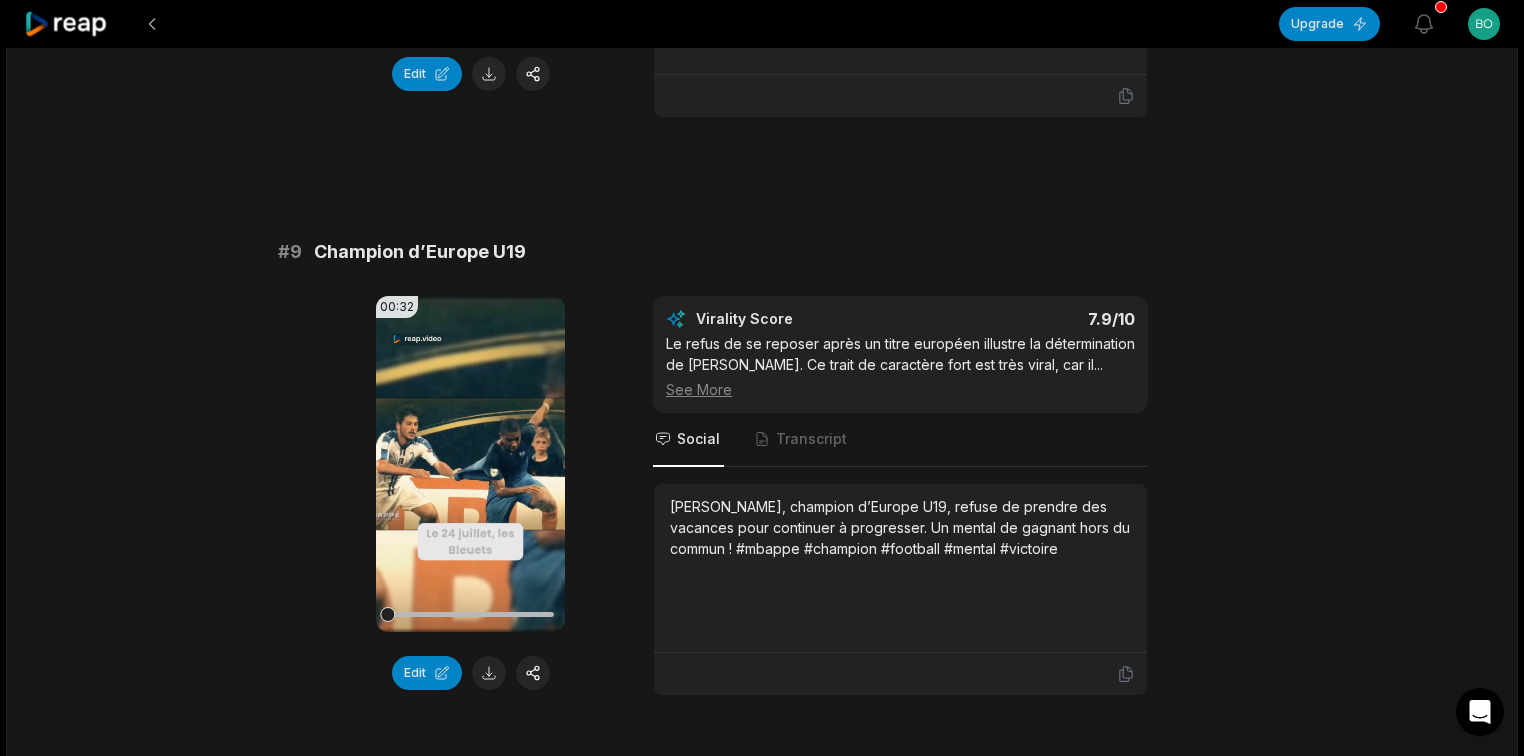scroll, scrollTop: 4700, scrollLeft: 0, axis: vertical 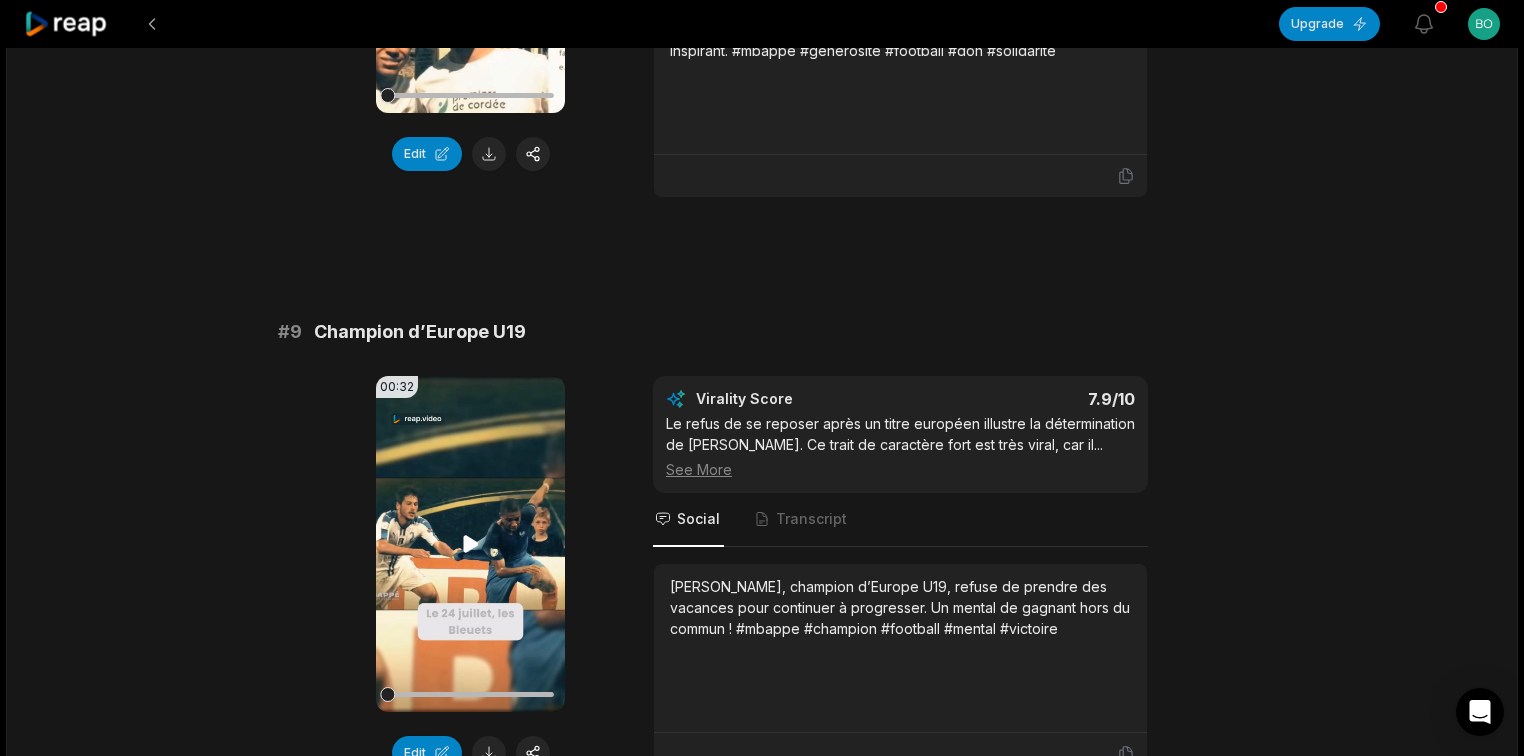 click 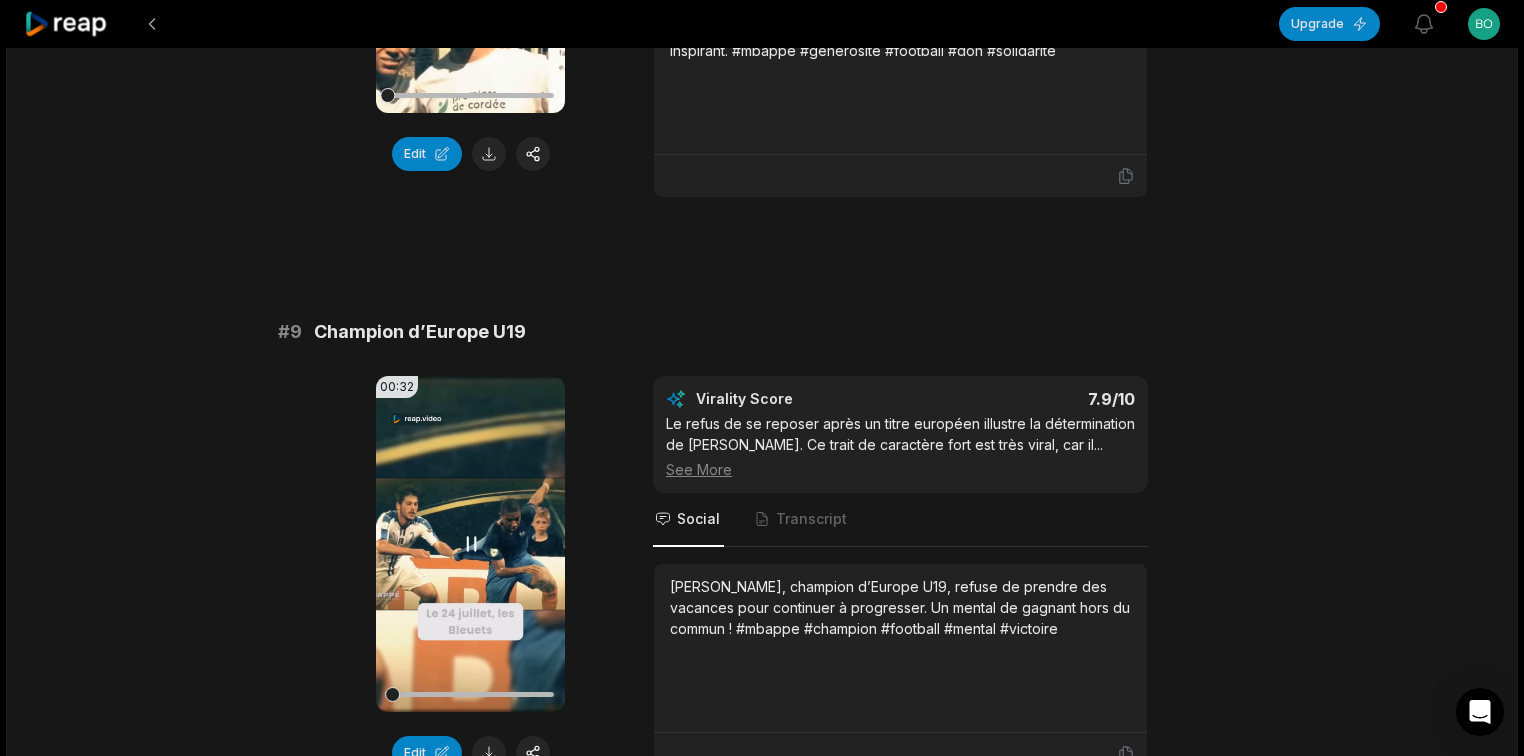click 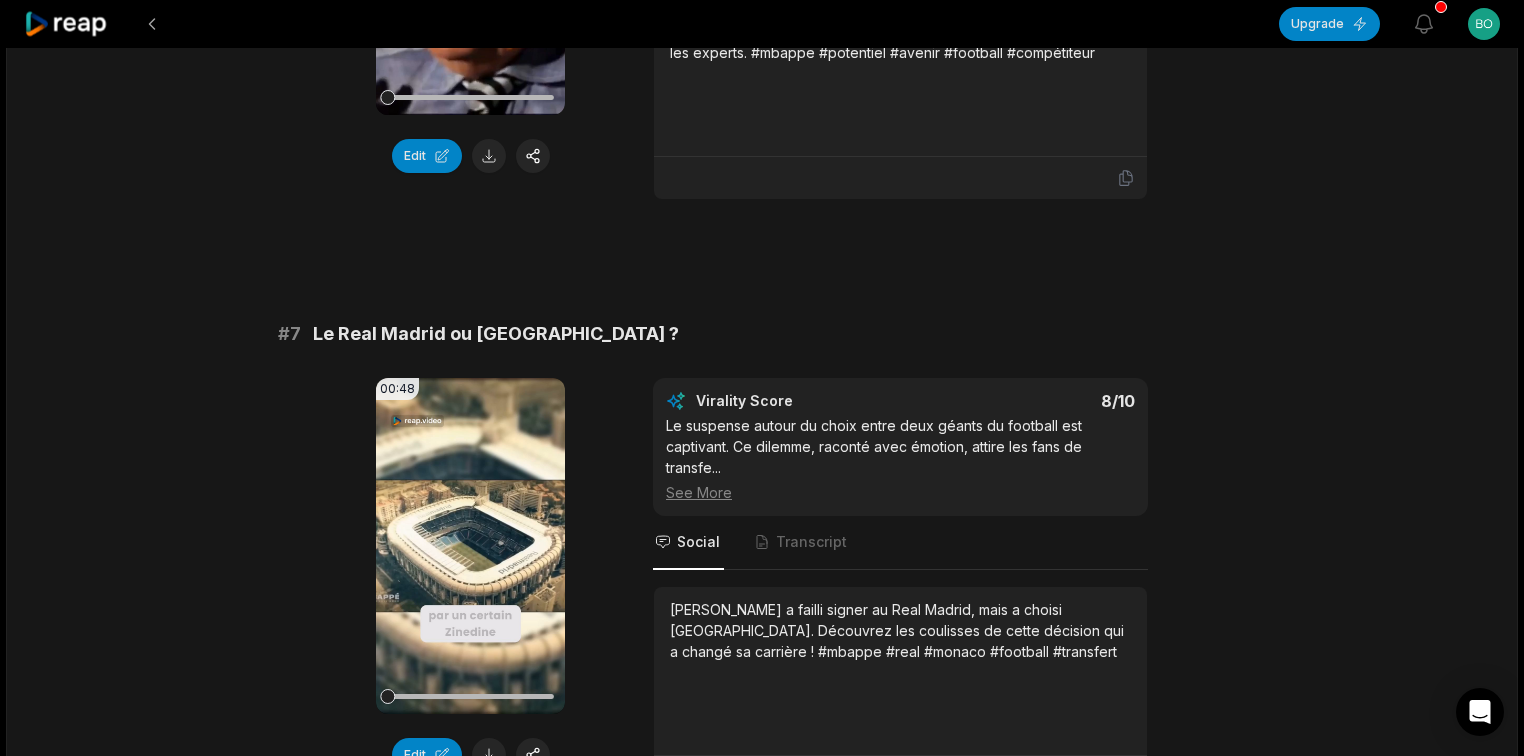 scroll, scrollTop: 3820, scrollLeft: 0, axis: vertical 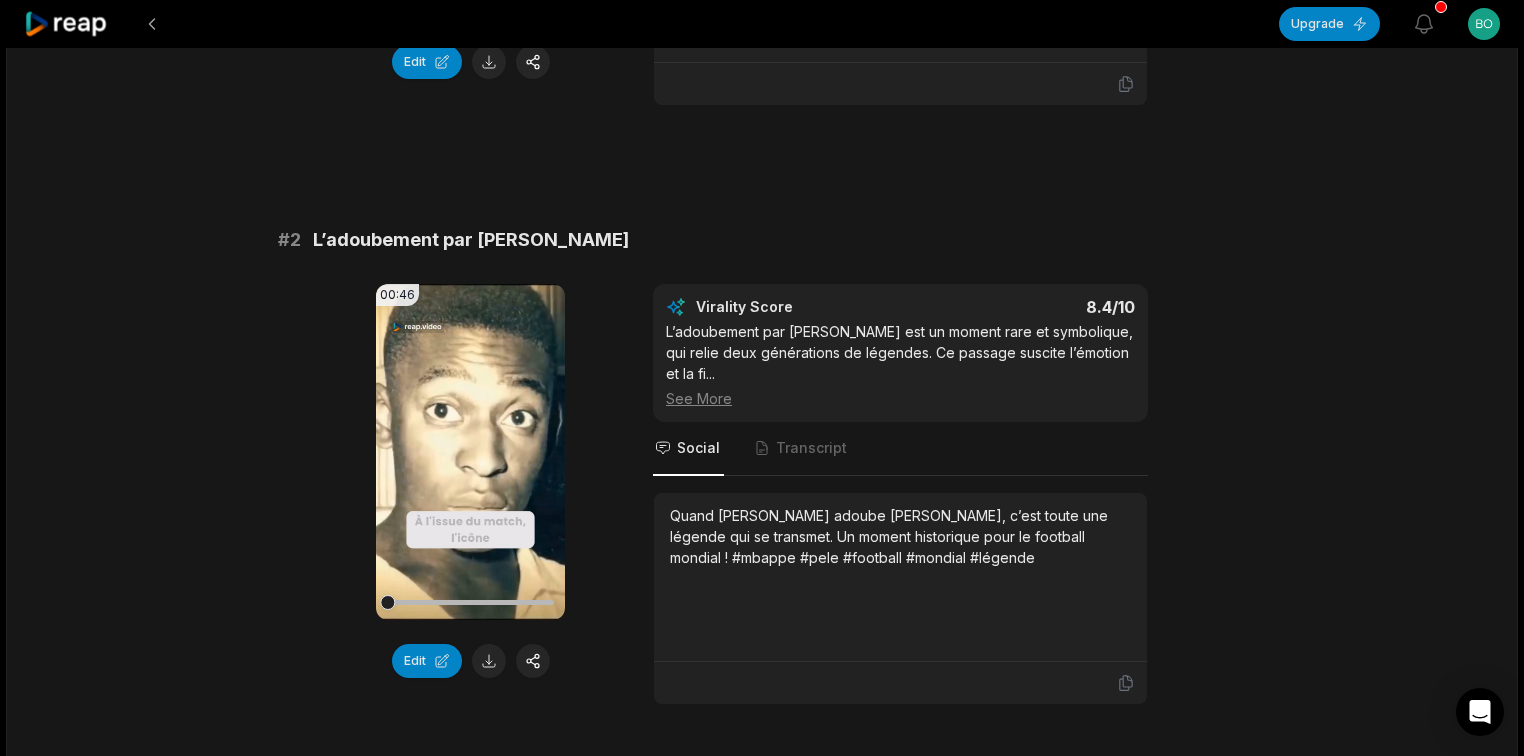 click on "Edit" at bounding box center [470, 661] 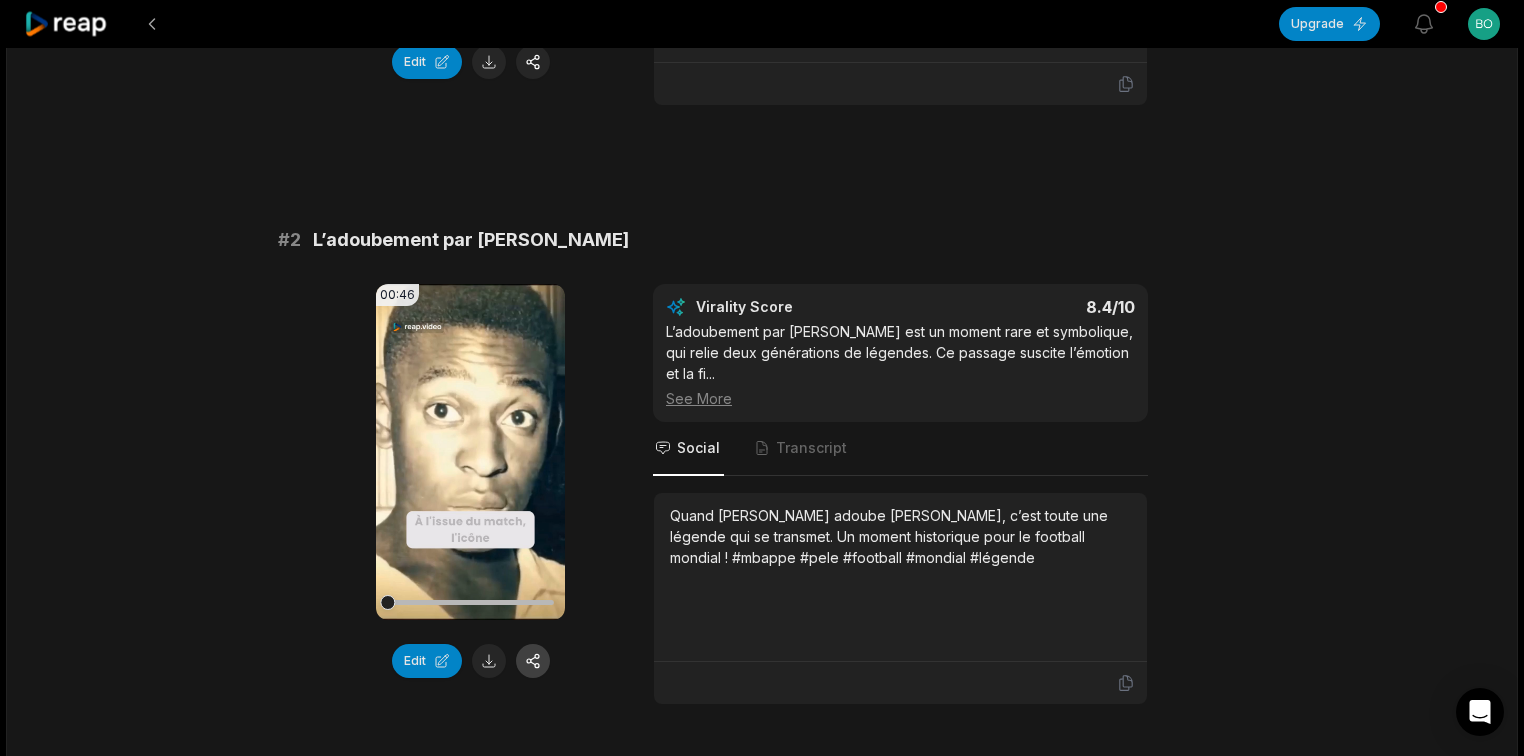 click at bounding box center [533, 661] 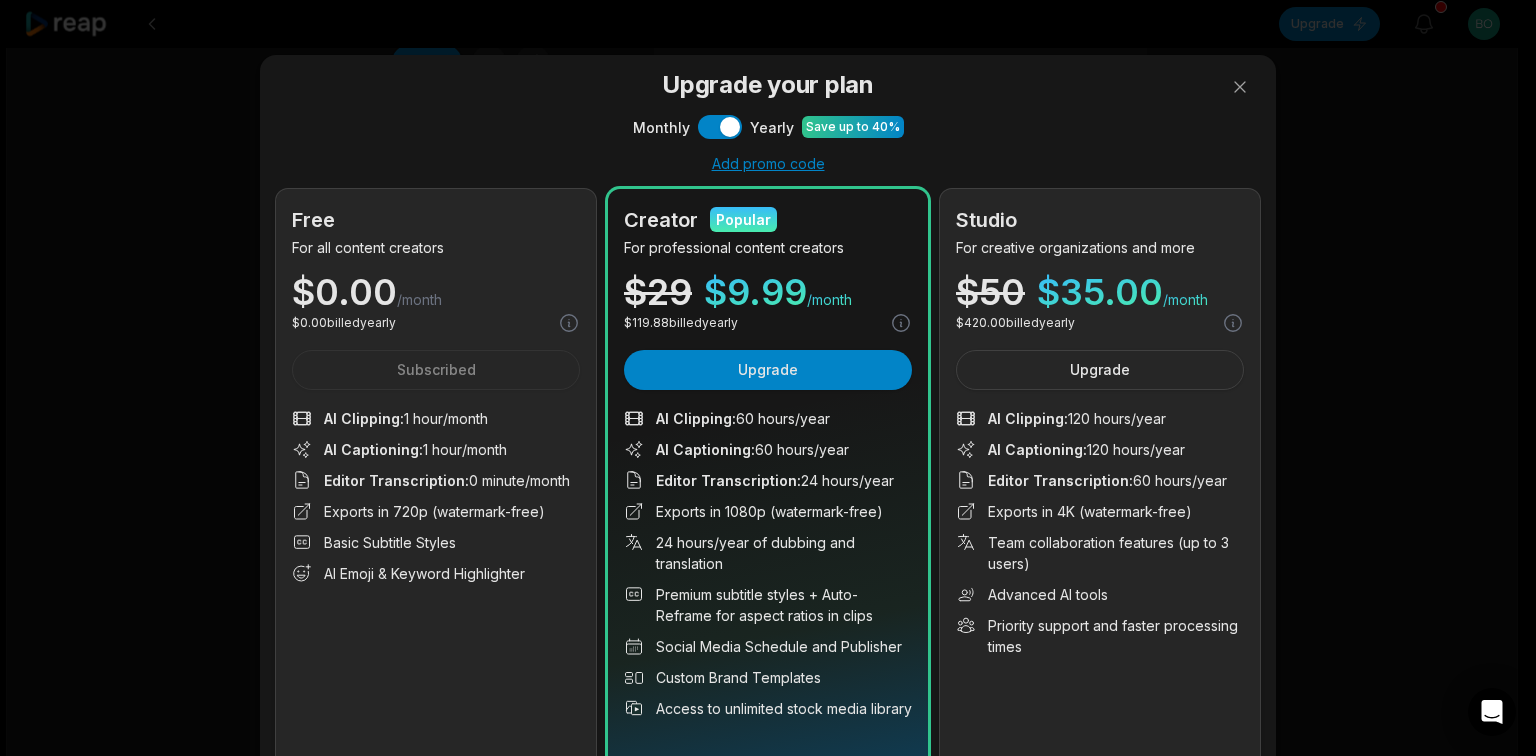 scroll, scrollTop: 87, scrollLeft: 0, axis: vertical 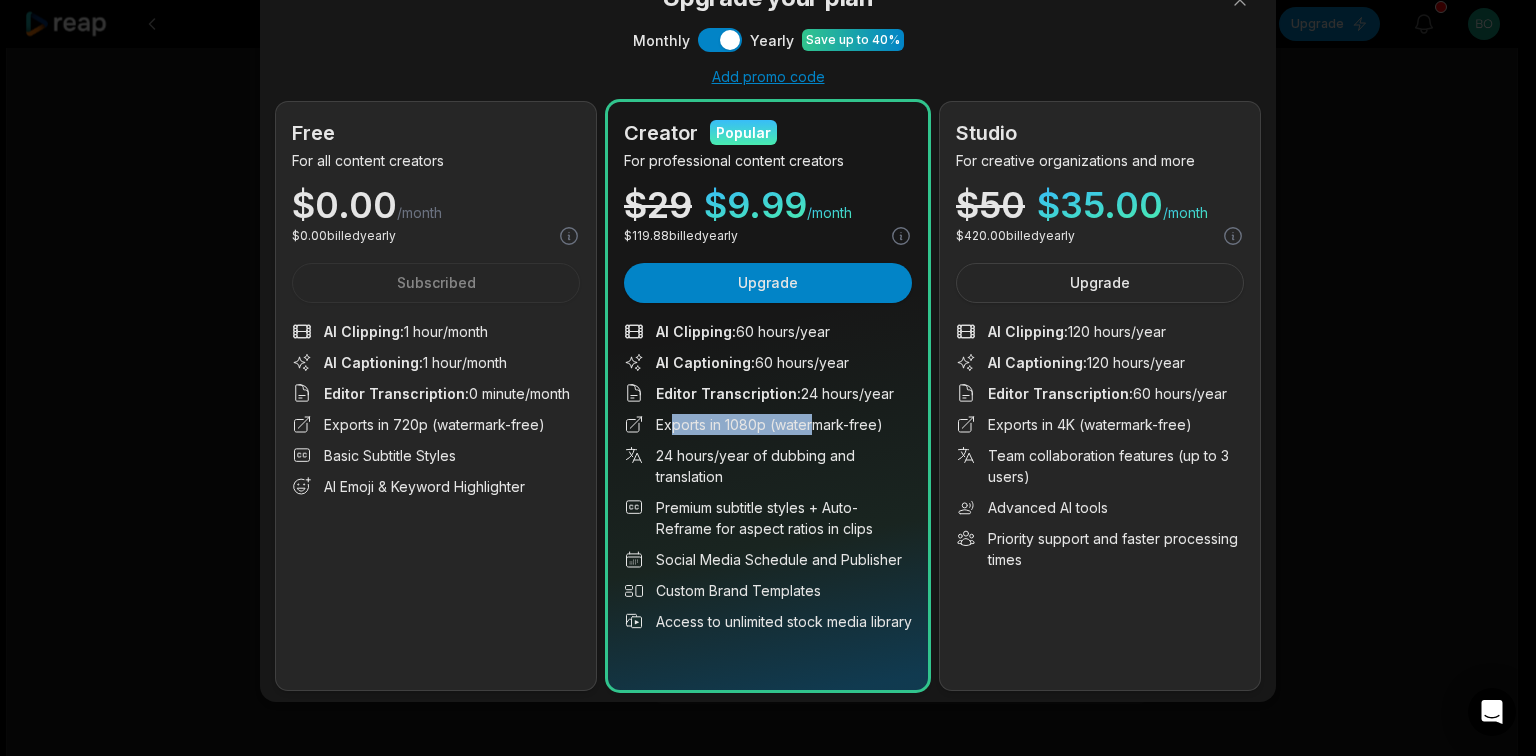 drag, startPoint x: 662, startPoint y: 422, endPoint x: 812, endPoint y: 421, distance: 150.00333 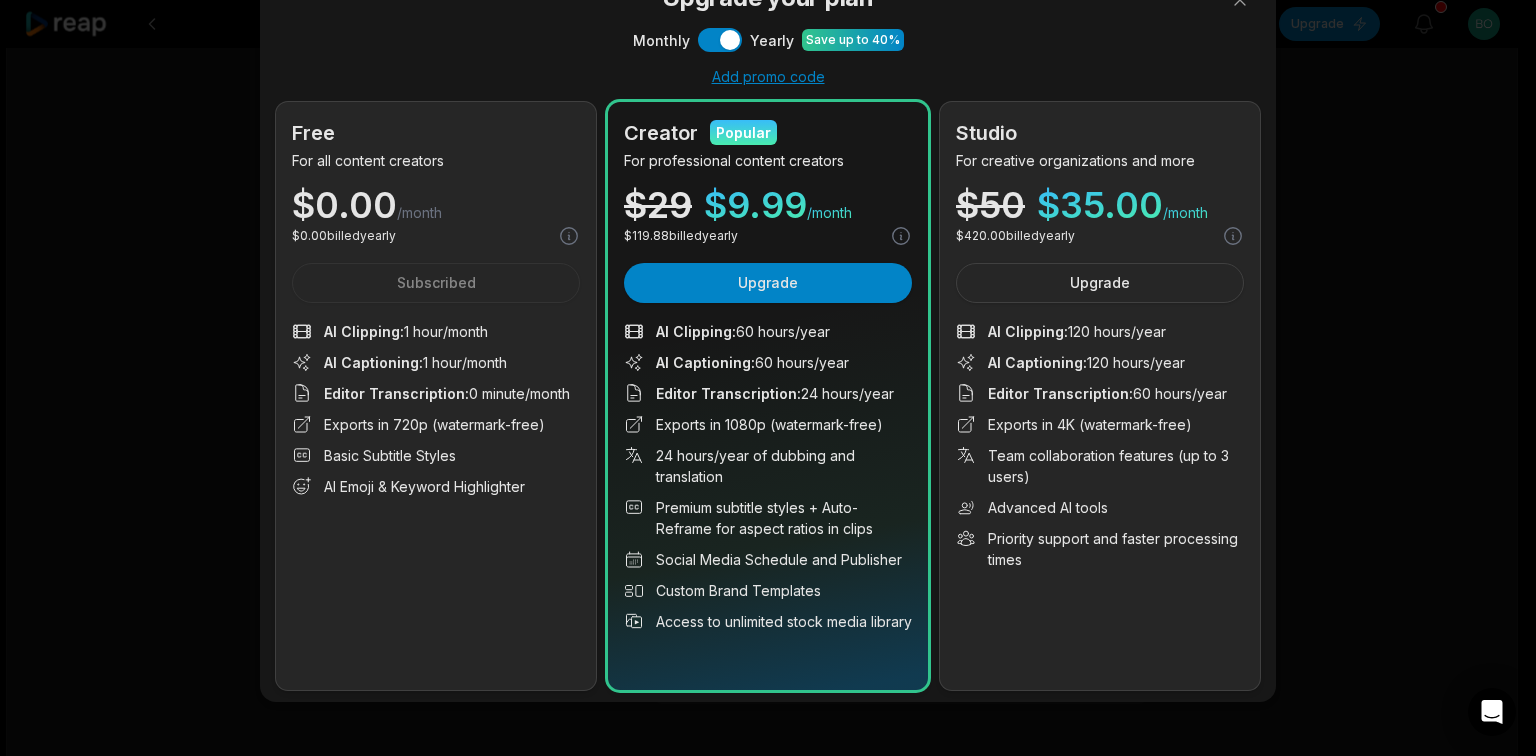 click on "Exports in 1080p (watermark-free)" at bounding box center (768, 424) 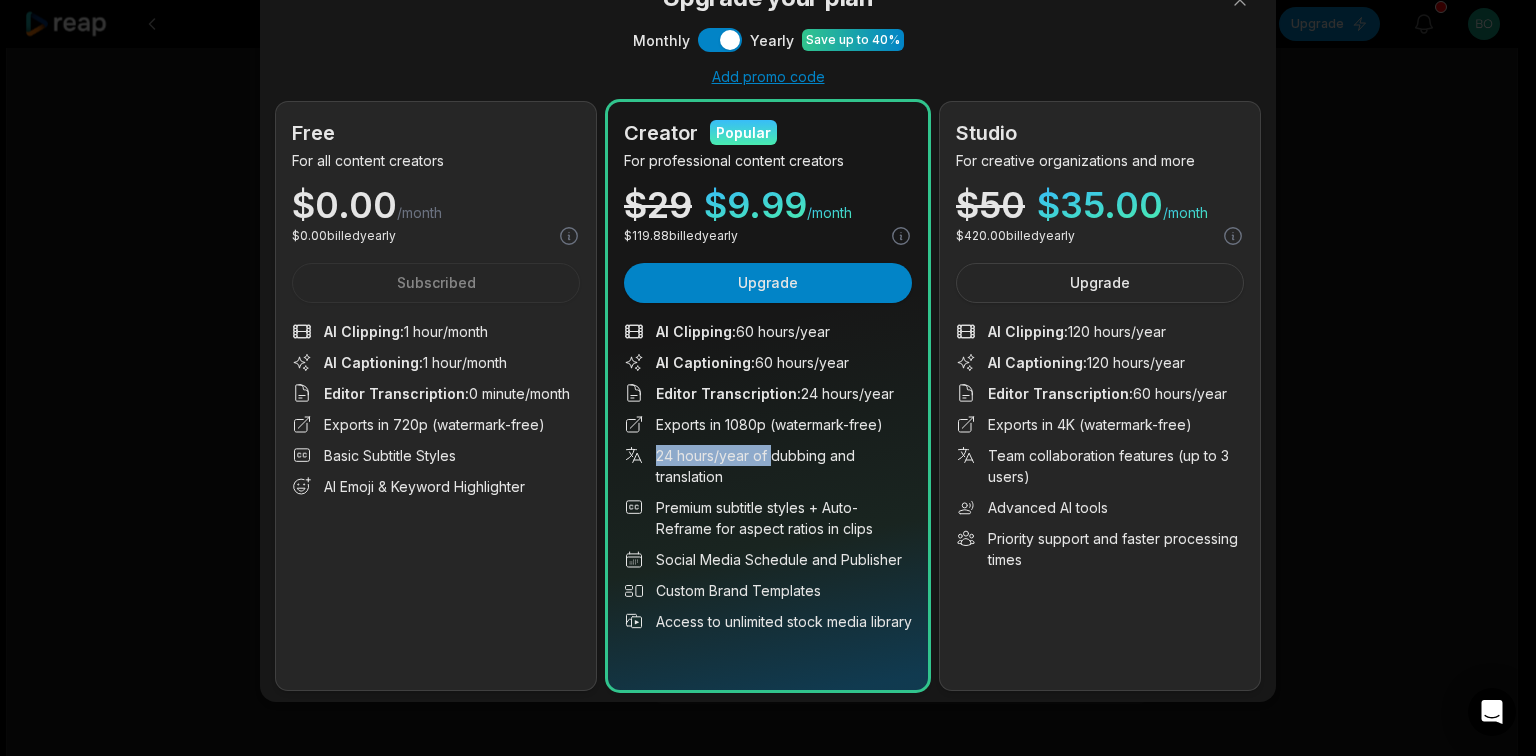 drag, startPoint x: 636, startPoint y: 445, endPoint x: 812, endPoint y: 476, distance: 178.70926 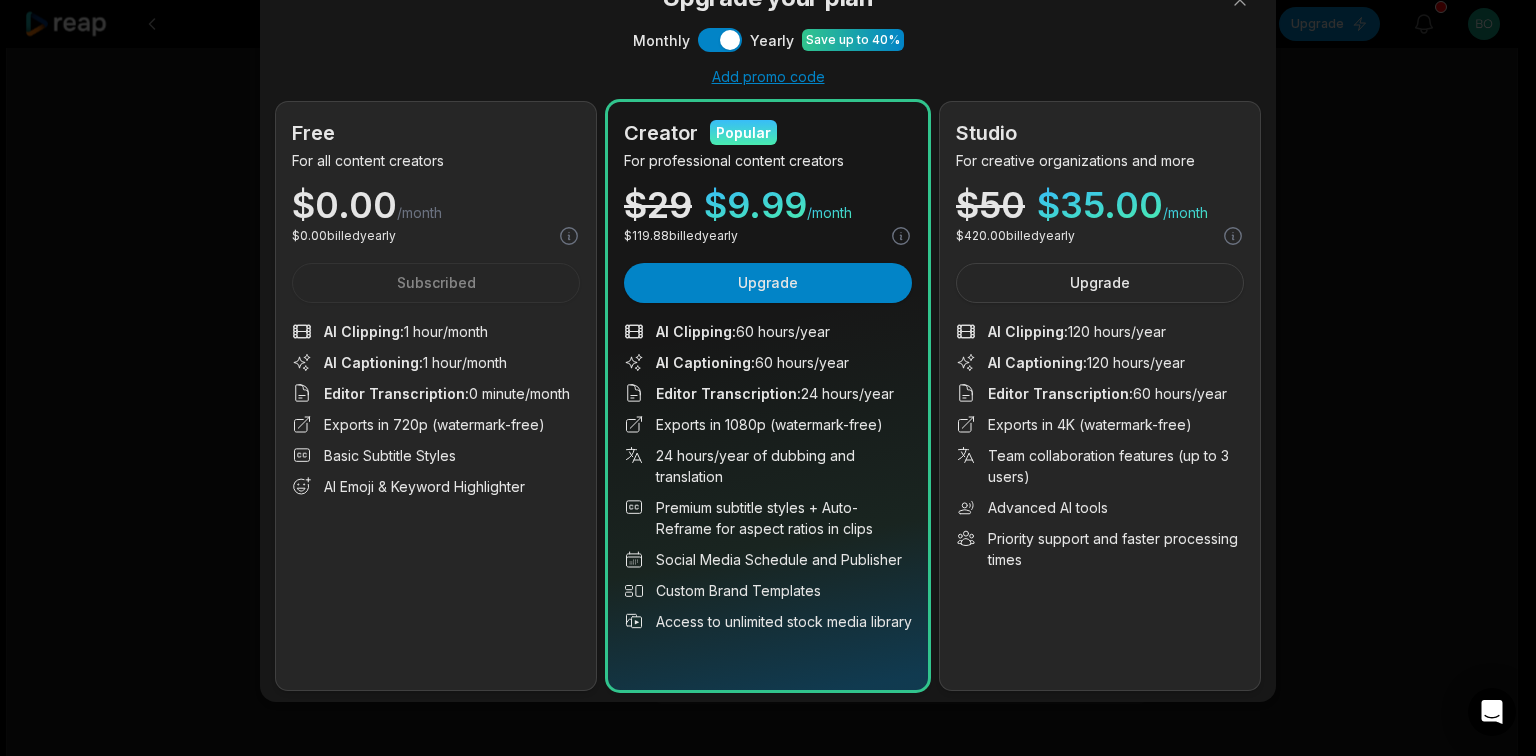 click on "24 hours/year of dubbing and translation" at bounding box center (768, 466) 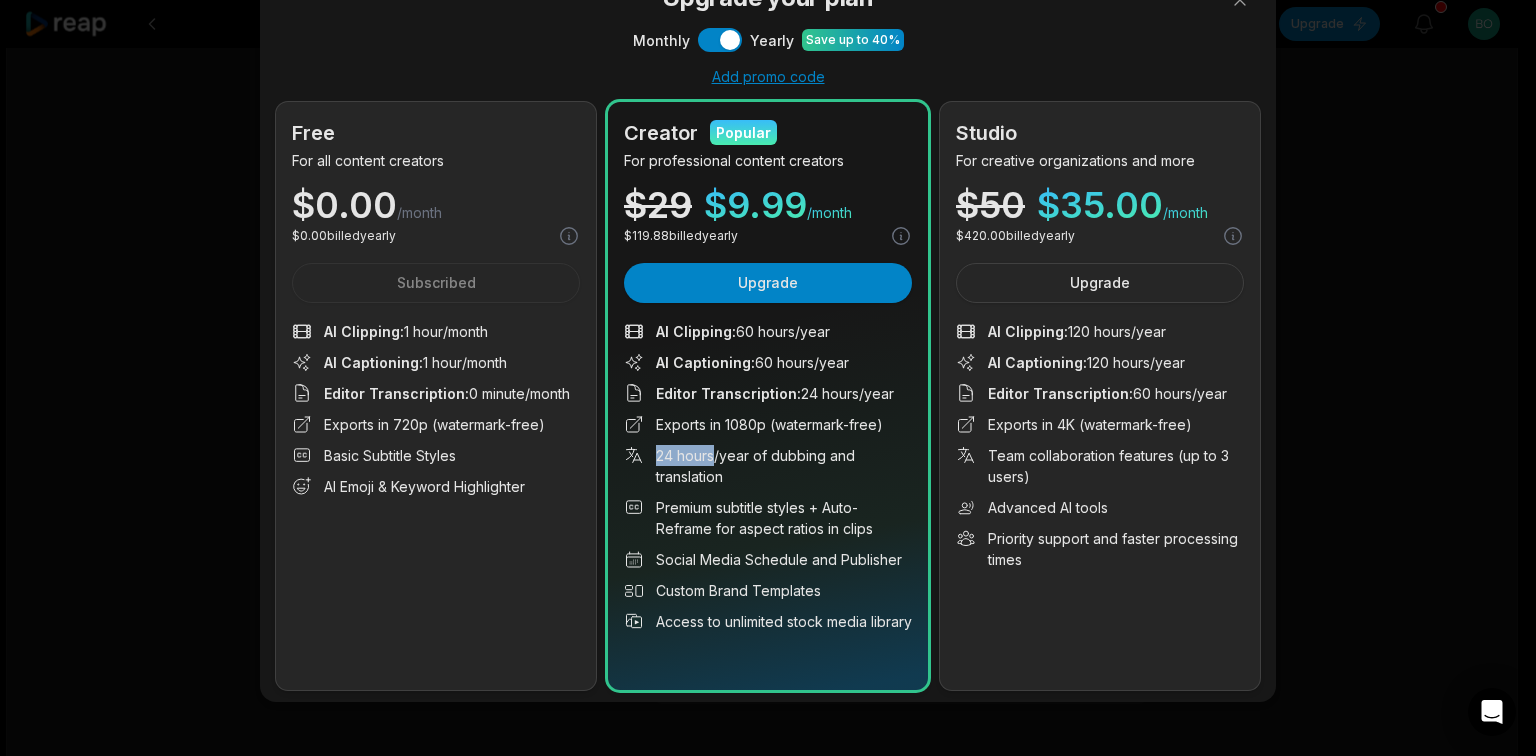 drag, startPoint x: 764, startPoint y: 480, endPoint x: 705, endPoint y: 456, distance: 63.694584 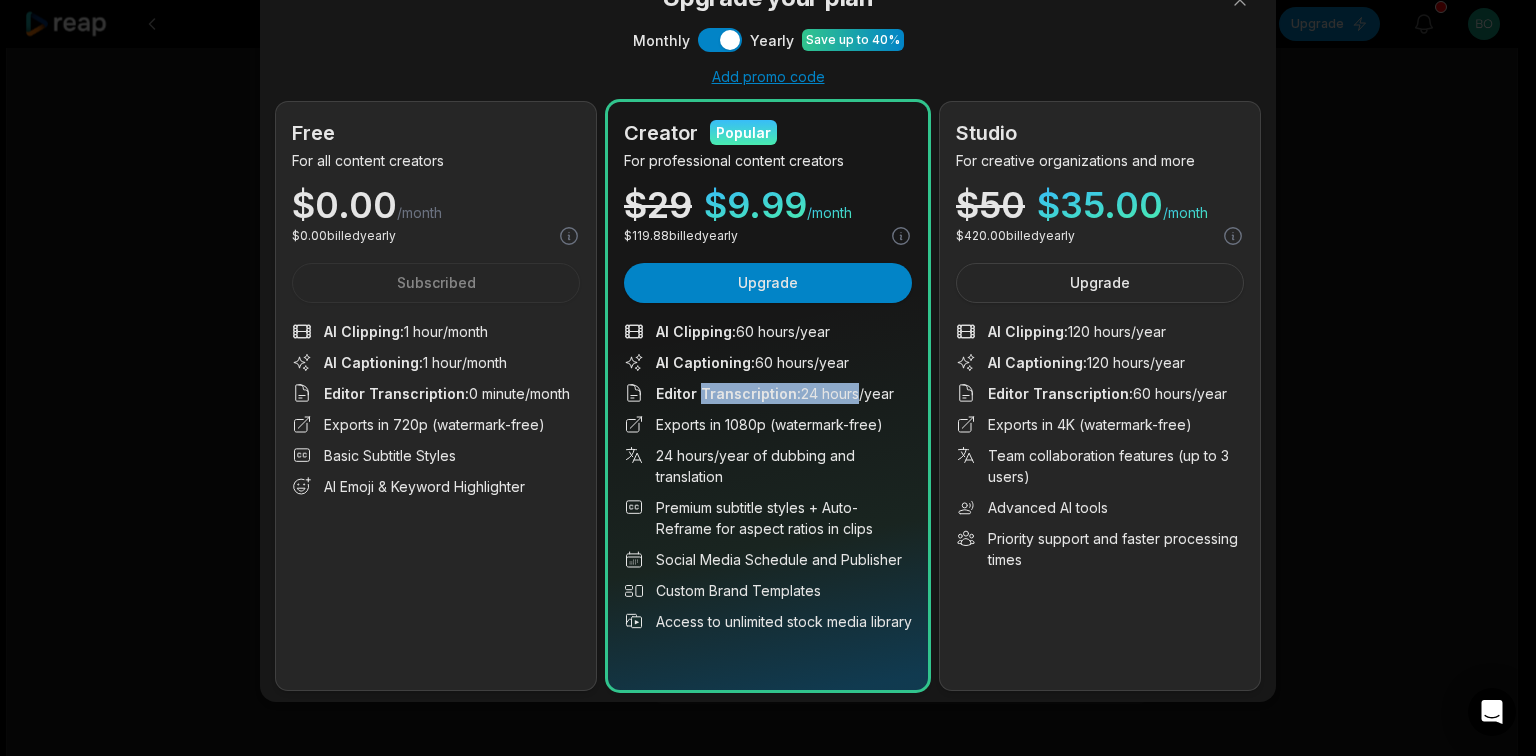 drag, startPoint x: 692, startPoint y: 392, endPoint x: 845, endPoint y: 386, distance: 153.1176 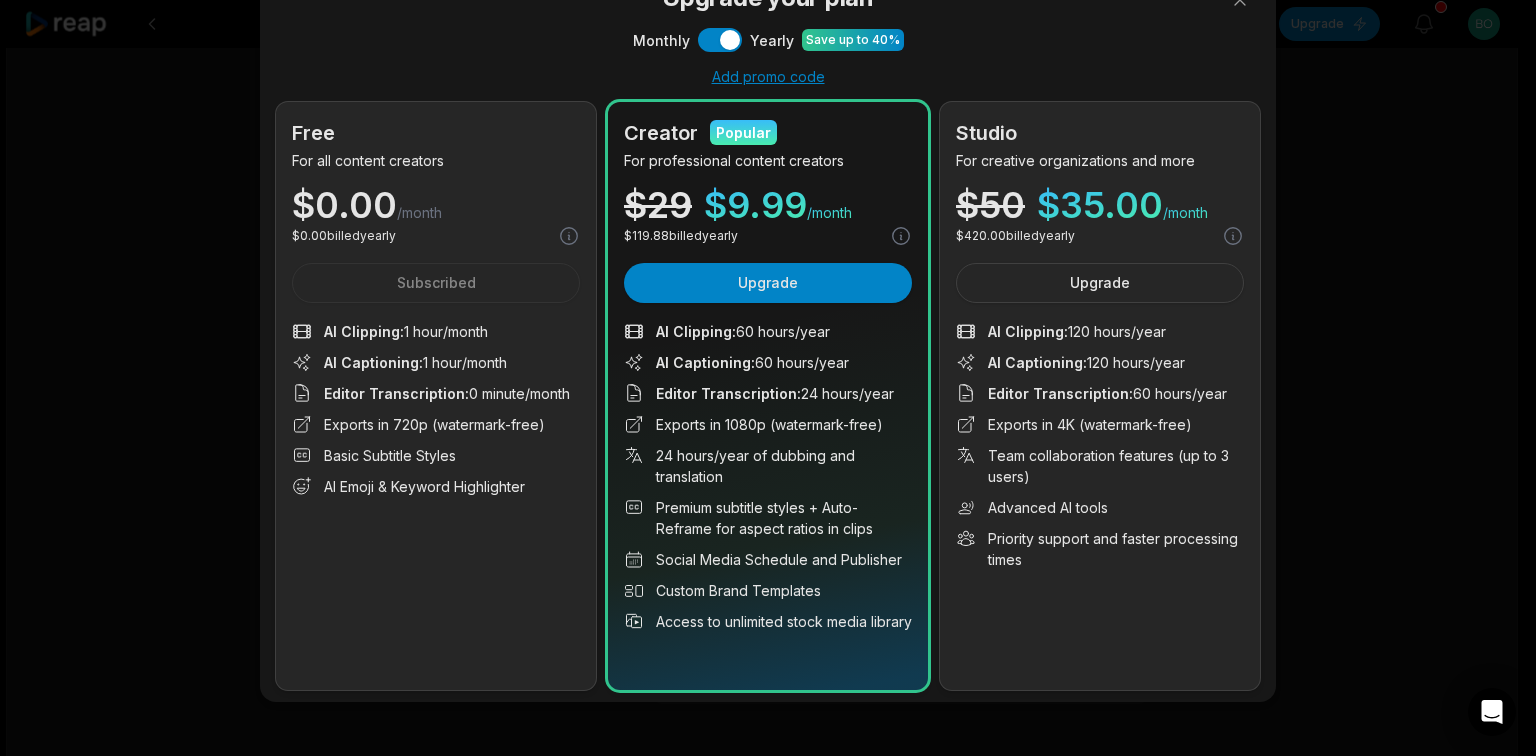 click on "Editor Transcription :  24 hours/year" at bounding box center [775, 393] 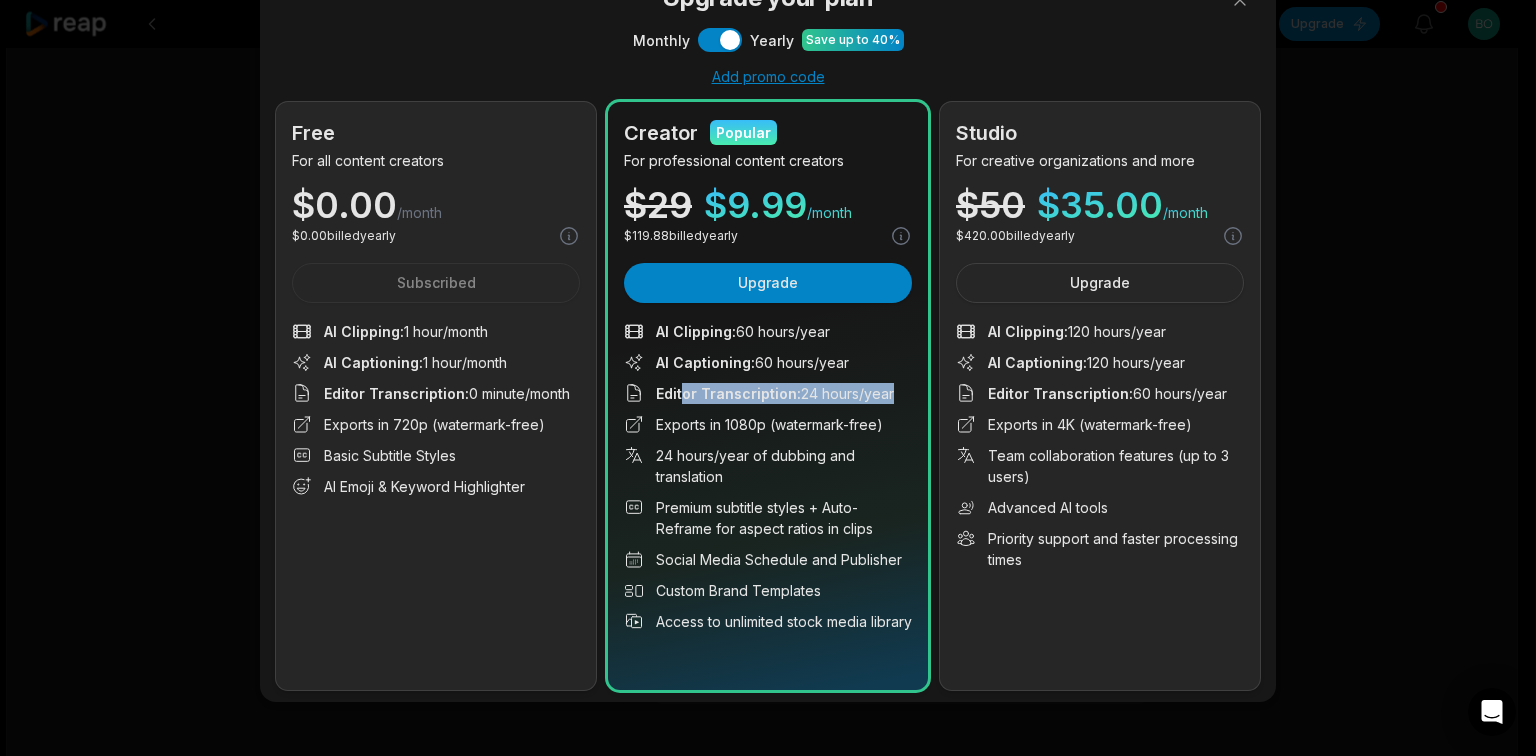 drag, startPoint x: 880, startPoint y: 396, endPoint x: 660, endPoint y: 387, distance: 220.18402 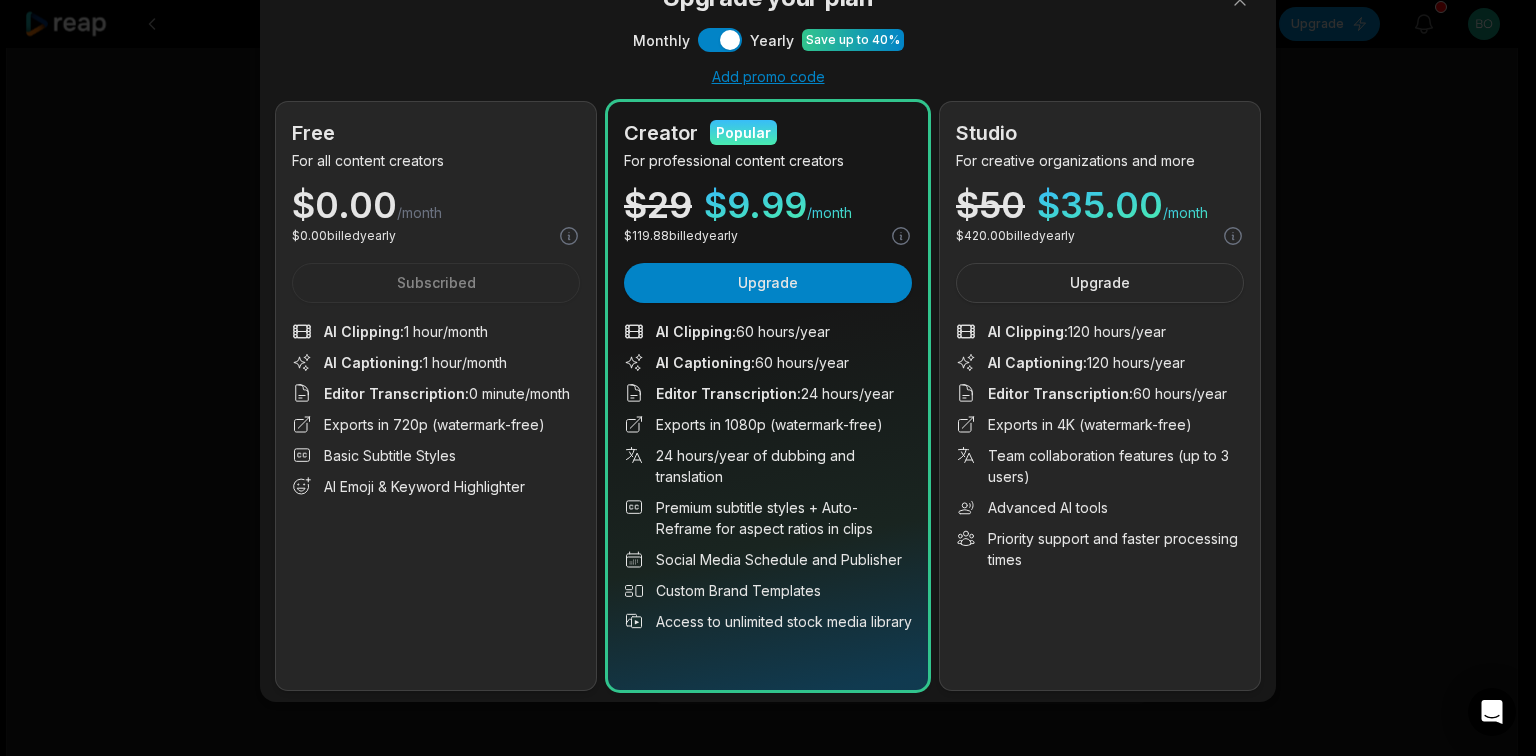 click on "Editor Transcription :  24 hours/year" at bounding box center [775, 393] 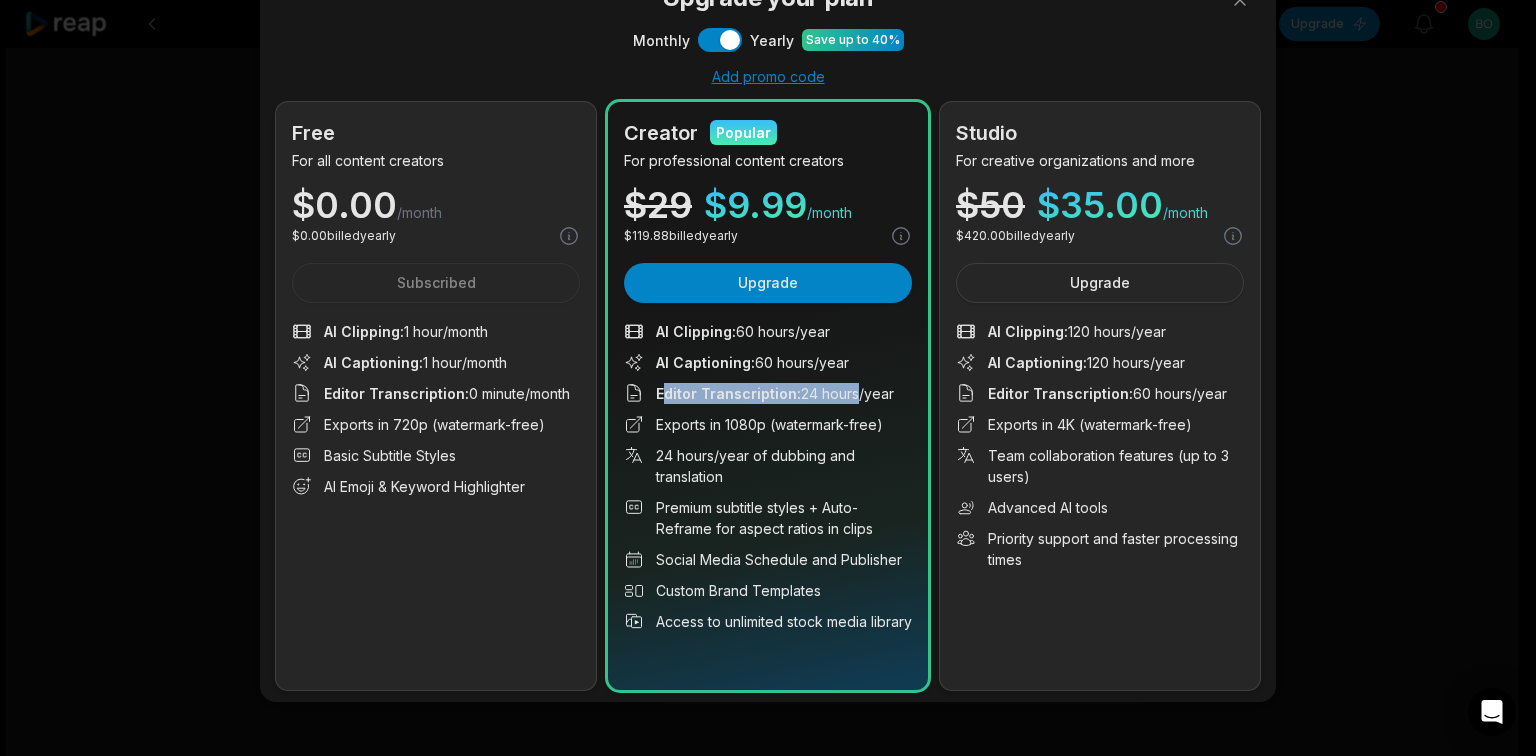 drag, startPoint x: 660, startPoint y: 392, endPoint x: 850, endPoint y: 388, distance: 190.0421 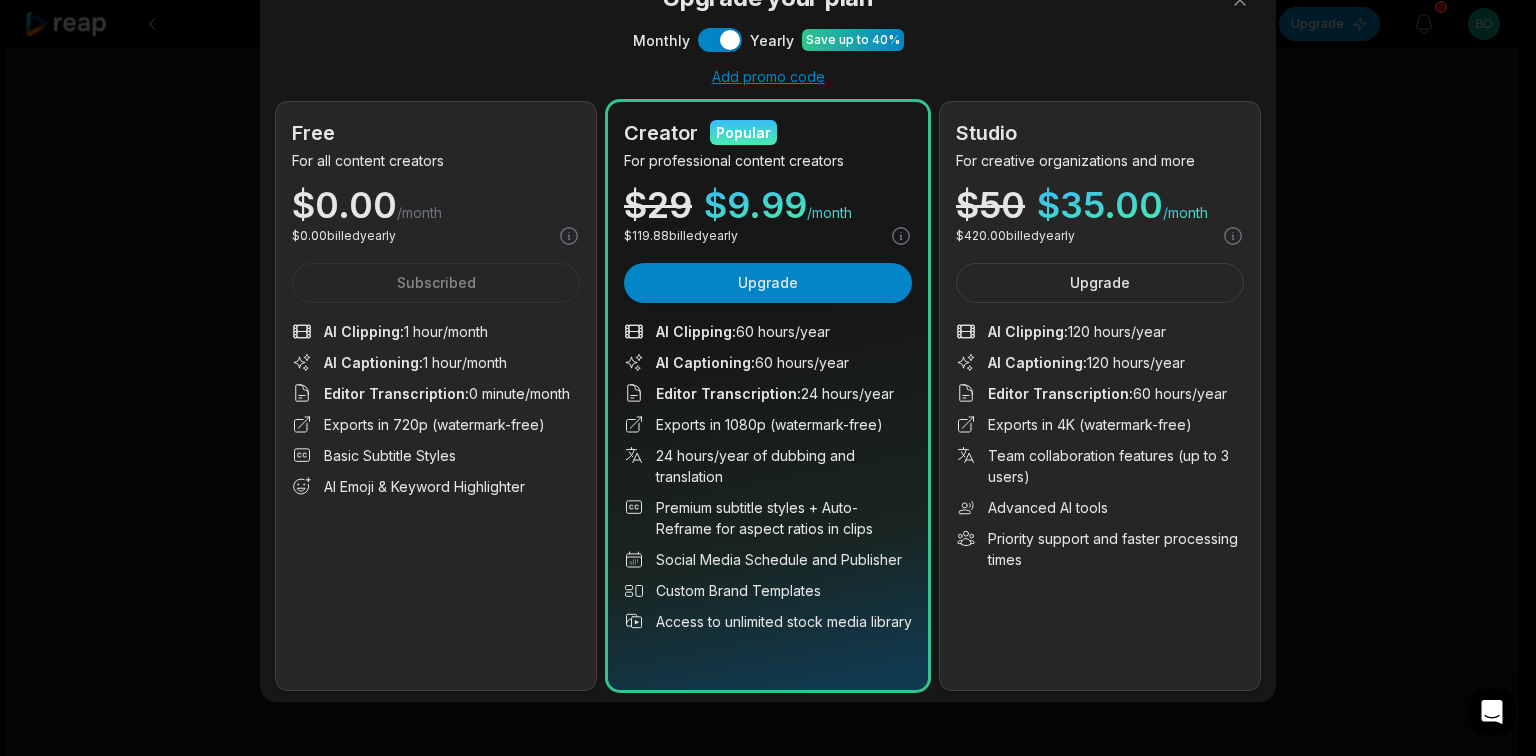 click on "Editor Transcription :  24 hours/year" at bounding box center (775, 393) 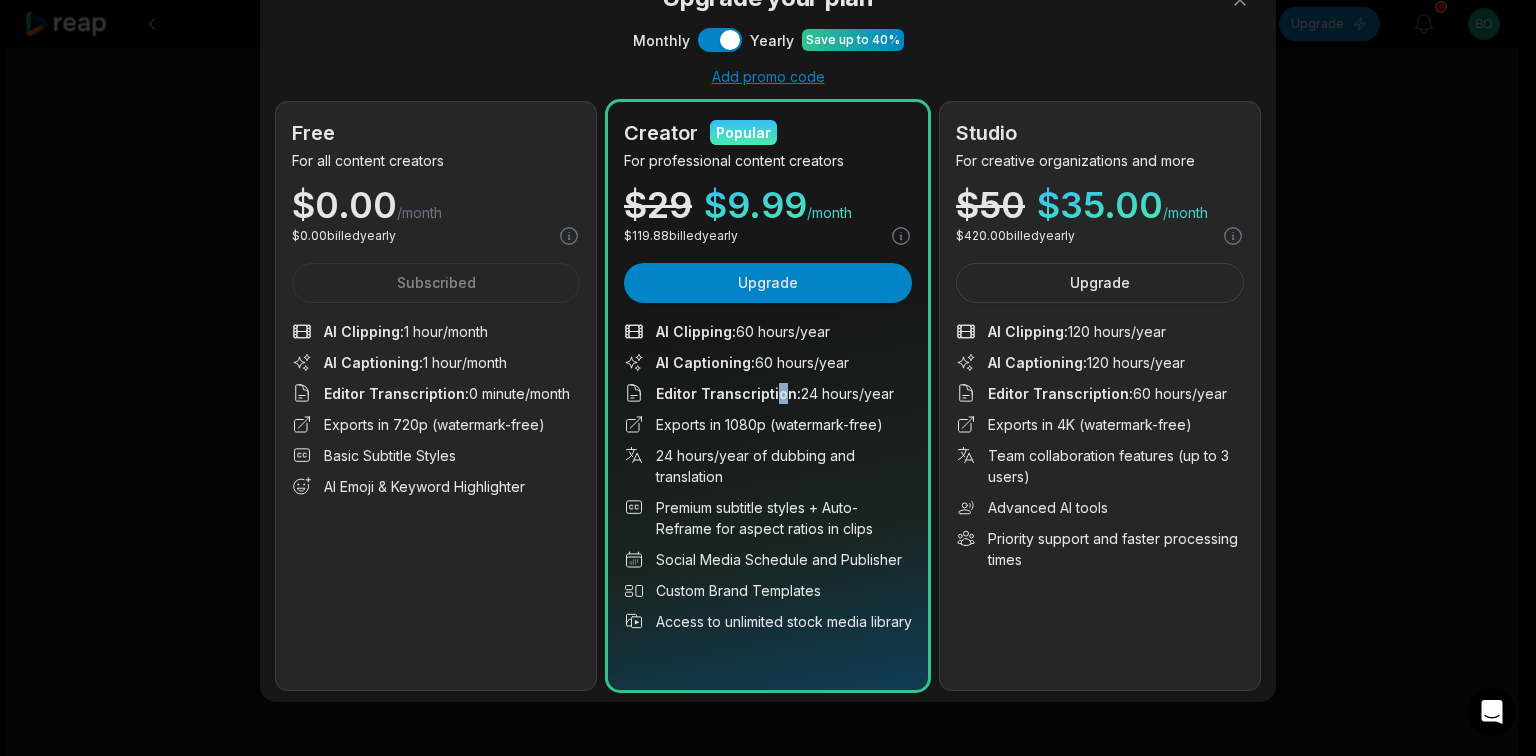click on "Editor Transcription :" at bounding box center [728, 393] 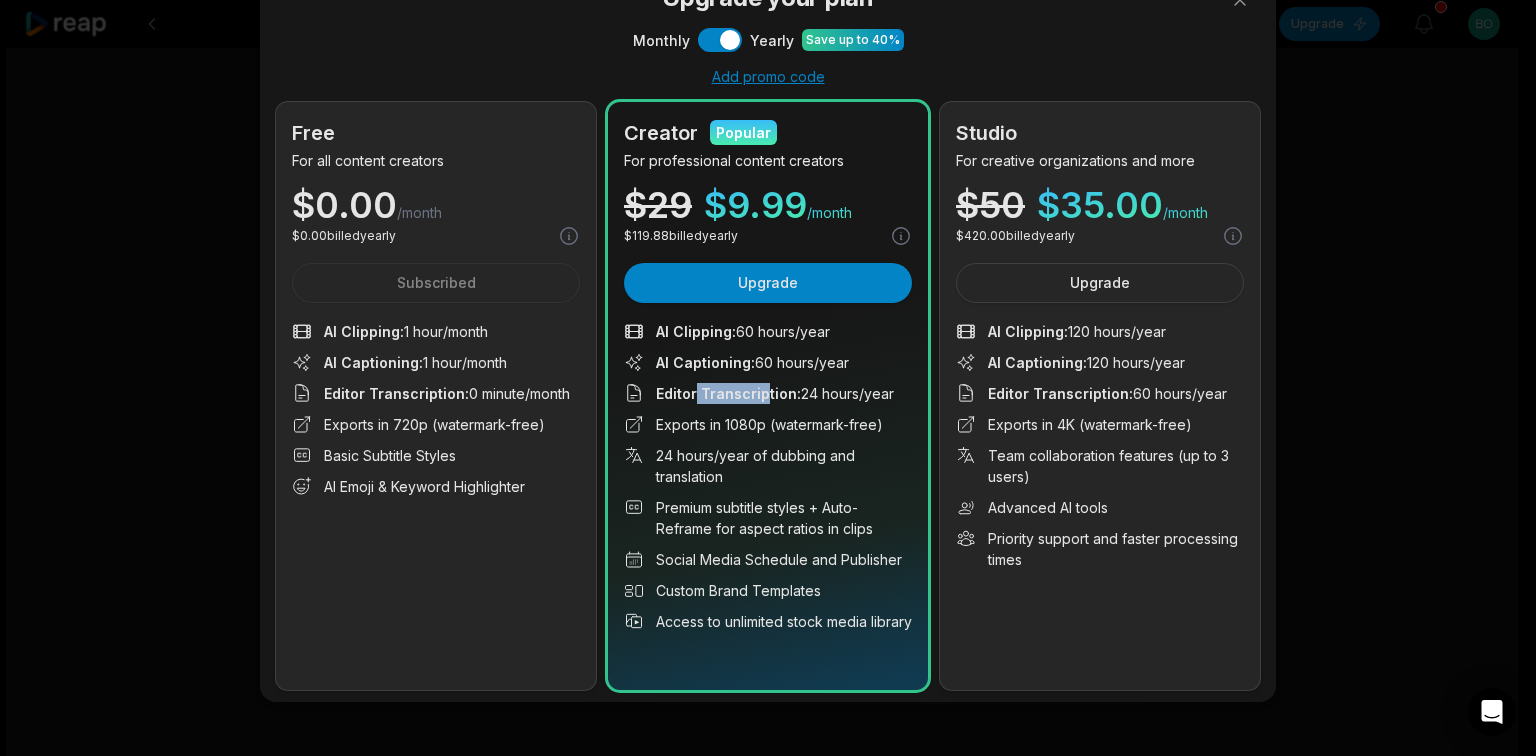 drag, startPoint x: 688, startPoint y: 392, endPoint x: 858, endPoint y: 400, distance: 170.18813 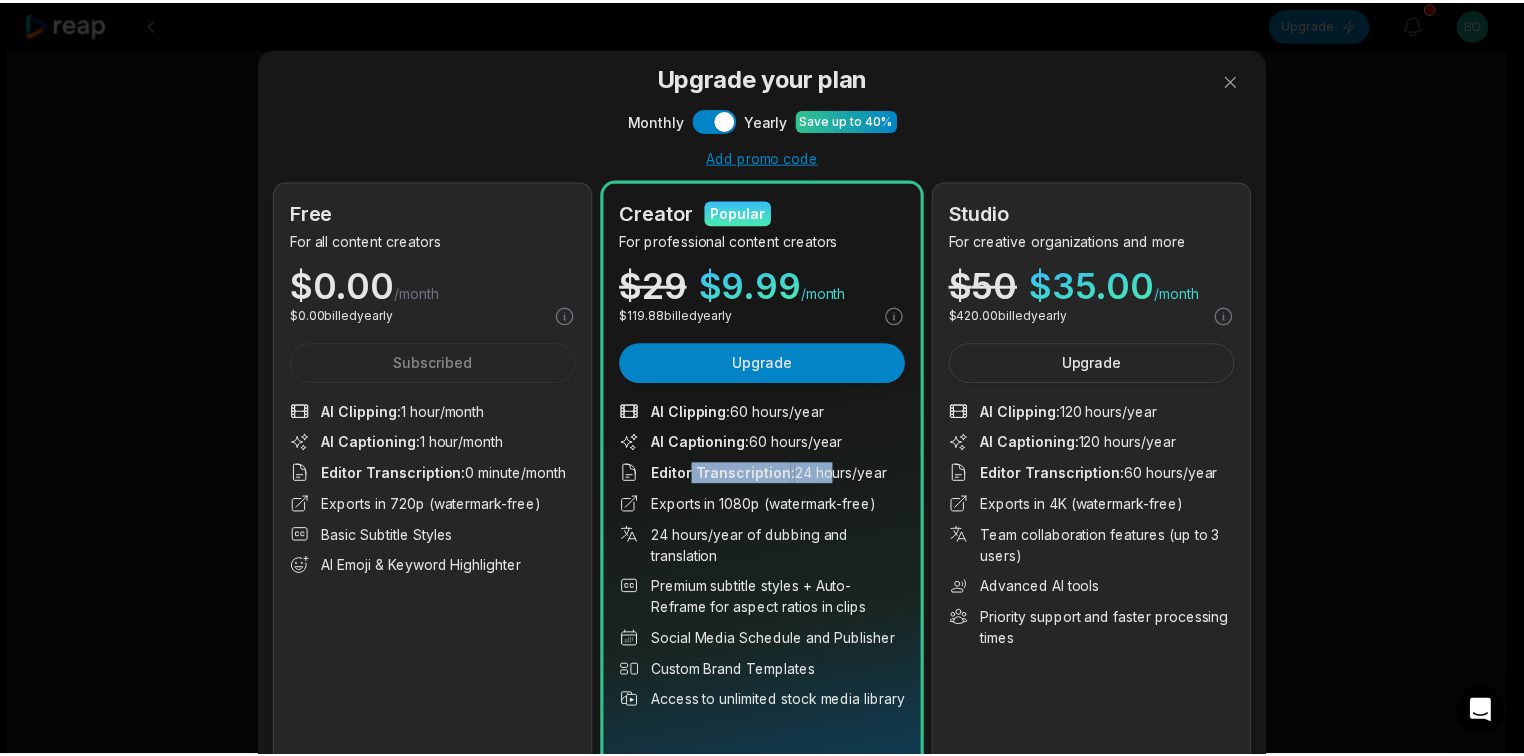 scroll, scrollTop: 87, scrollLeft: 0, axis: vertical 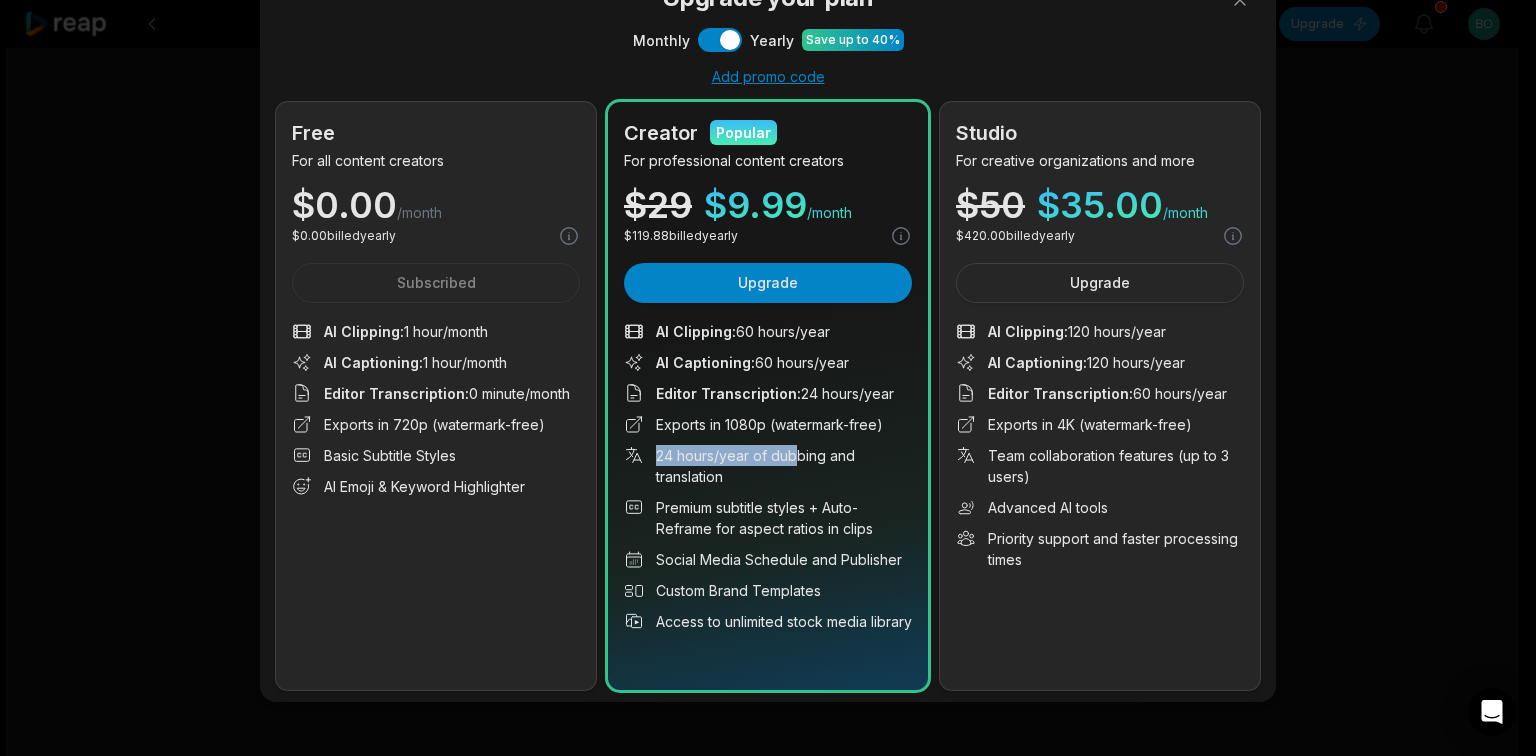 drag, startPoint x: 674, startPoint y: 442, endPoint x: 793, endPoint y: 451, distance: 119.33985 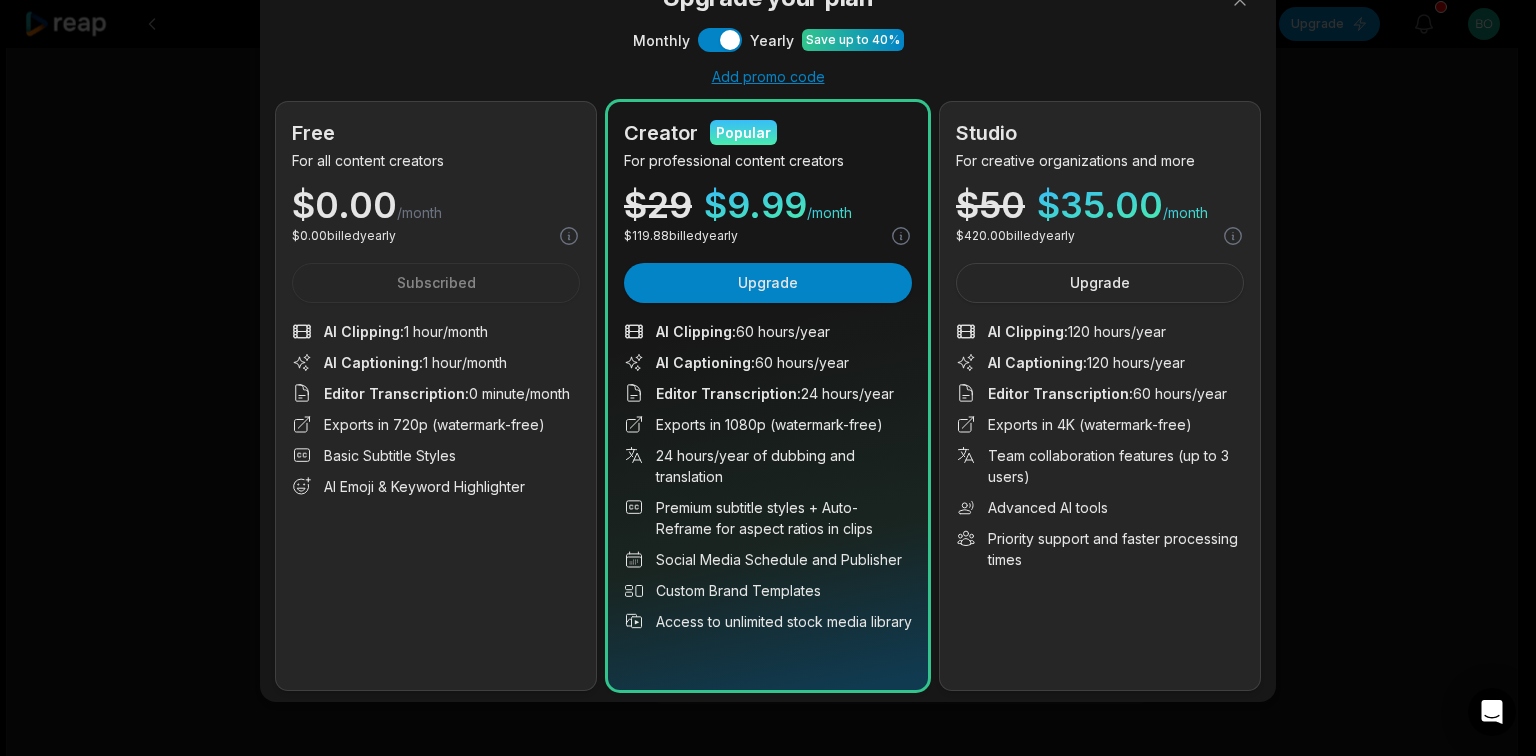 click on "24 hours/year of dubbing and translation" at bounding box center (768, 466) 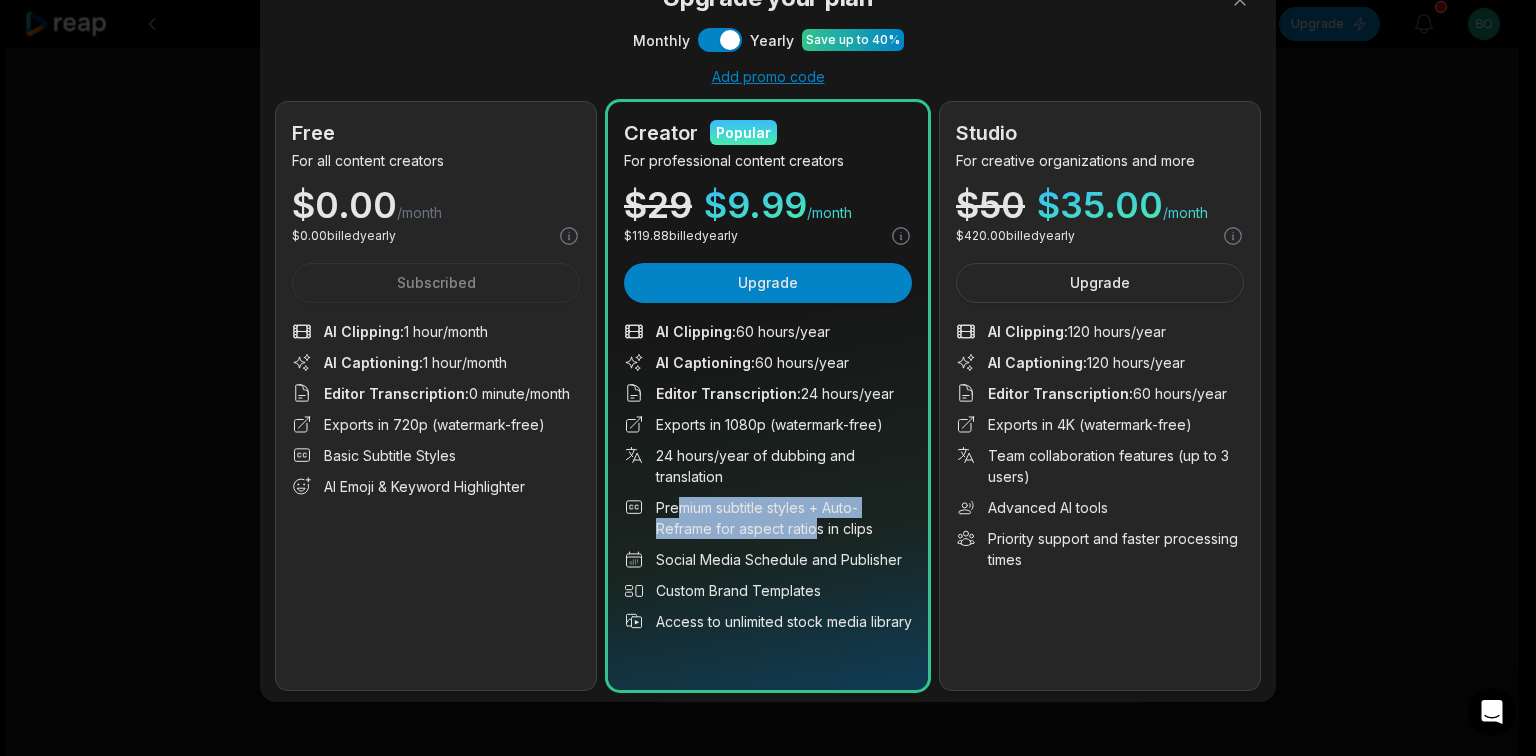 drag, startPoint x: 675, startPoint y: 508, endPoint x: 812, endPoint y: 530, distance: 138.75517 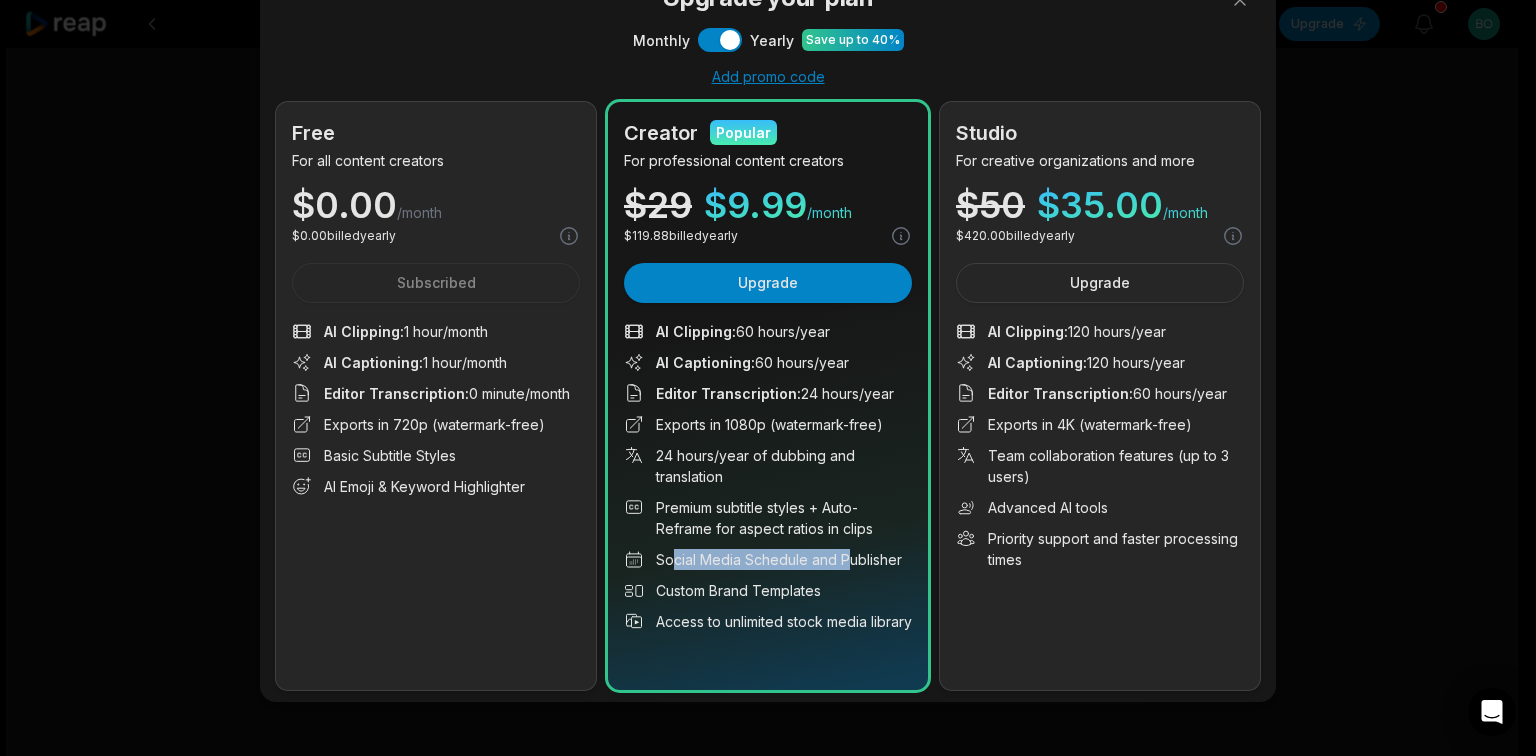 drag, startPoint x: 668, startPoint y: 562, endPoint x: 844, endPoint y: 557, distance: 176.07101 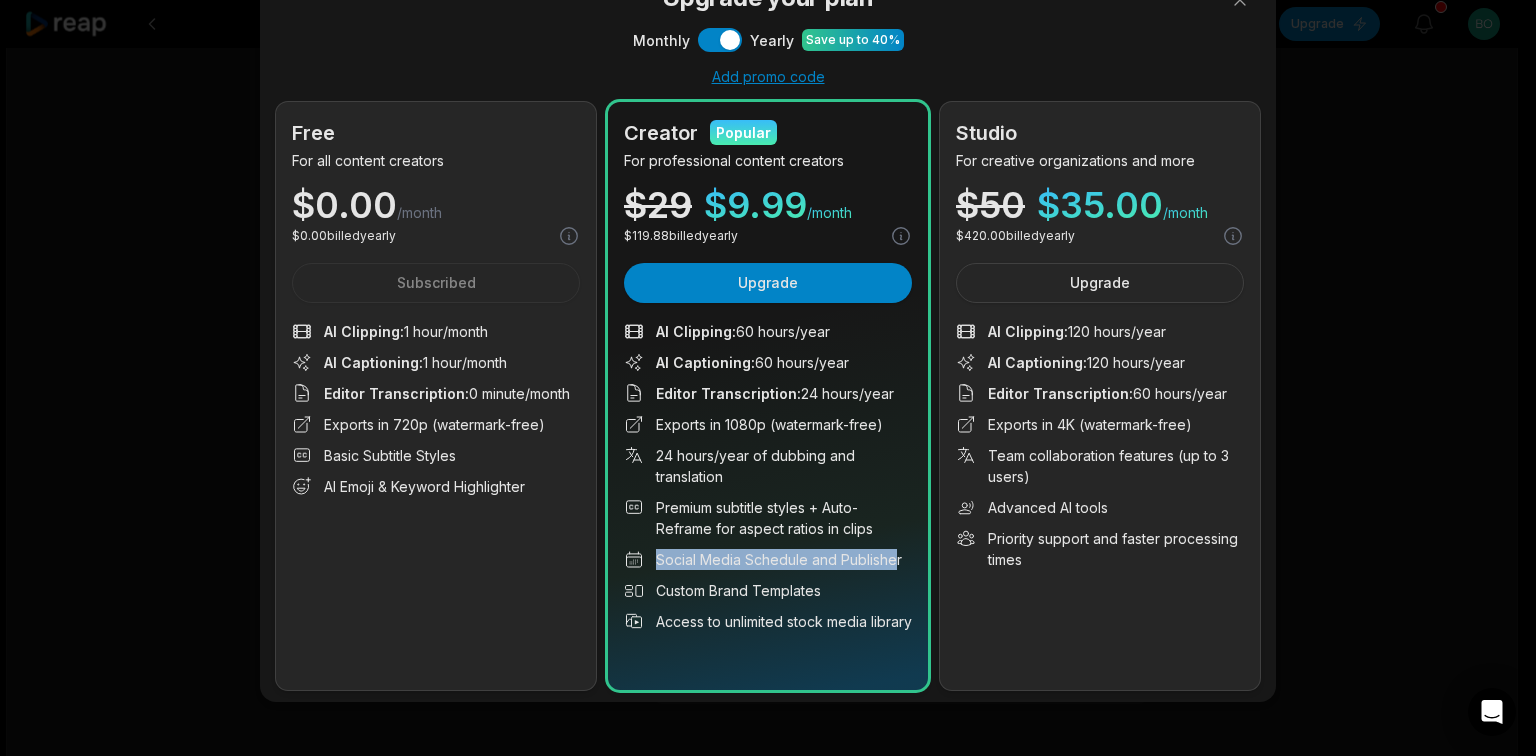 drag, startPoint x: 891, startPoint y: 561, endPoint x: 628, endPoint y: 557, distance: 263.03043 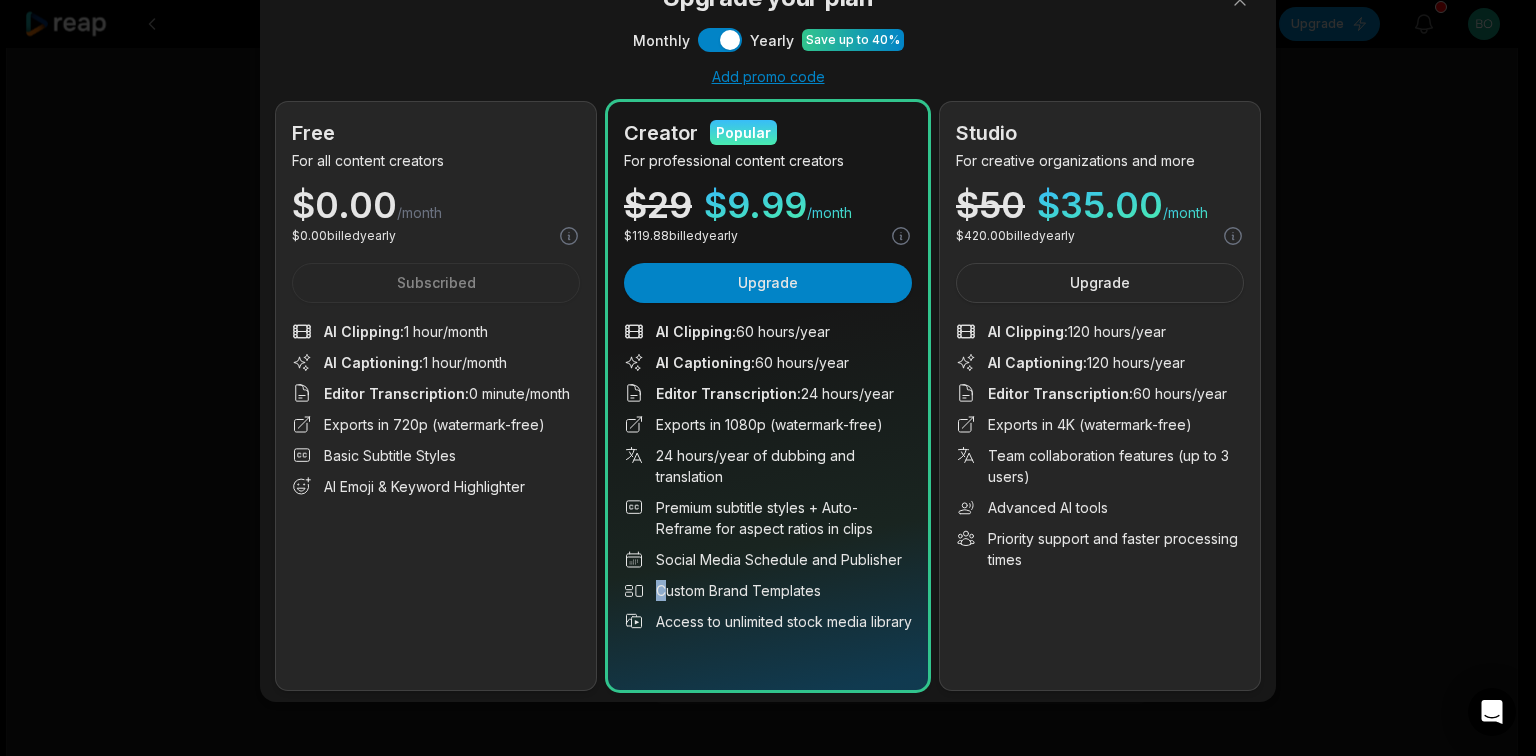 drag, startPoint x: 720, startPoint y: 580, endPoint x: 792, endPoint y: 569, distance: 72.835434 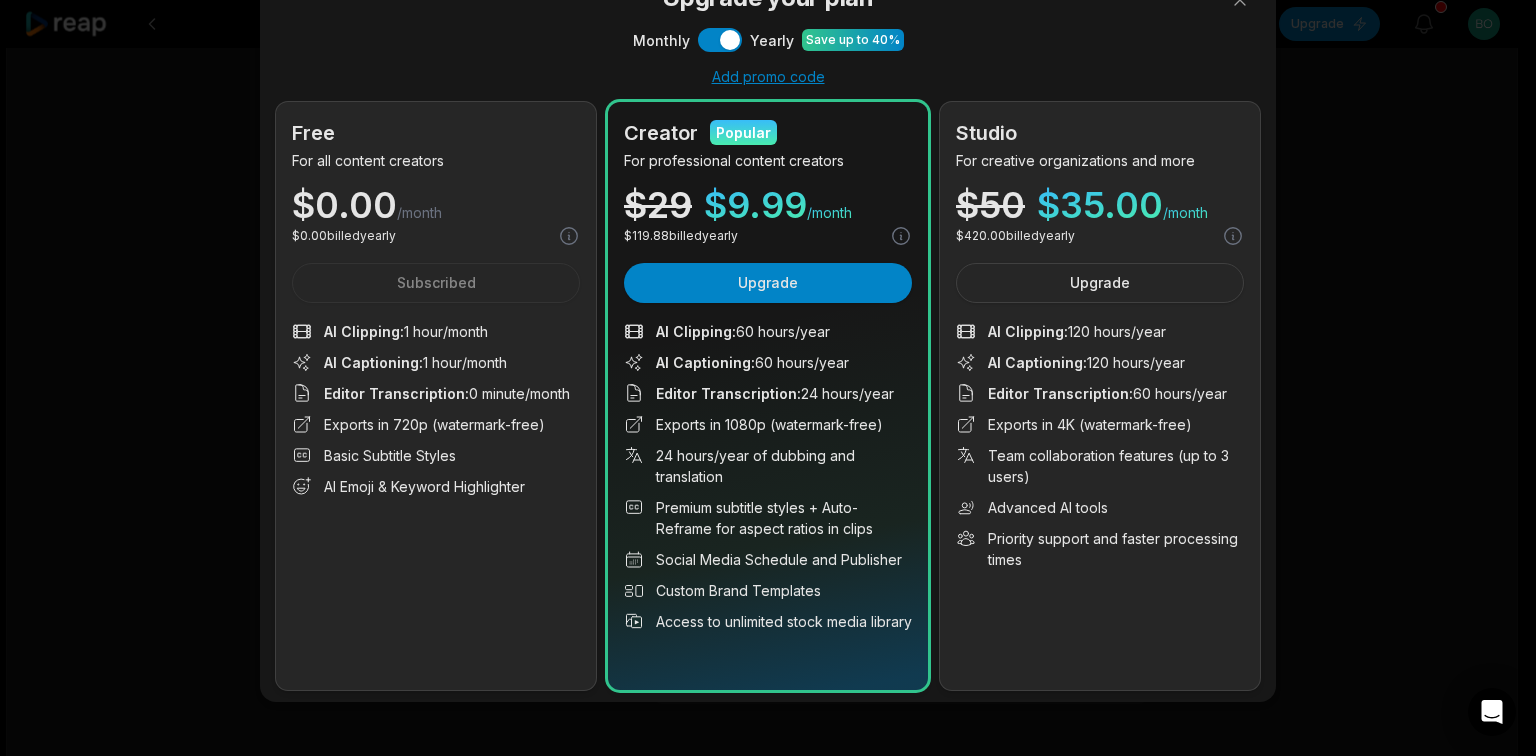click on "Custom Brand Templates" at bounding box center (768, 590) 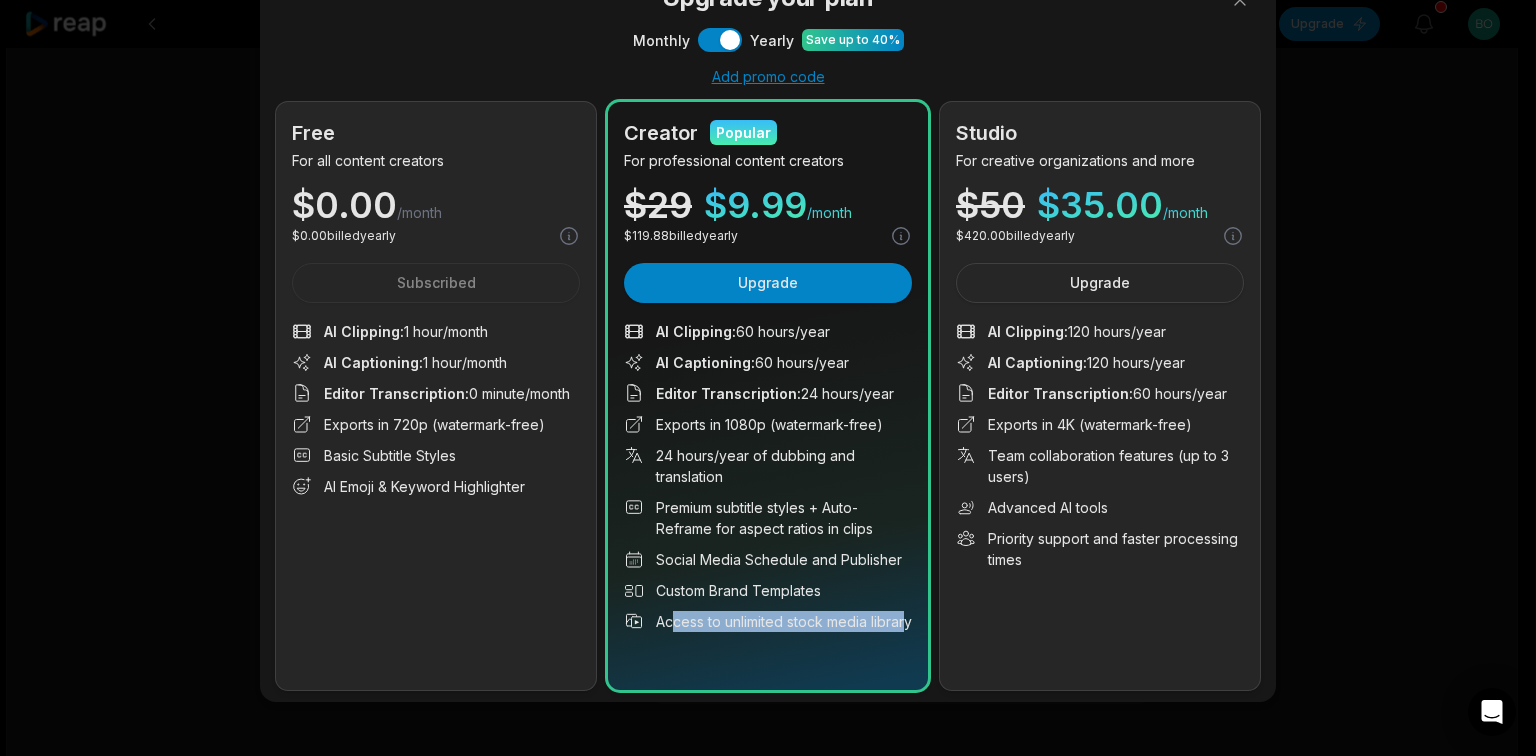 drag, startPoint x: 668, startPoint y: 614, endPoint x: 687, endPoint y: 645, distance: 36.359318 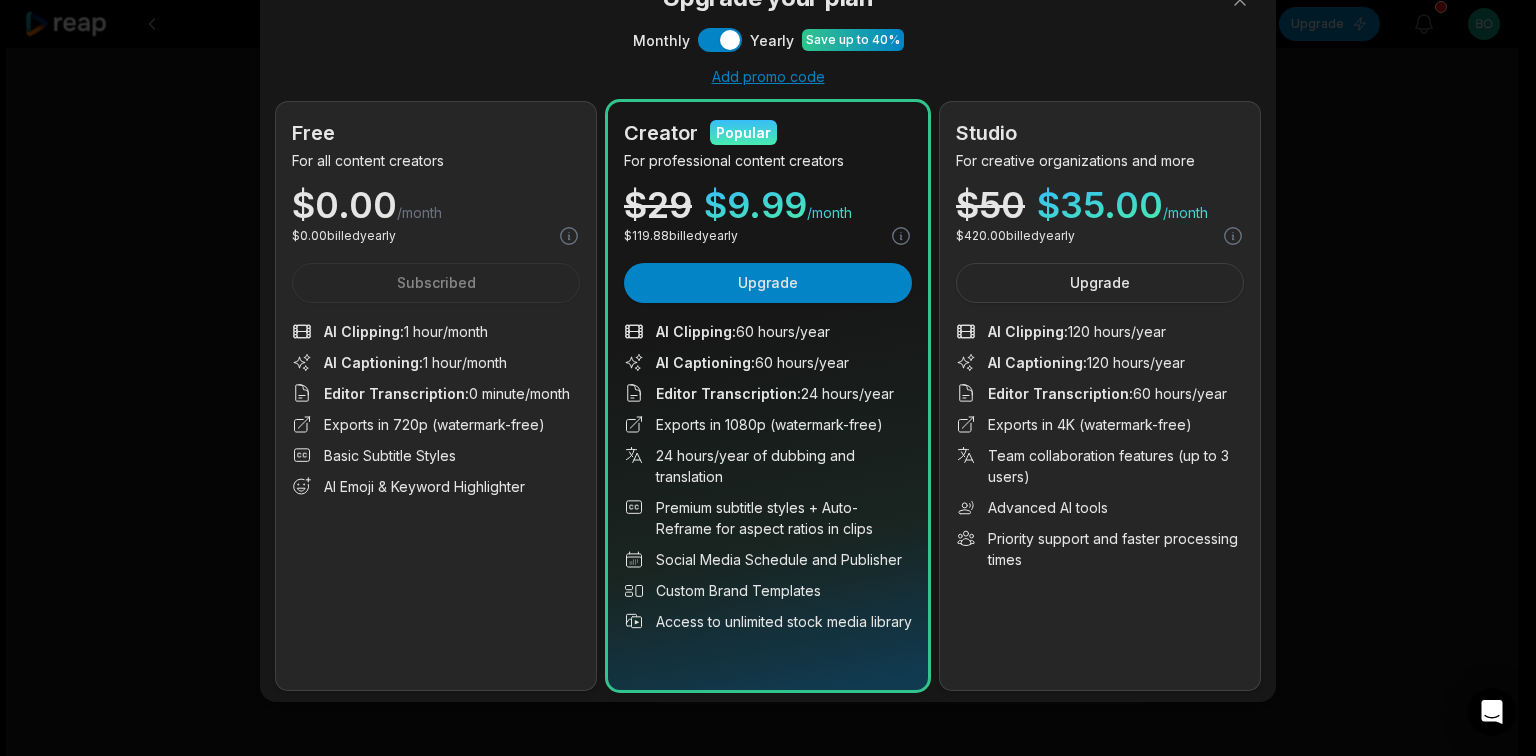 drag, startPoint x: 1277, startPoint y: 447, endPoint x: 1328, endPoint y: 398, distance: 70.724815 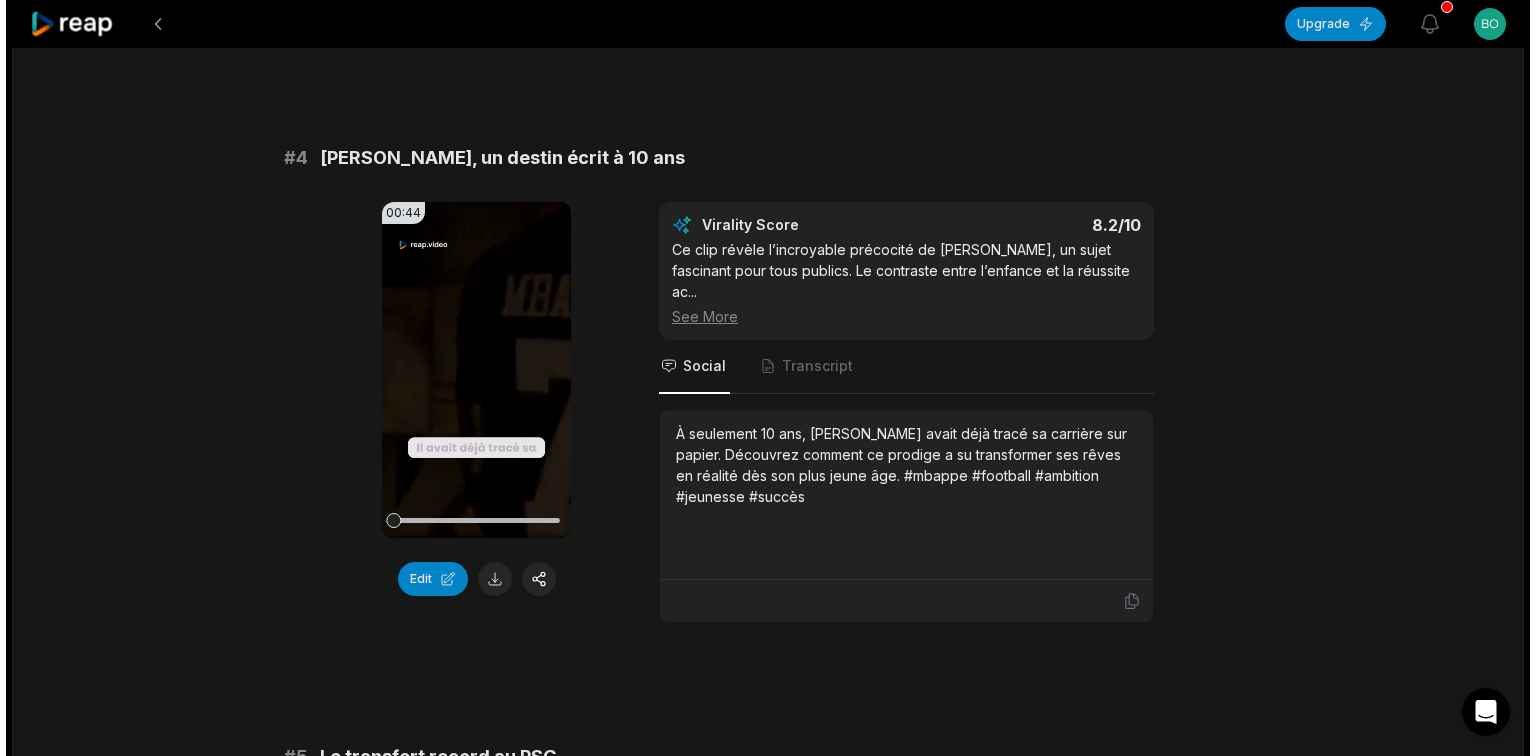 scroll, scrollTop: 2220, scrollLeft: 0, axis: vertical 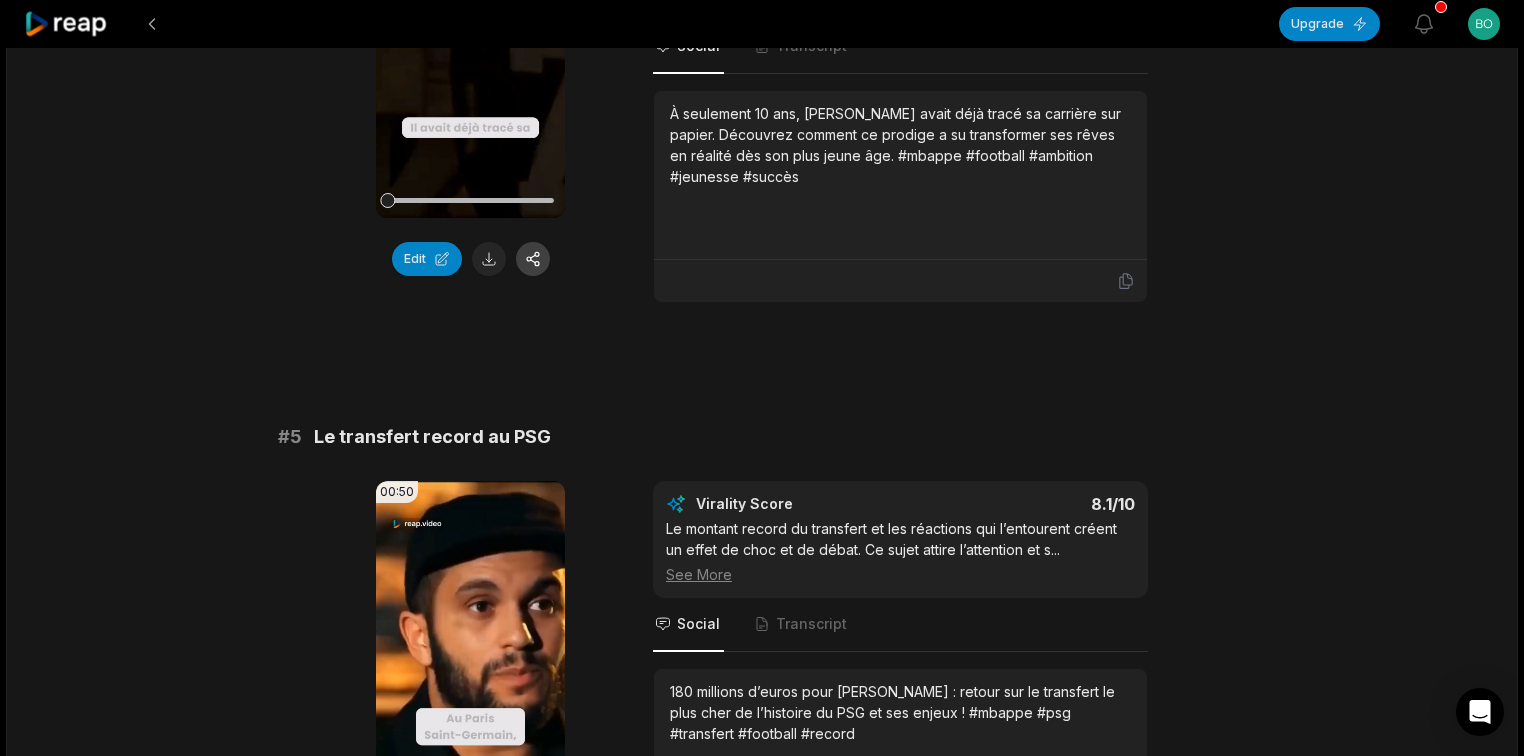 click at bounding box center (533, 259) 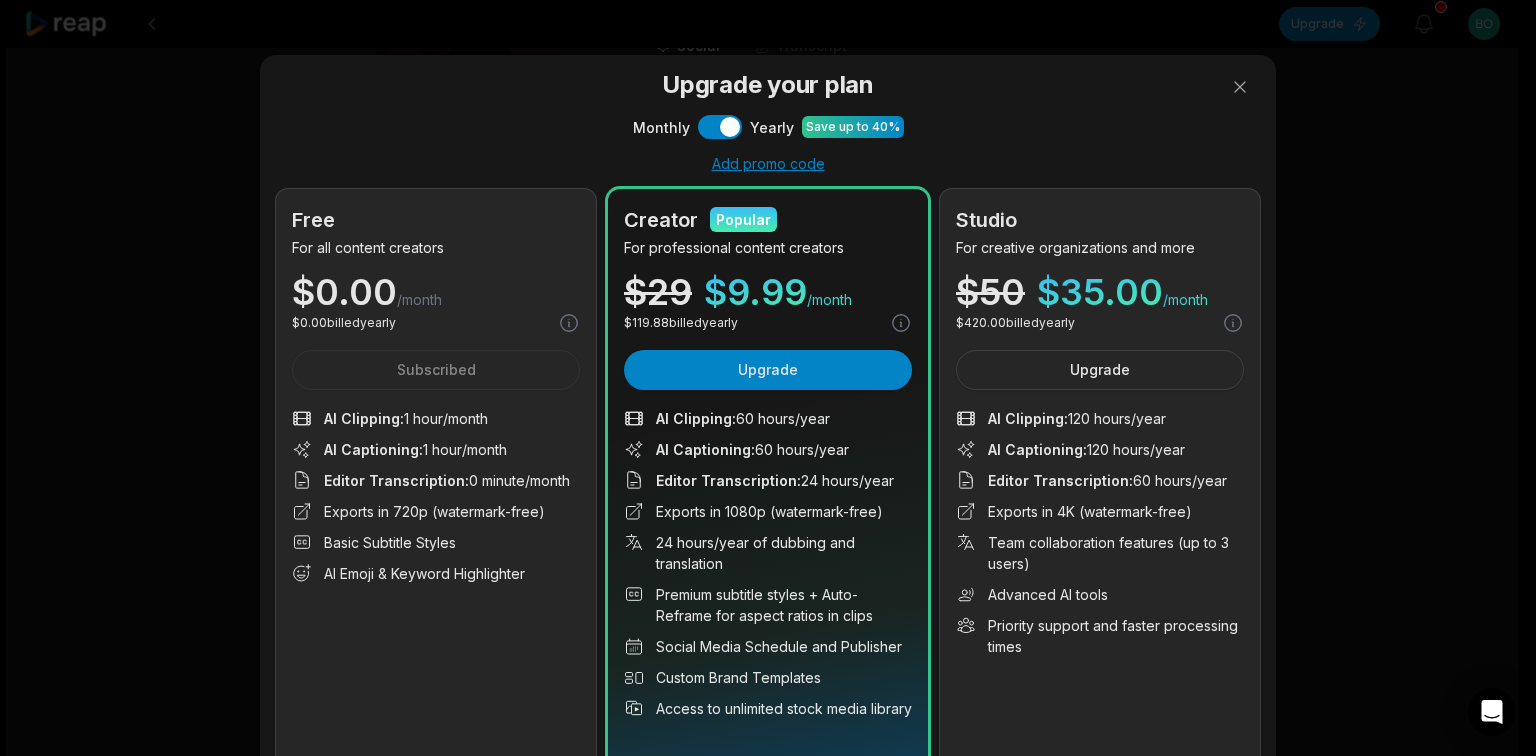 click on "Monthly Use setting Yearly Save up to 40%" at bounding box center [768, 127] 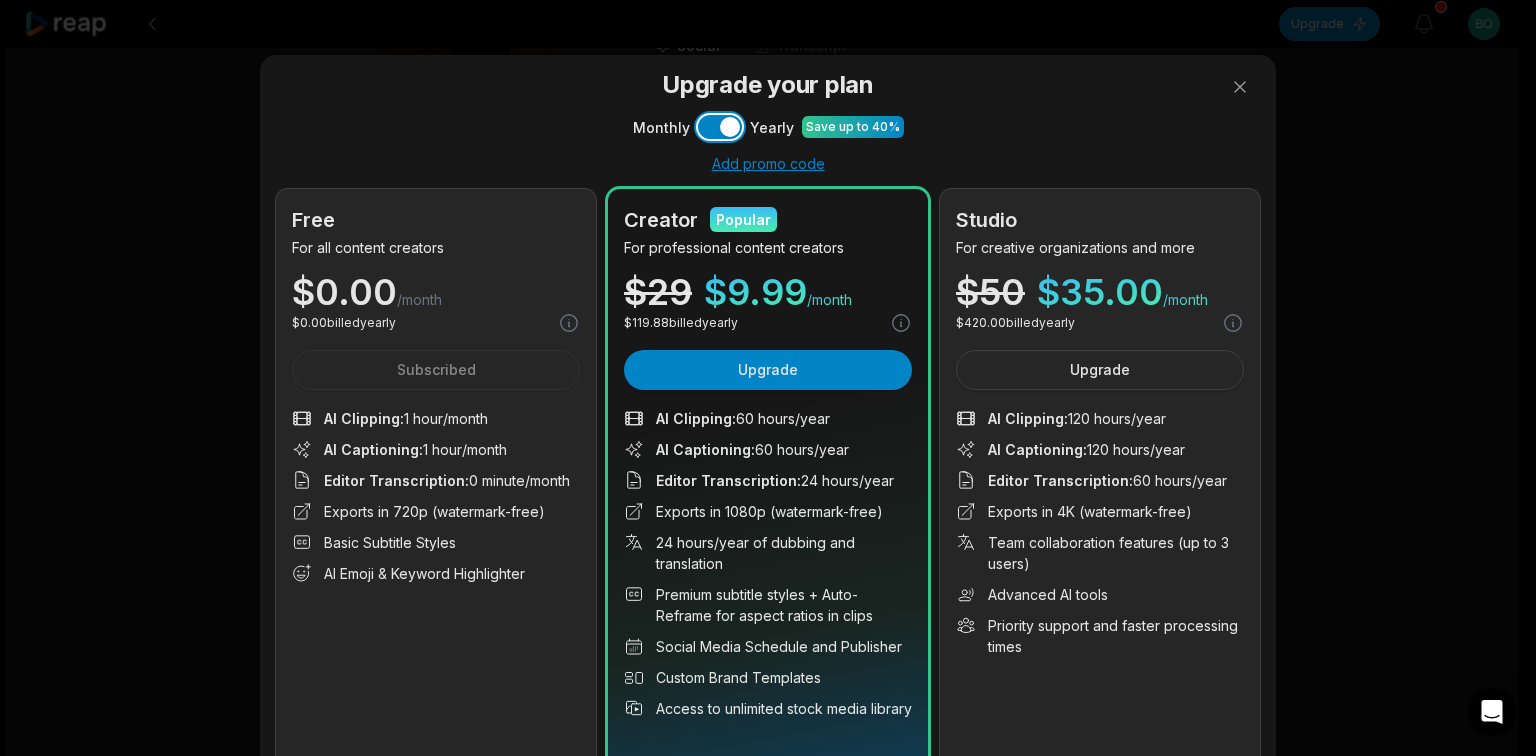 click on "Use setting" at bounding box center [720, 127] 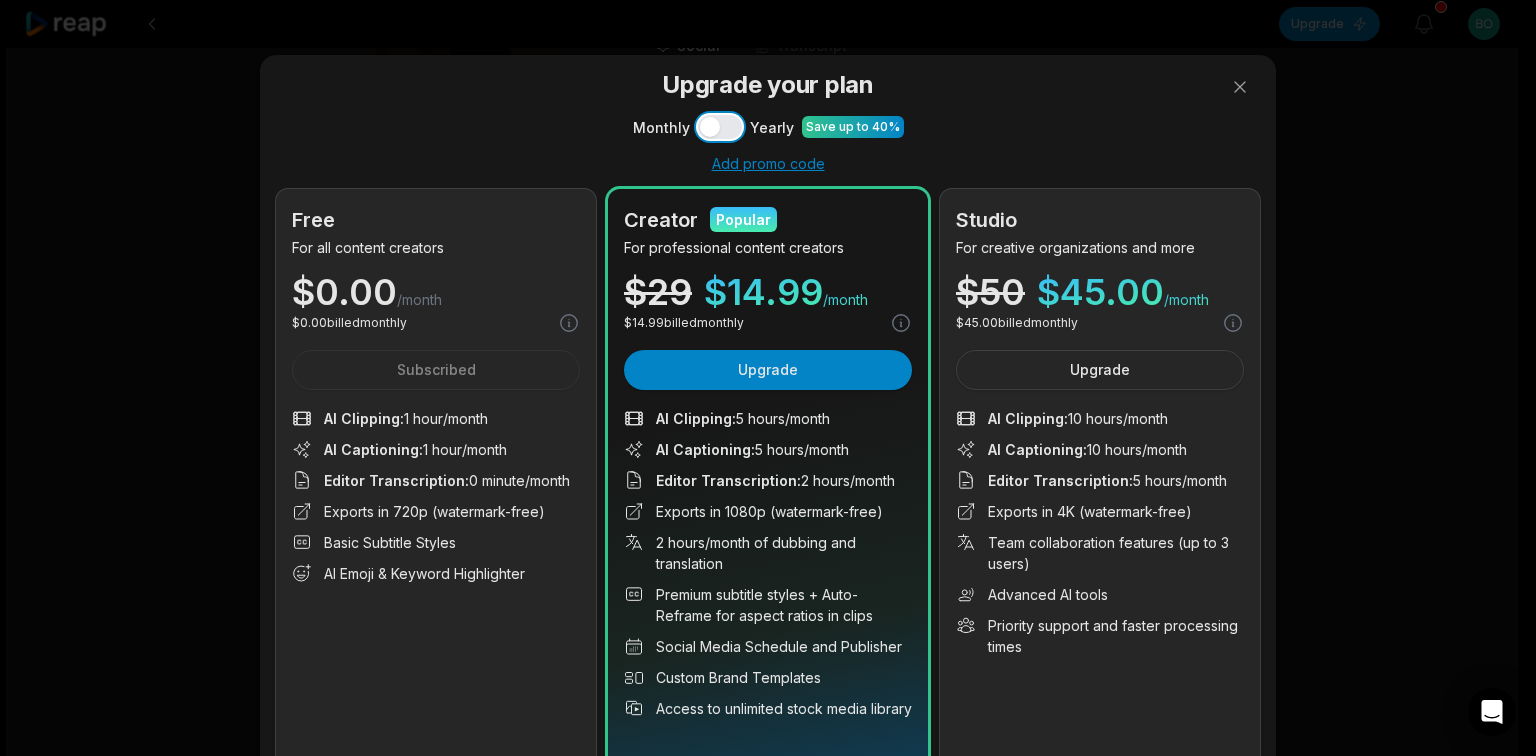 click on "Use setting" at bounding box center (720, 127) 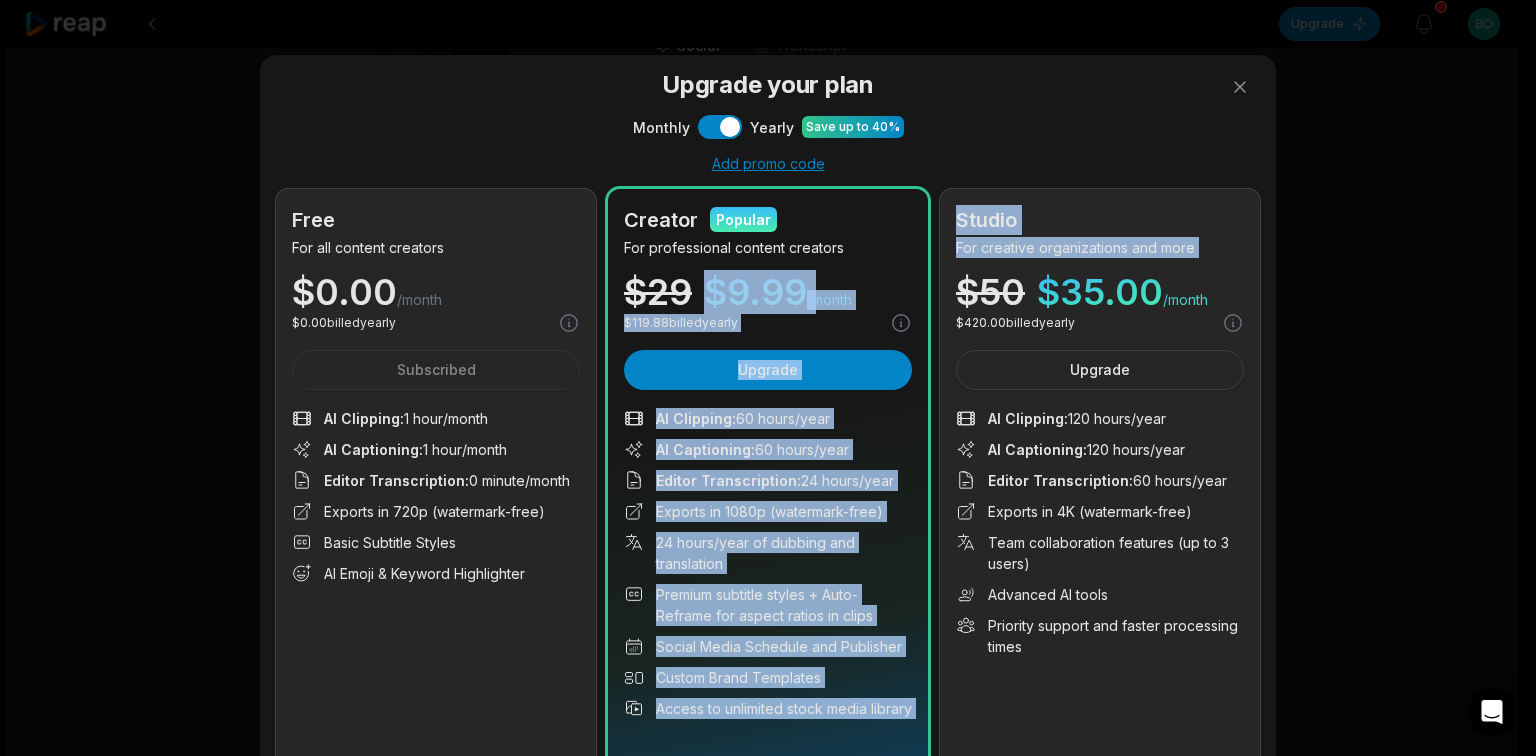 drag, startPoint x: 690, startPoint y: 276, endPoint x: 922, endPoint y: 274, distance: 232.00862 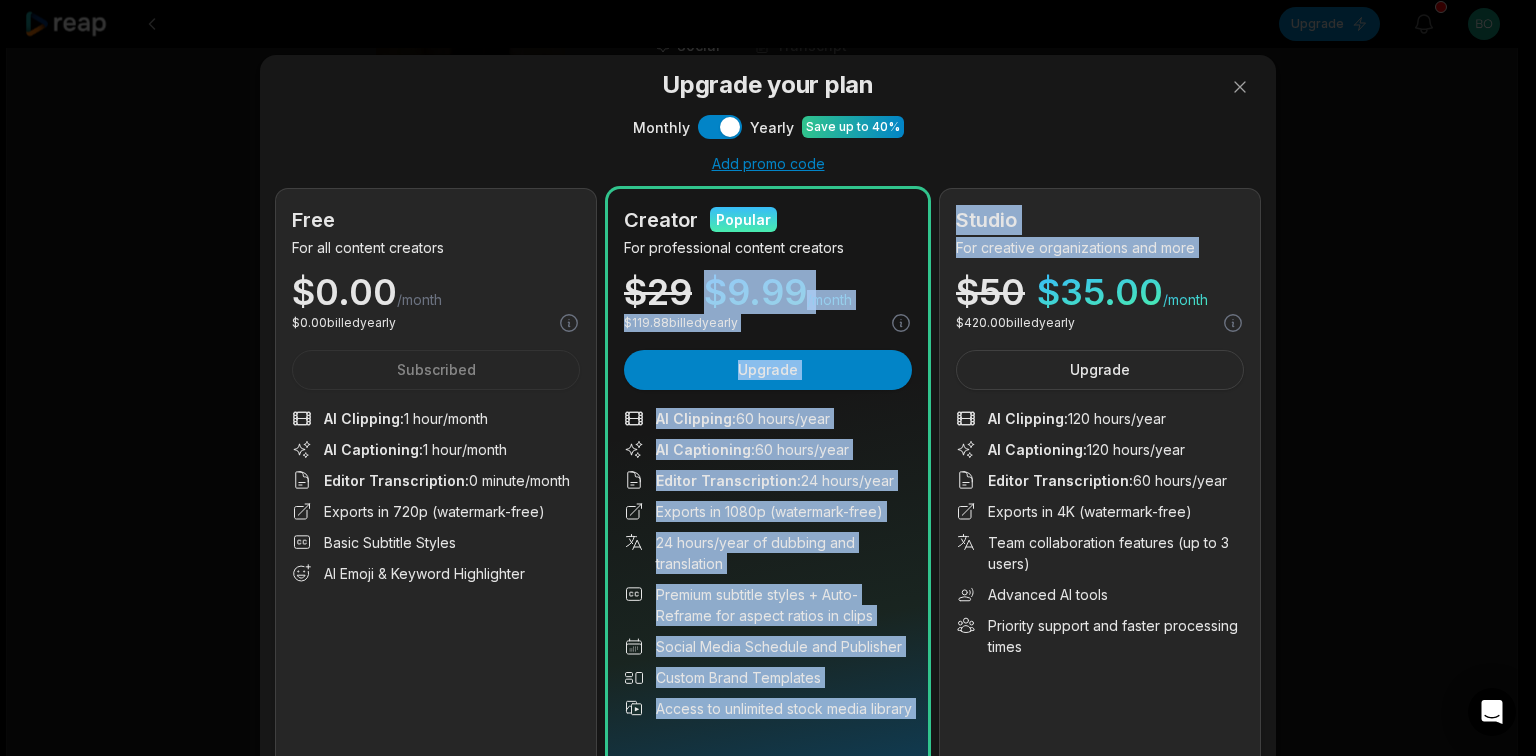 click on "/month" at bounding box center [829, 300] 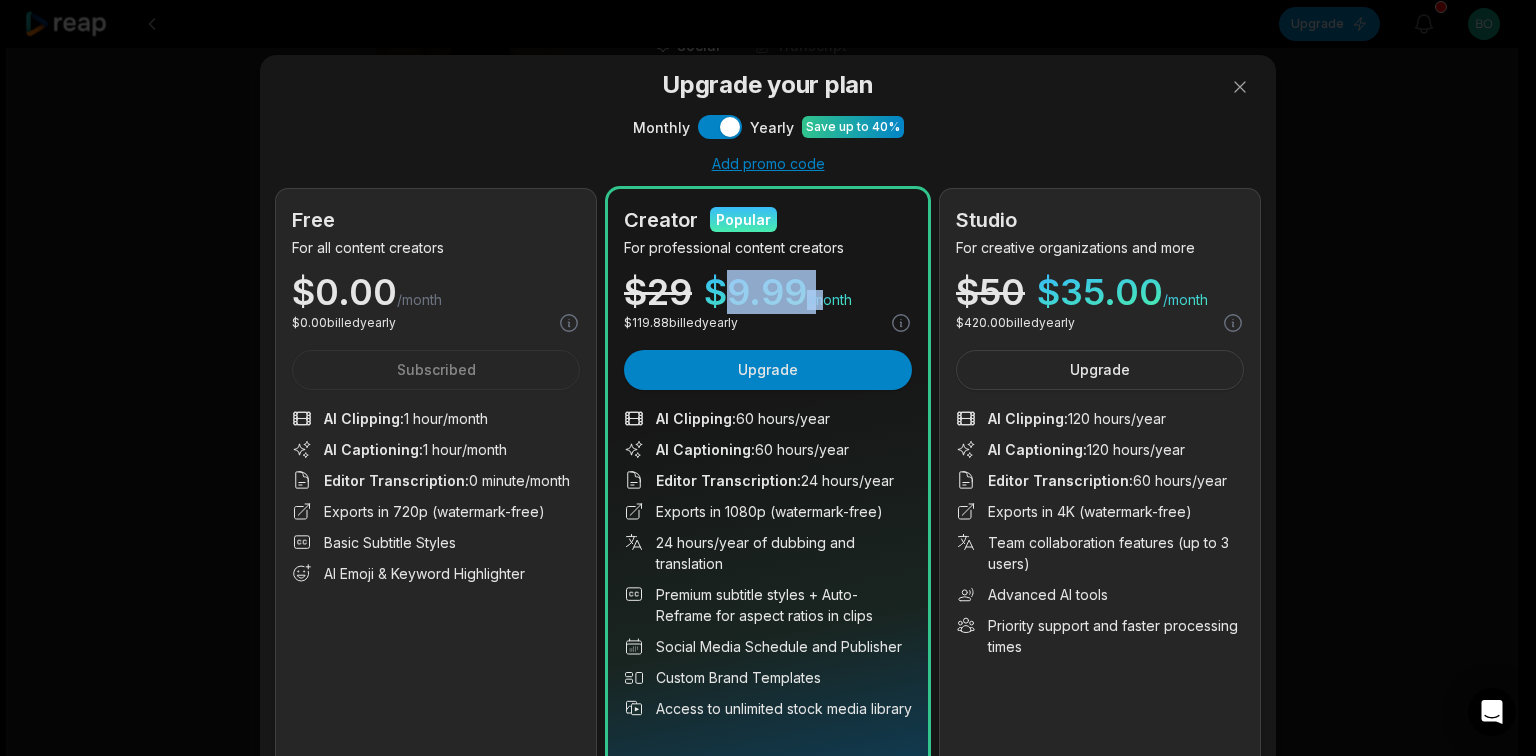 drag, startPoint x: 720, startPoint y: 299, endPoint x: 812, endPoint y: 293, distance: 92.19544 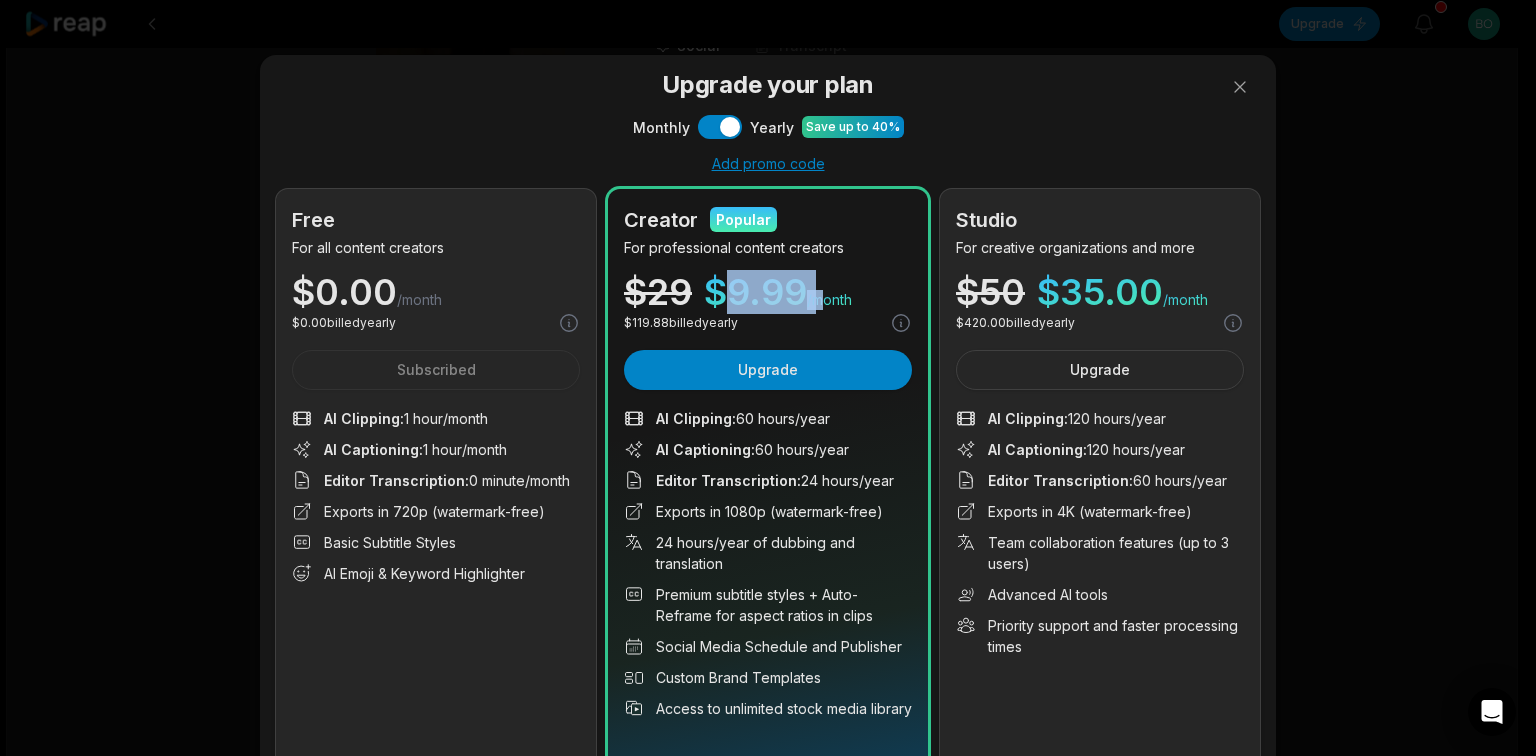 click on "/month" at bounding box center (829, 300) 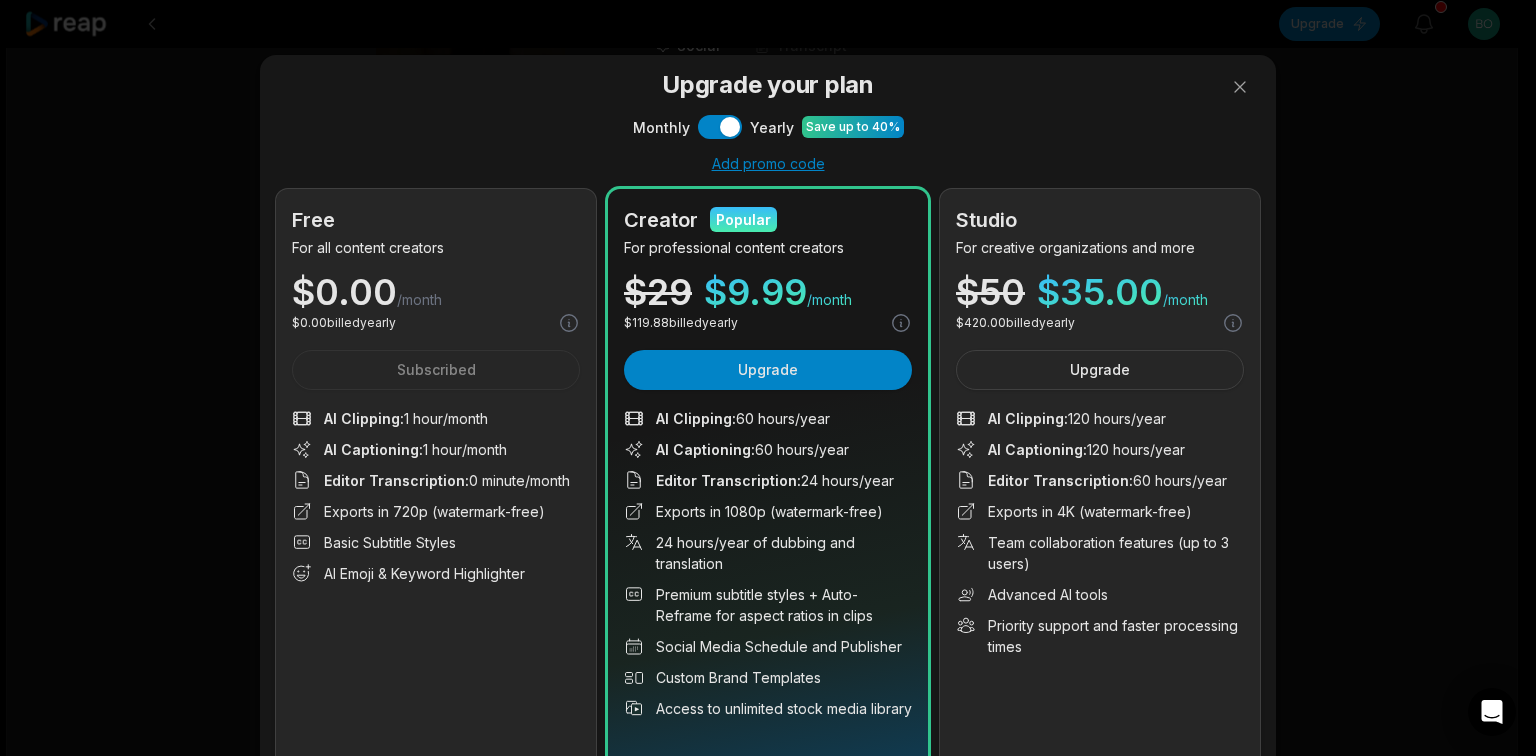 click on "Creator Popular For professional content creators $ 29 $ 9.99 /month $ 119.88  billed  yearly Upgrade AI Clipping :  60 hours/year AI Captioning :  60 hours/year Editor Transcription :  24 hours/year Exports in 1080p (watermark-free) 24 hours/year of dubbing and translation Premium subtitle styles + Auto-Reframe for aspect ratios in clips Social Media Schedule and Publisher Custom Brand Templates Access to unlimited stock media library   60 hours of clipping,      60 hours of captions and more" at bounding box center (768, 483) 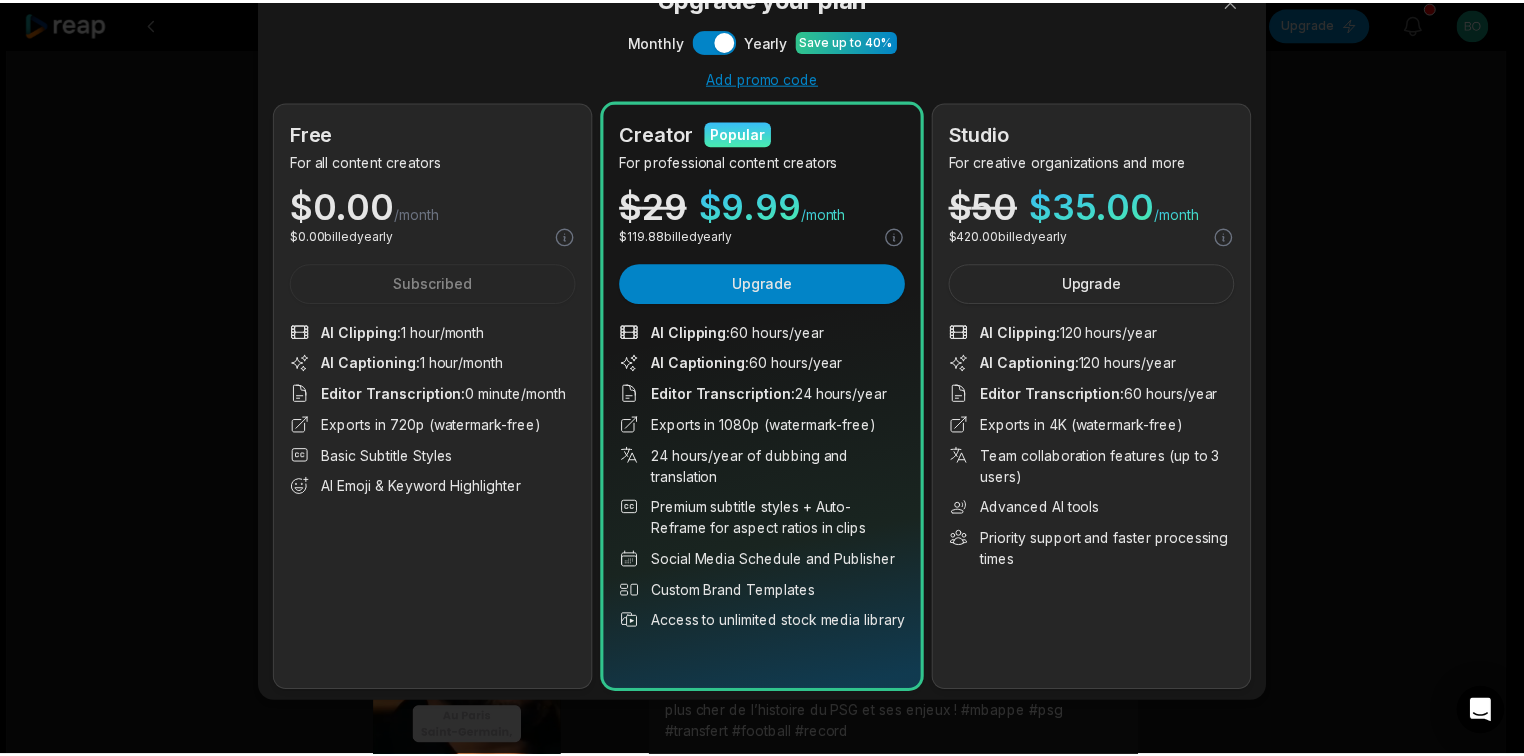 scroll, scrollTop: 0, scrollLeft: 0, axis: both 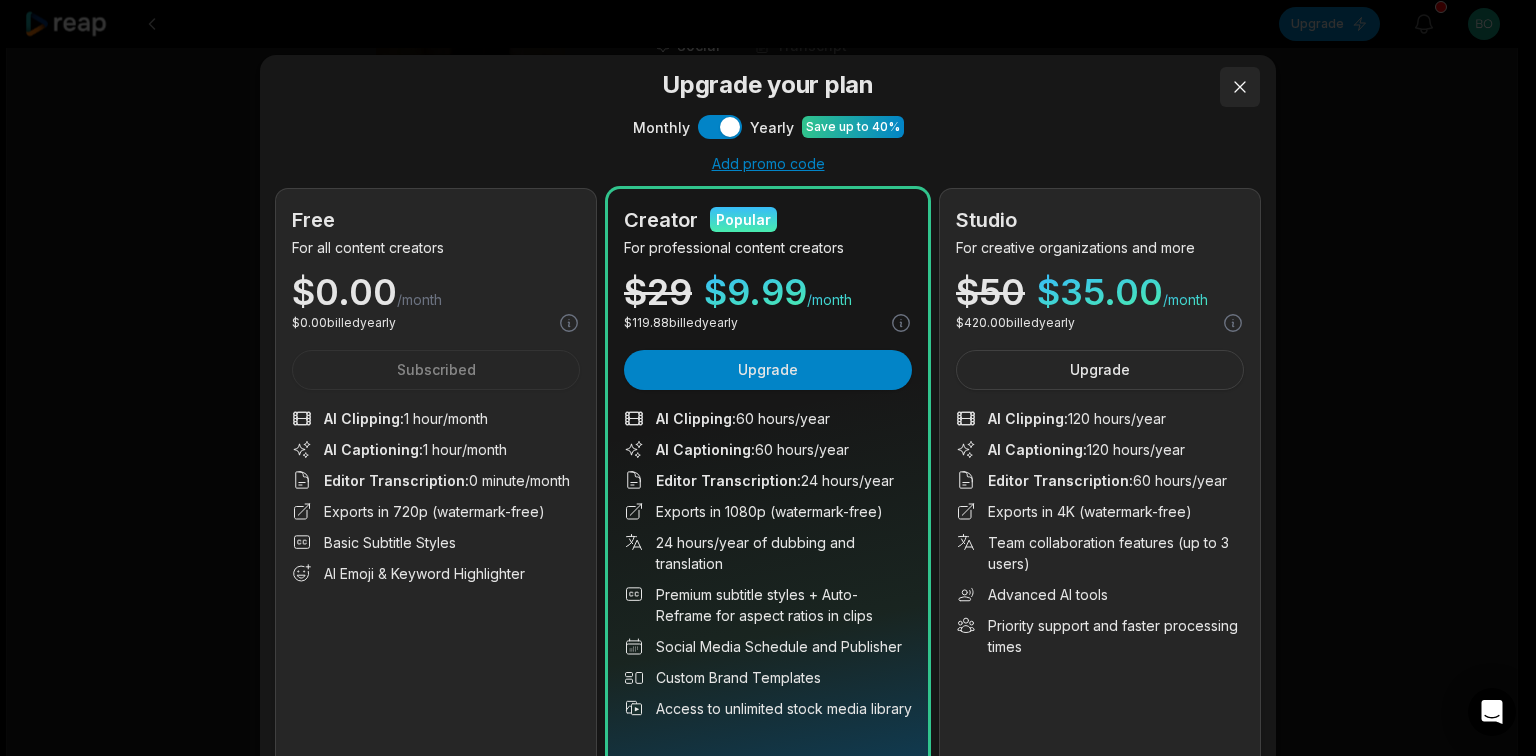 drag, startPoint x: 1208, startPoint y: 76, endPoint x: 1234, endPoint y: 84, distance: 27.202942 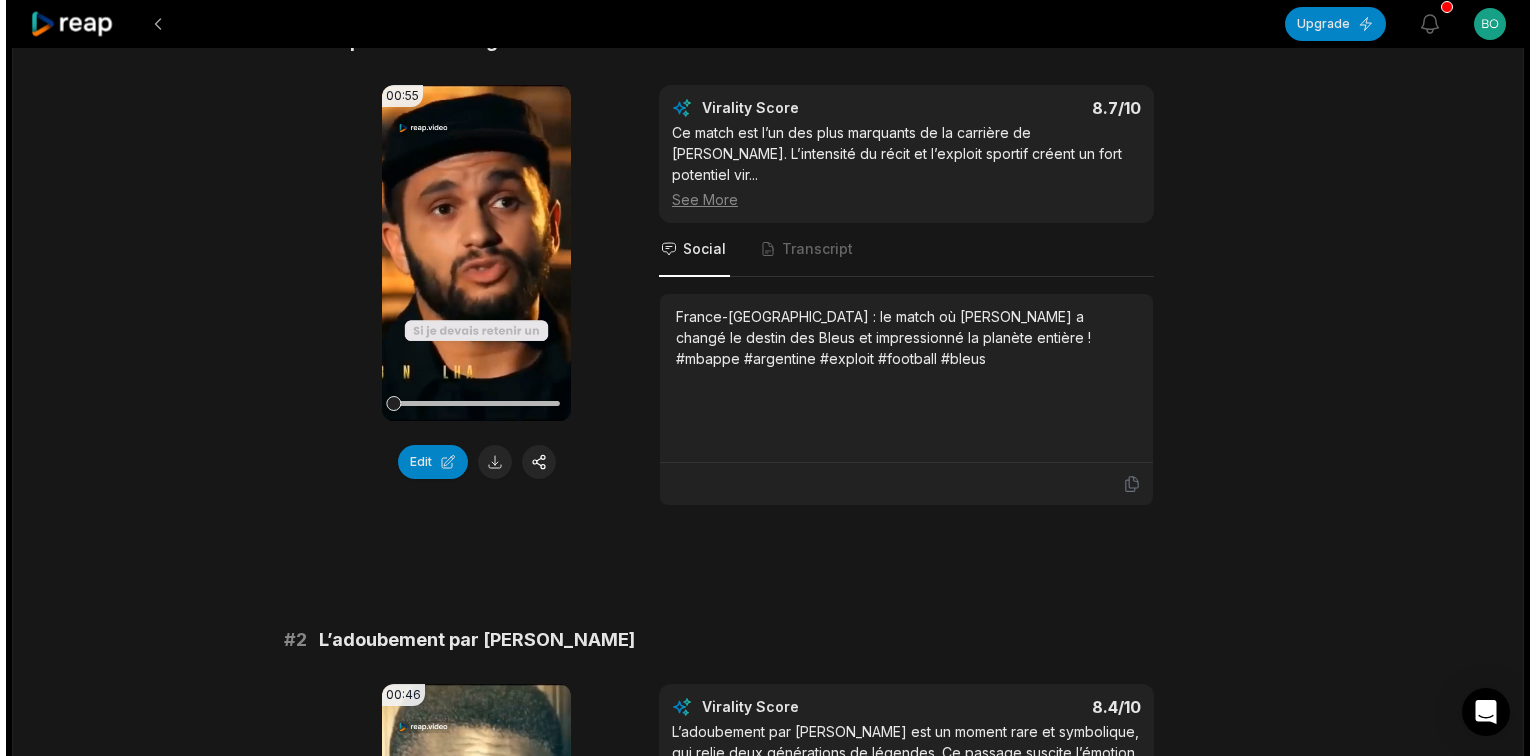 scroll, scrollTop: 0, scrollLeft: 0, axis: both 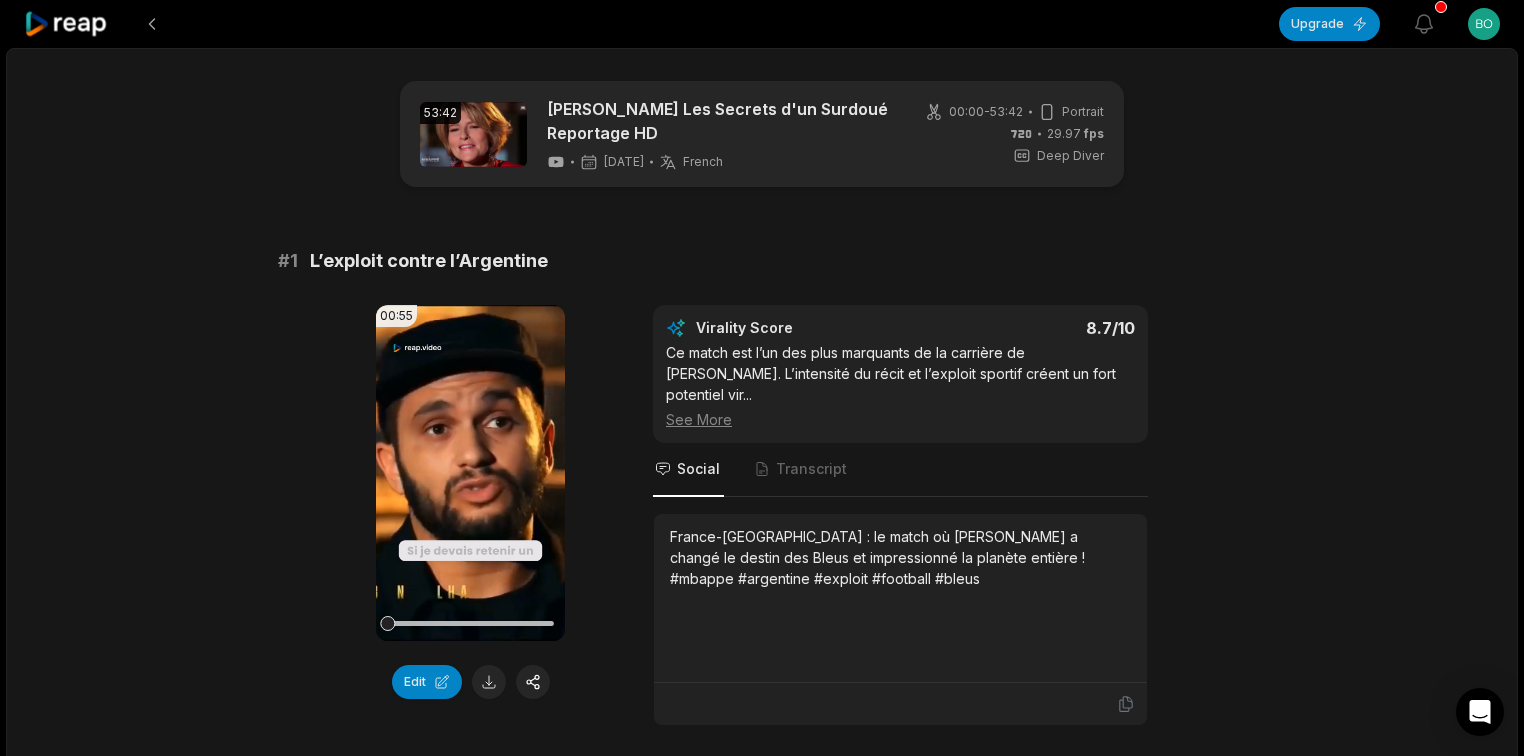 click at bounding box center [473, 134] 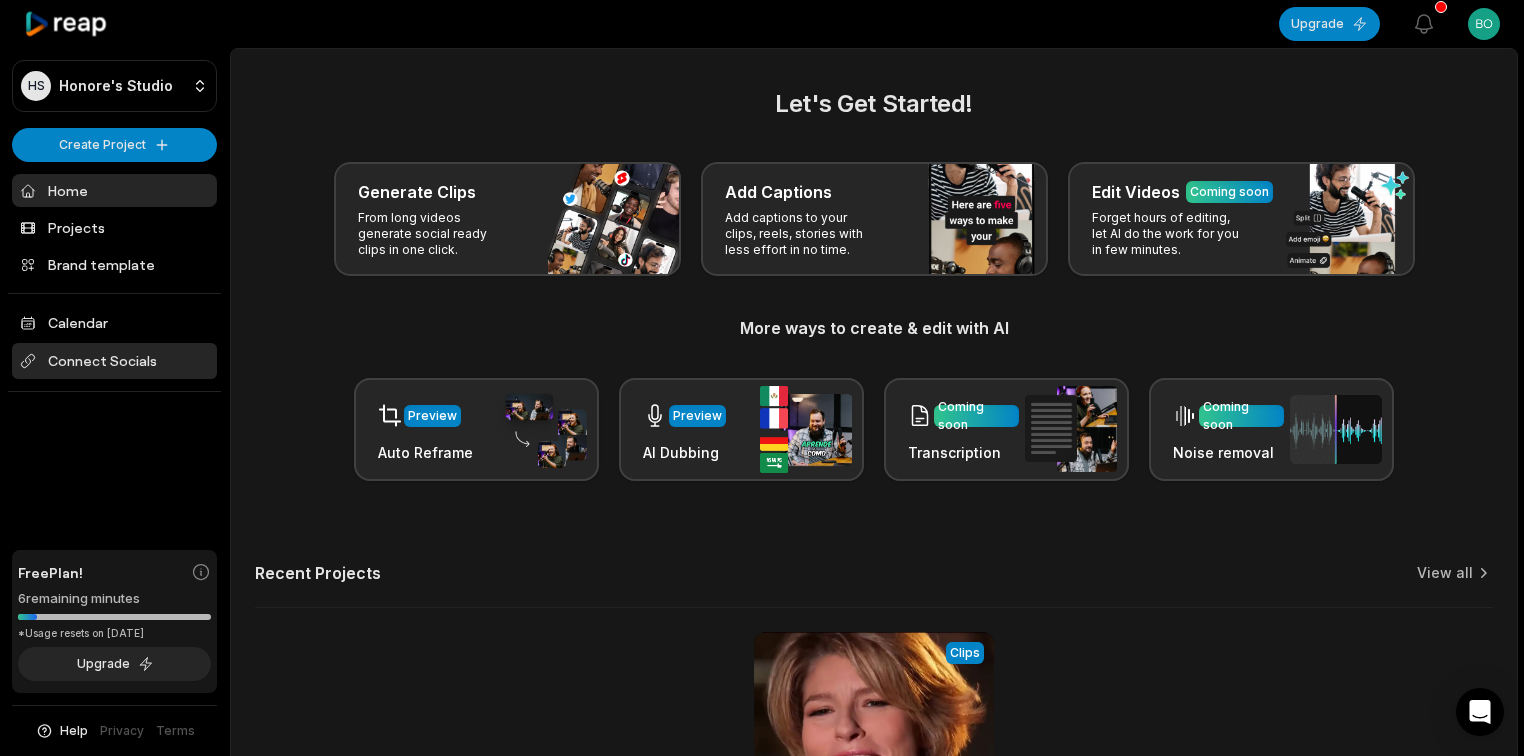 click on "Connect Socials" at bounding box center [114, 361] 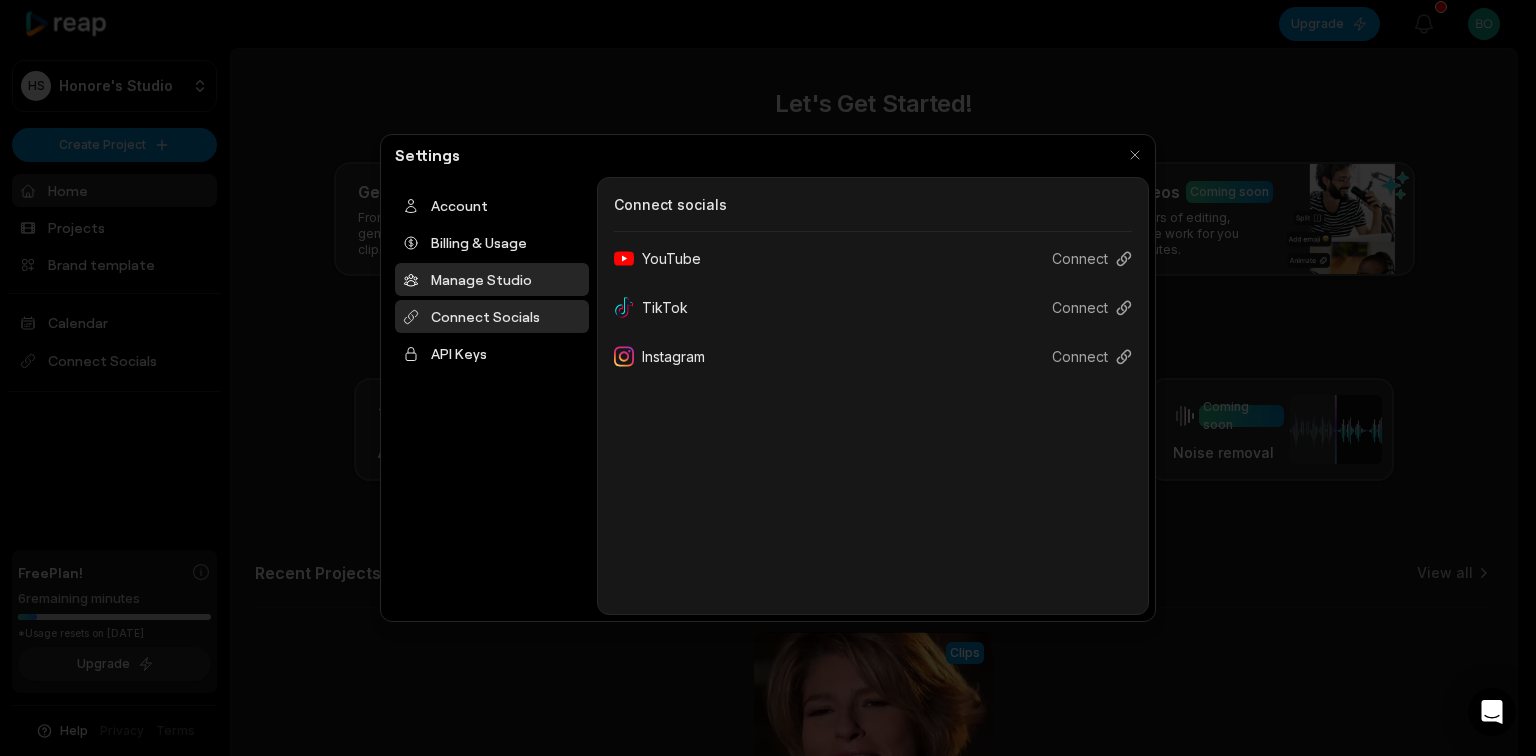 click on "Manage Studio" at bounding box center [492, 279] 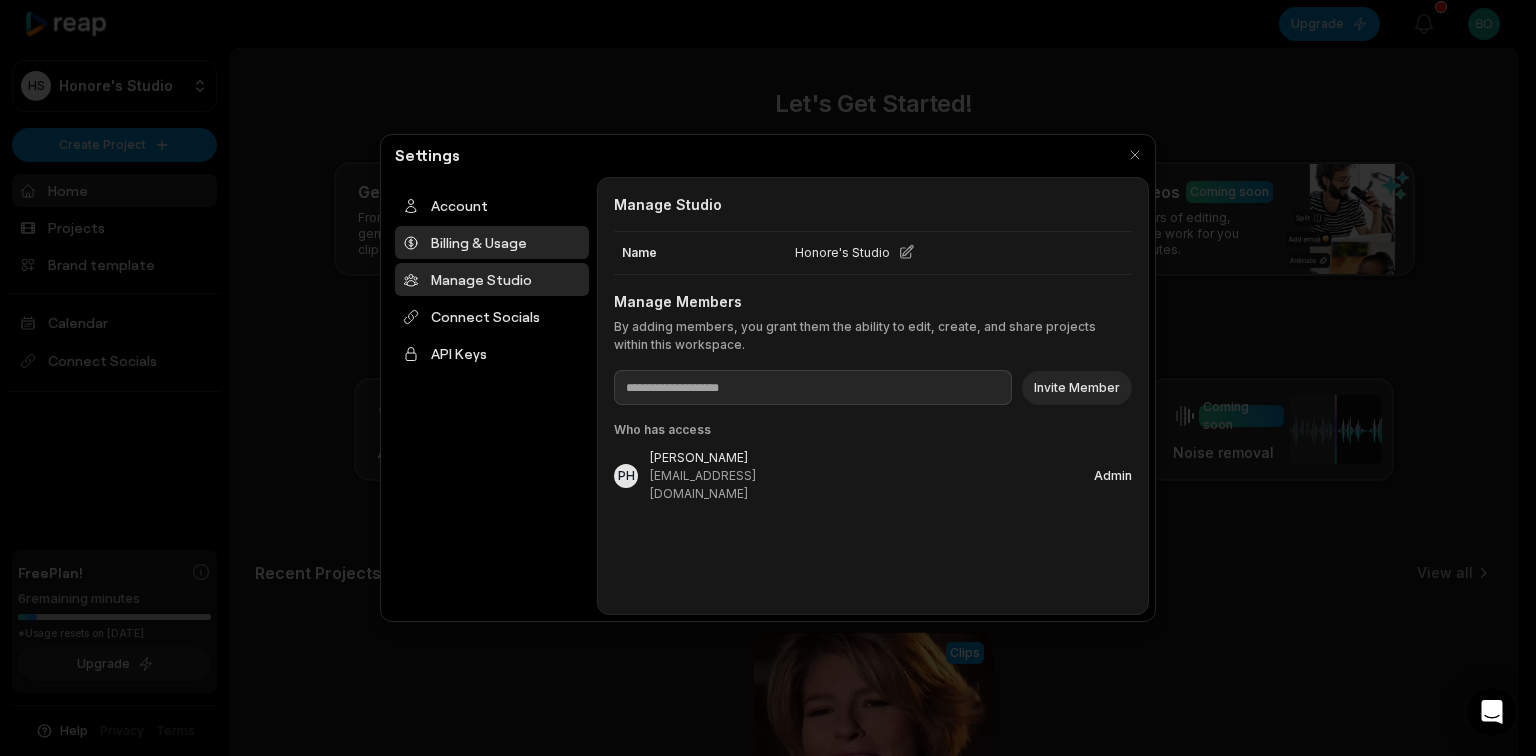 click on "Billing & Usage" at bounding box center (492, 242) 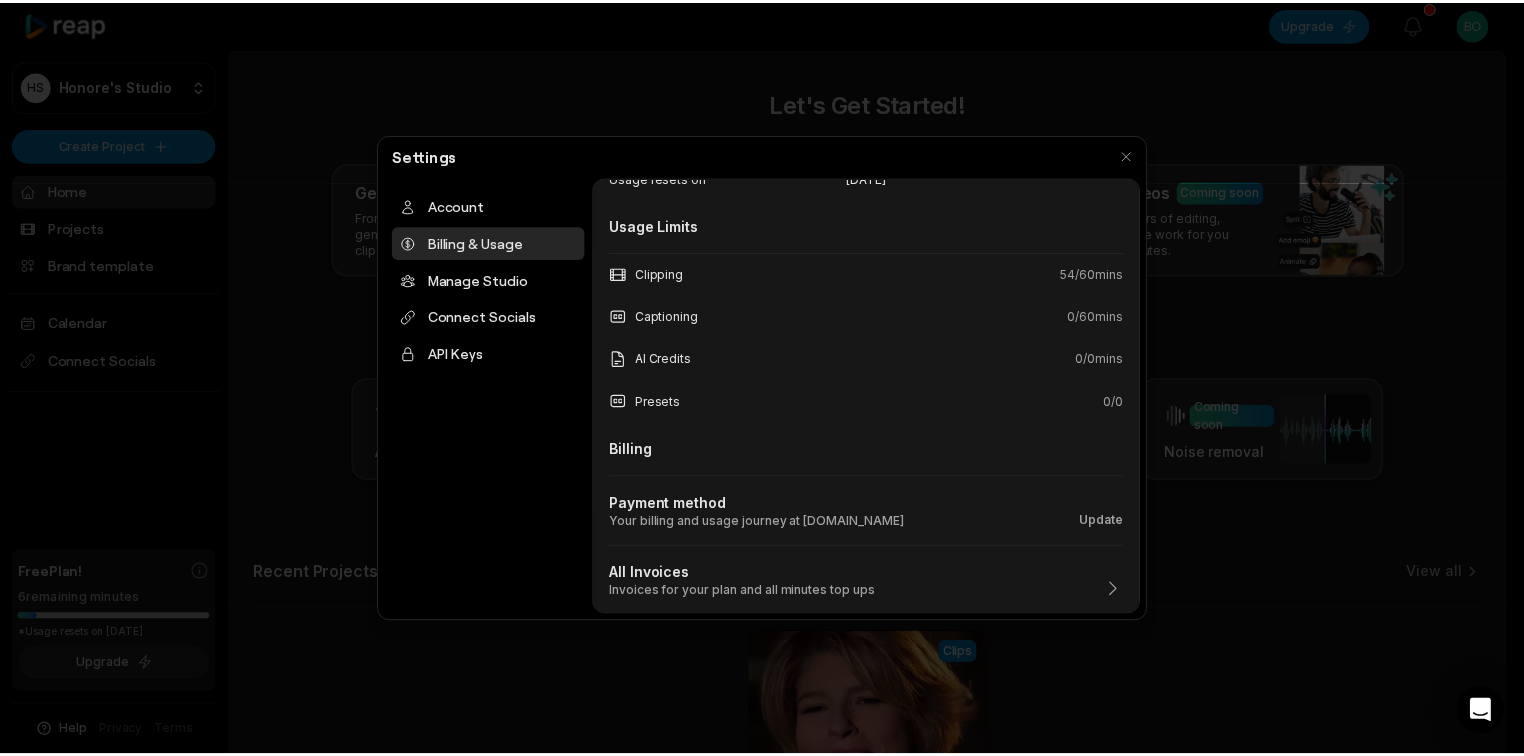 scroll, scrollTop: 0, scrollLeft: 0, axis: both 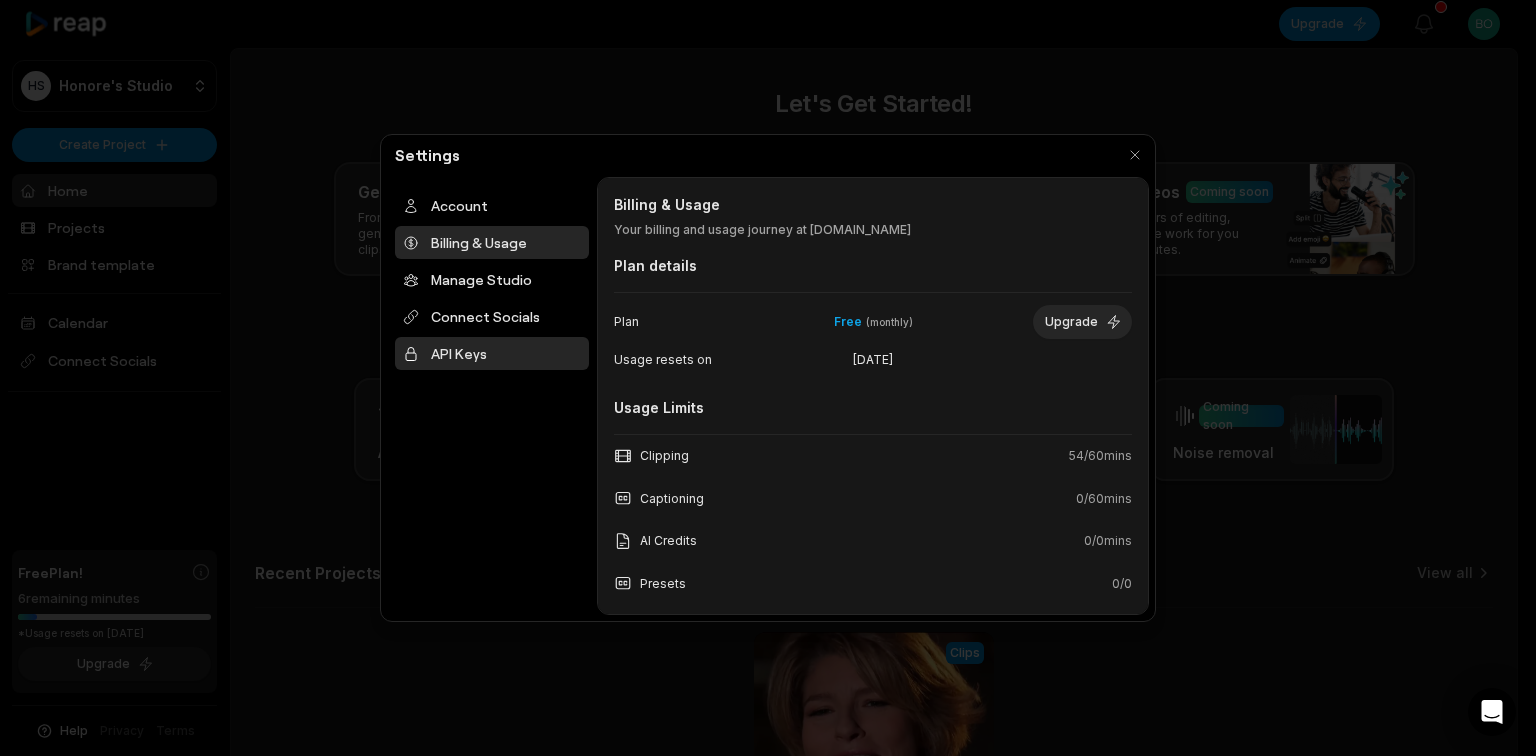 click on "API Keys" at bounding box center (492, 353) 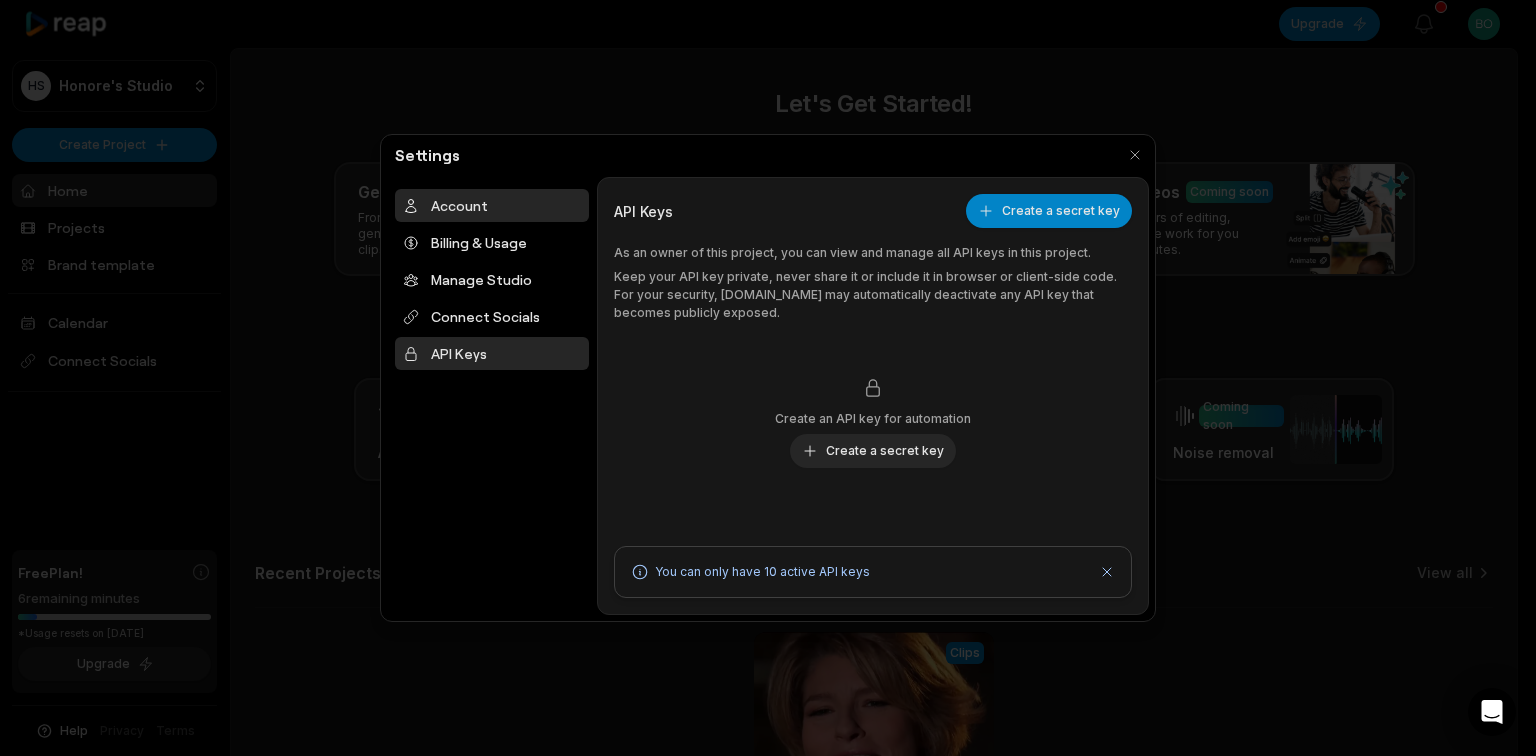 click on "Account" at bounding box center [492, 205] 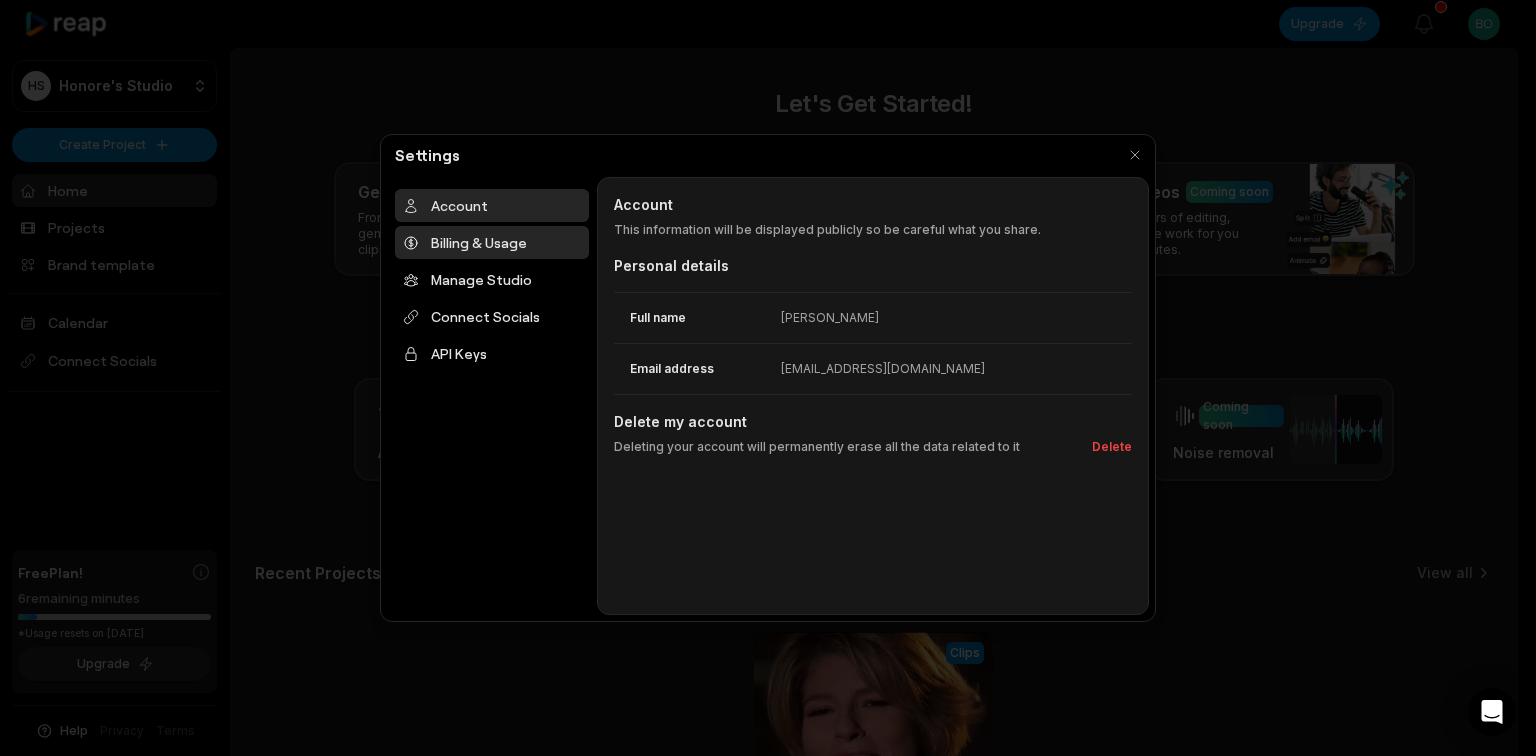 click on "Billing & Usage" at bounding box center [492, 242] 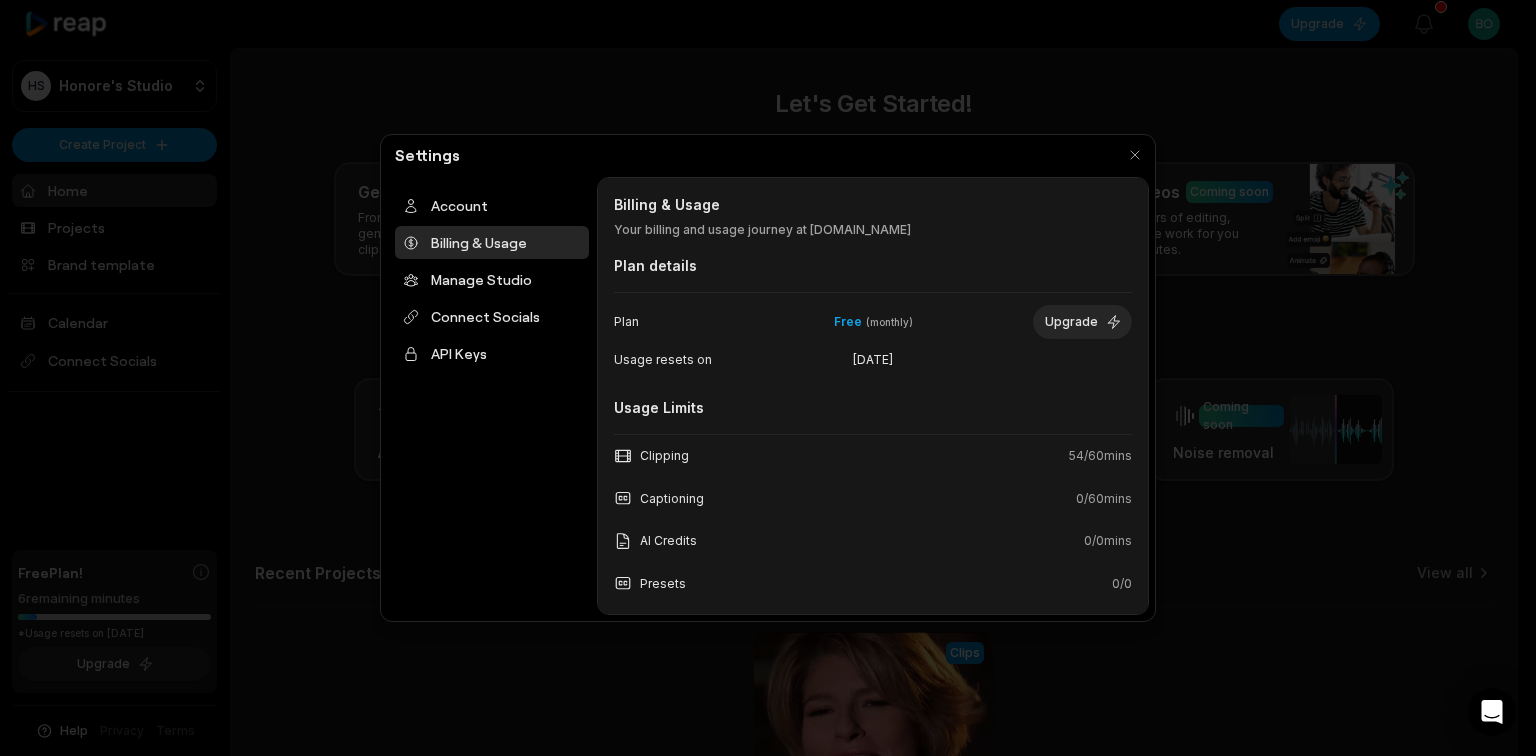 drag, startPoint x: 1051, startPoint y: 460, endPoint x: 1141, endPoint y: 466, distance: 90.199776 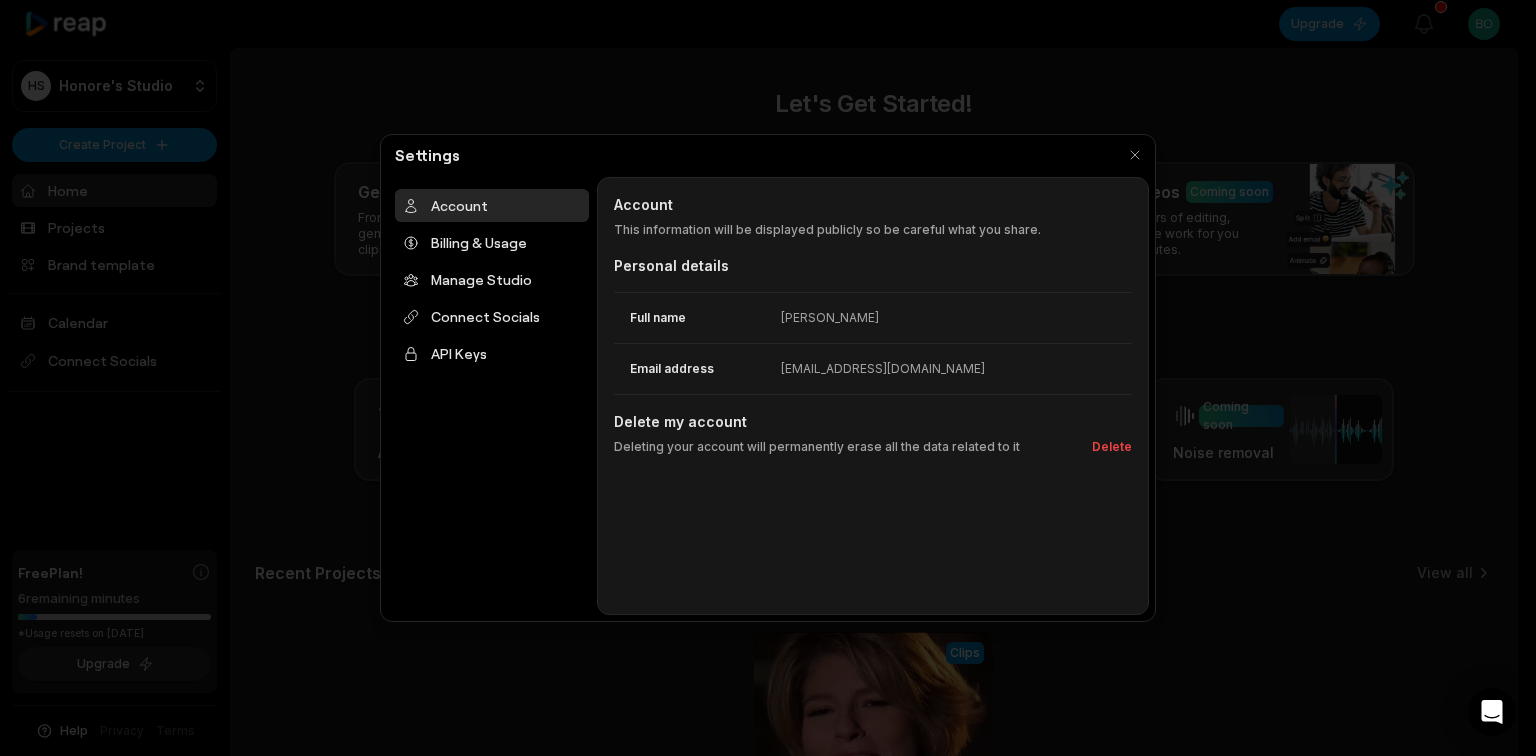 click at bounding box center (768, 378) 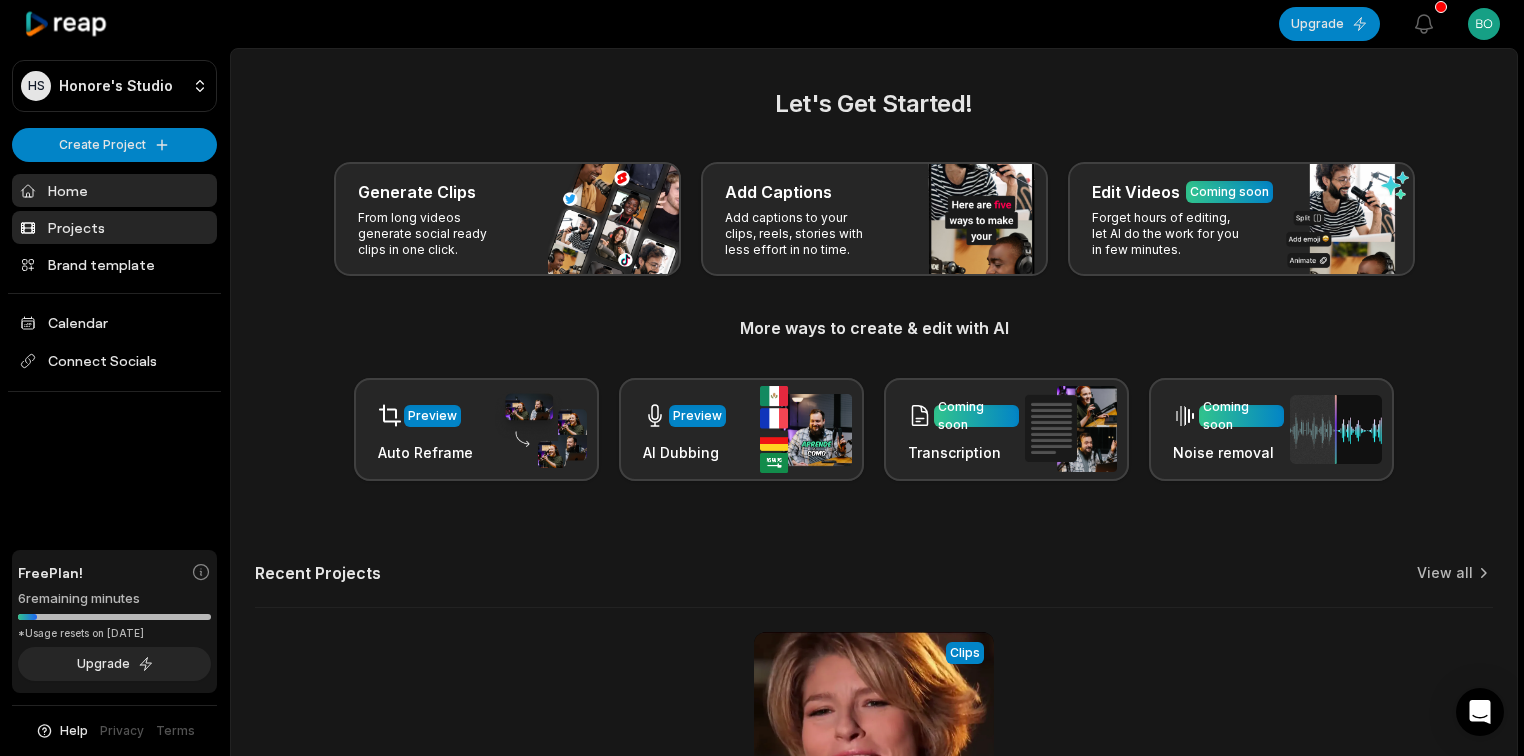 click on "Projects" at bounding box center (114, 227) 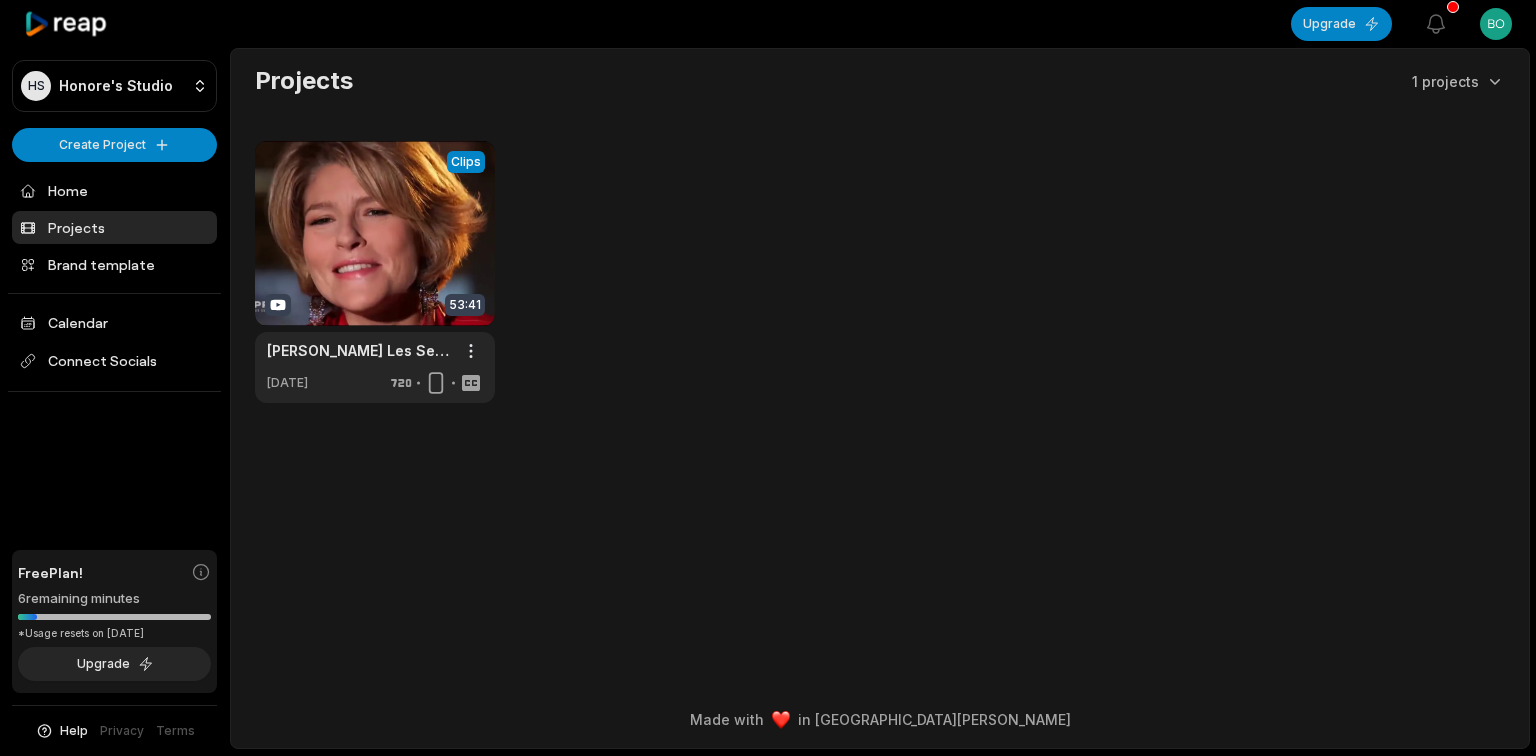 click at bounding box center [375, 272] 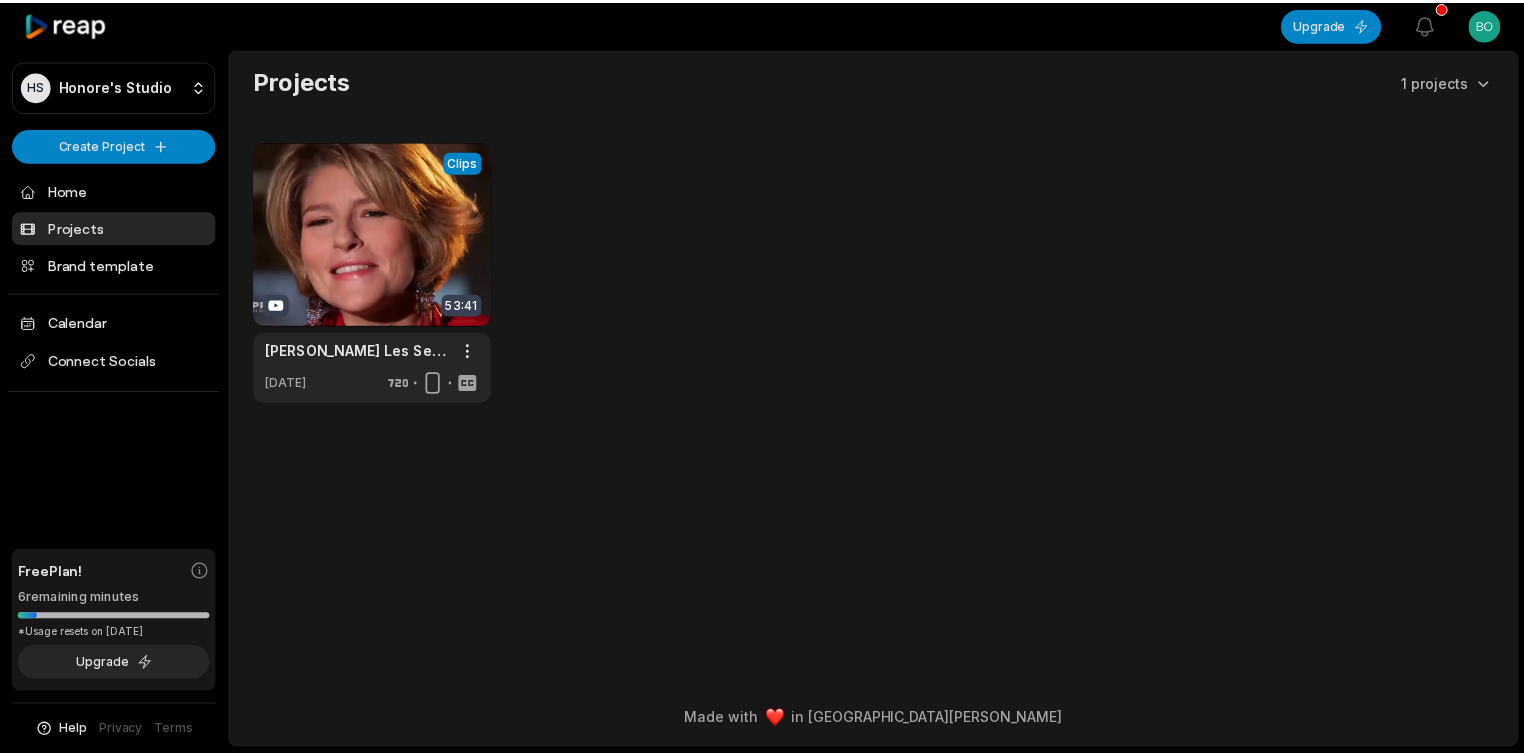 scroll, scrollTop: 0, scrollLeft: 0, axis: both 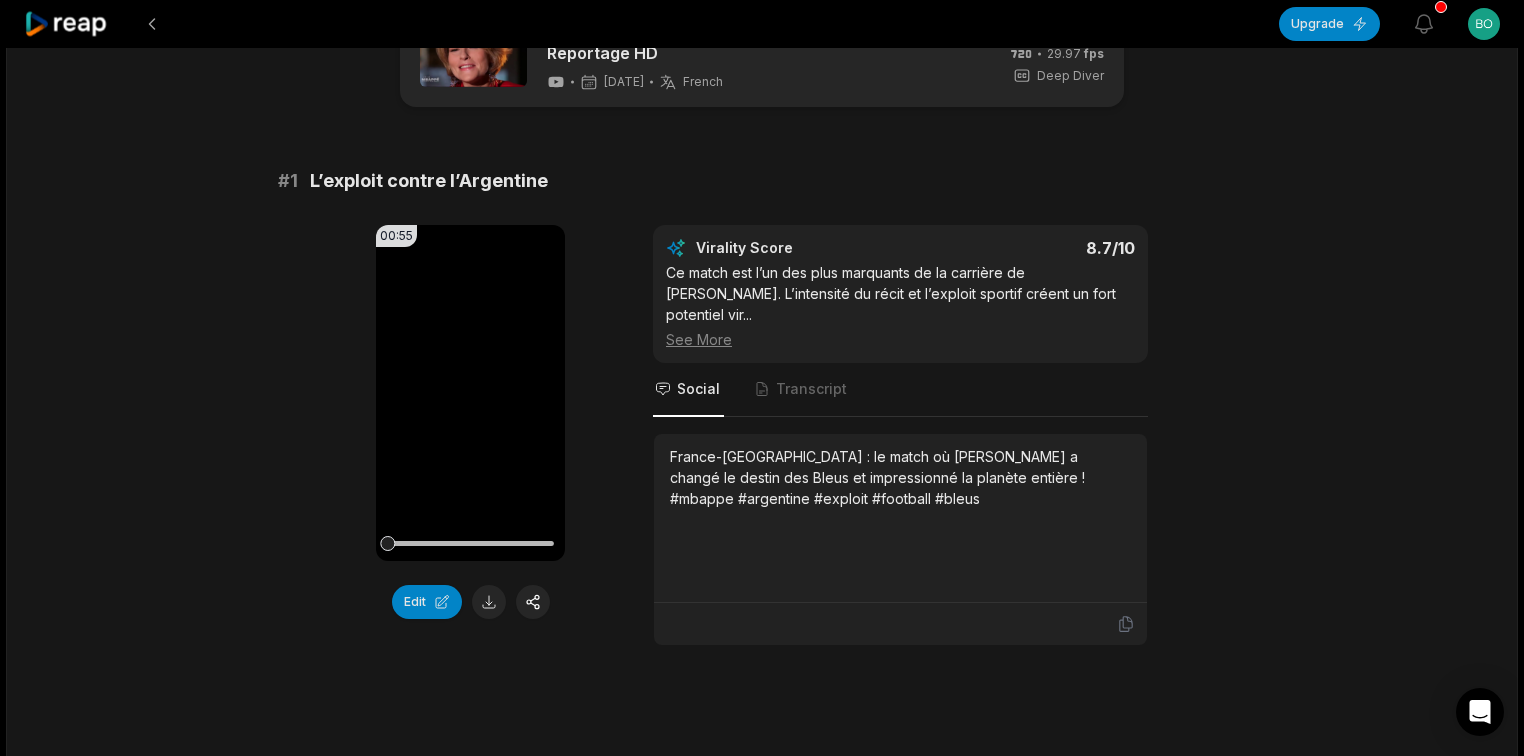 click on "Edit" at bounding box center (470, 602) 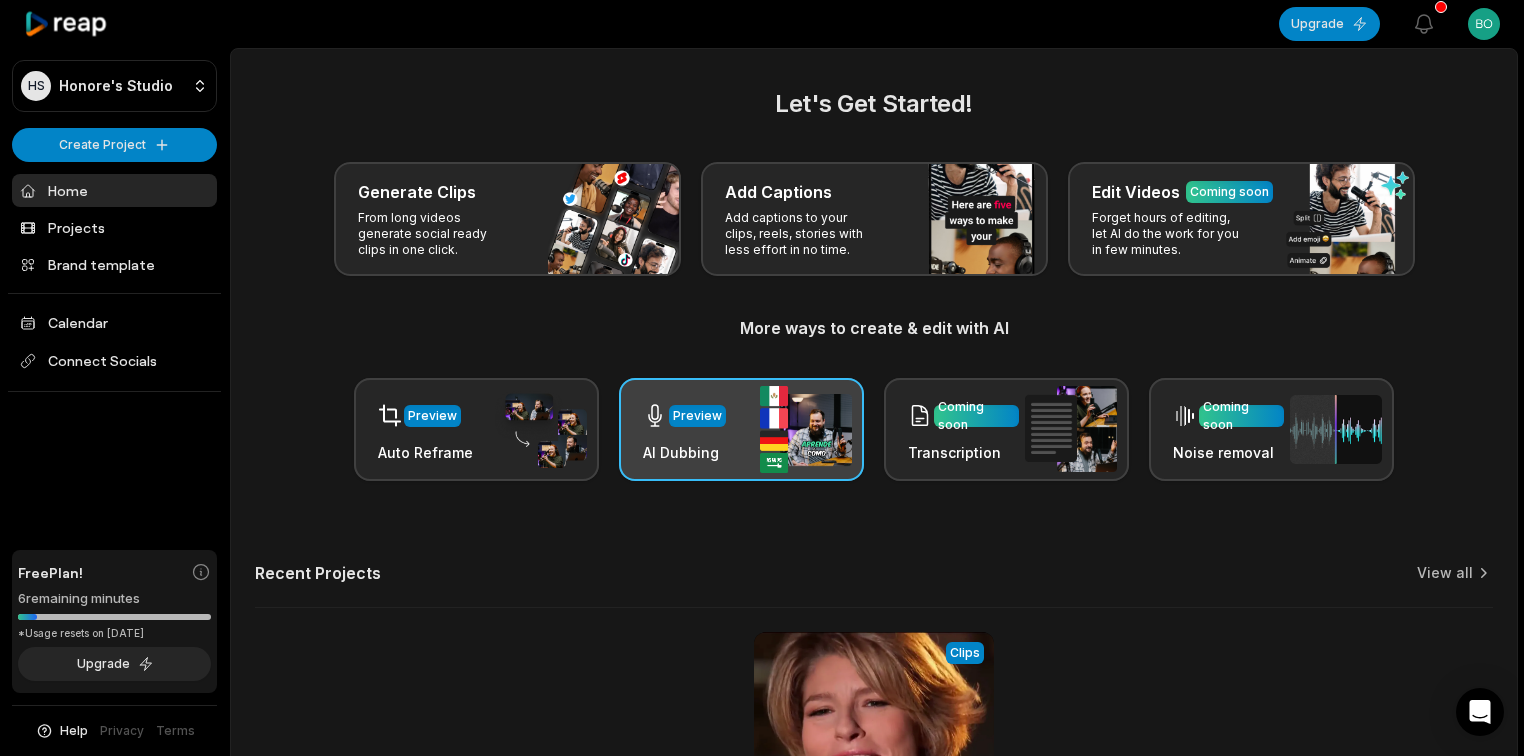scroll, scrollTop: 0, scrollLeft: 0, axis: both 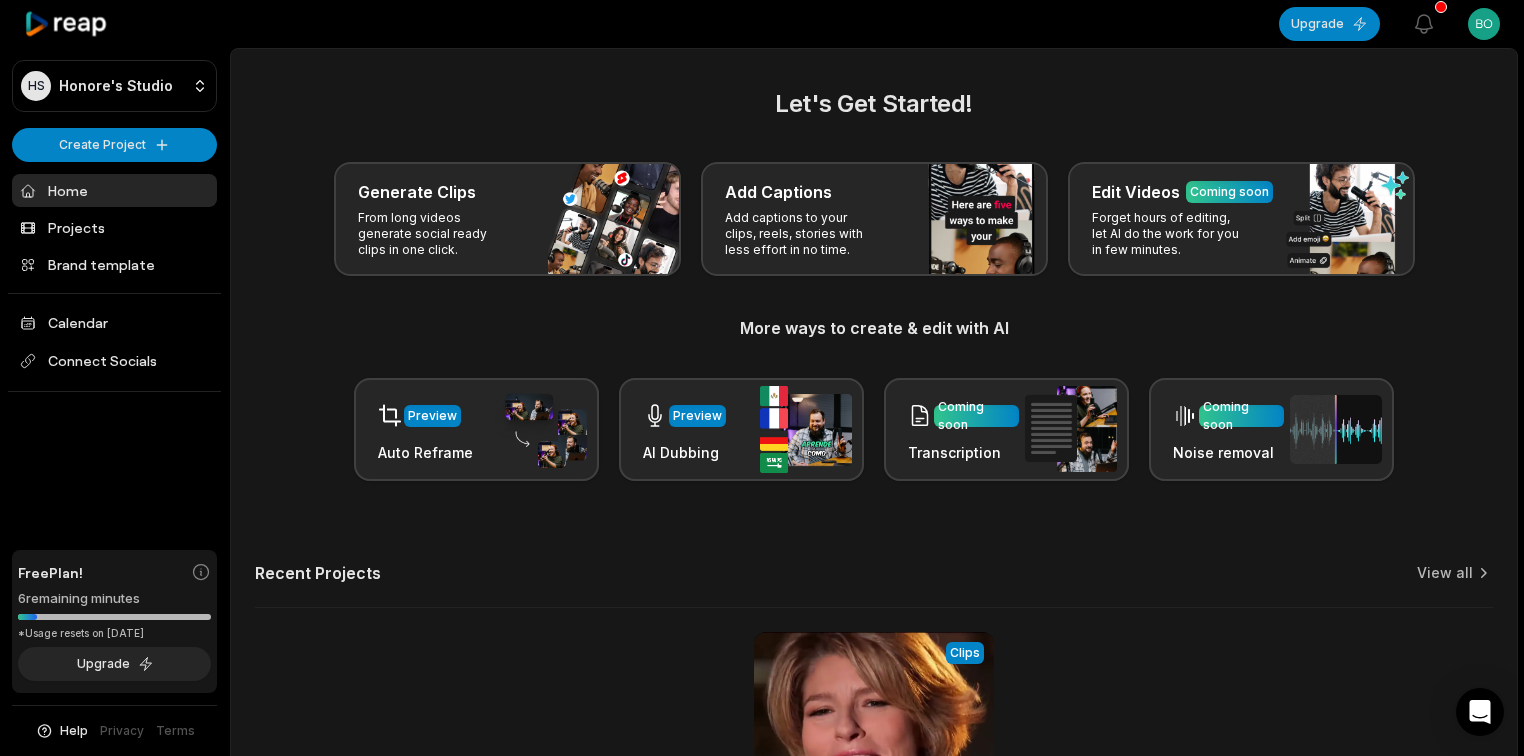 click at bounding box center (114, 24) 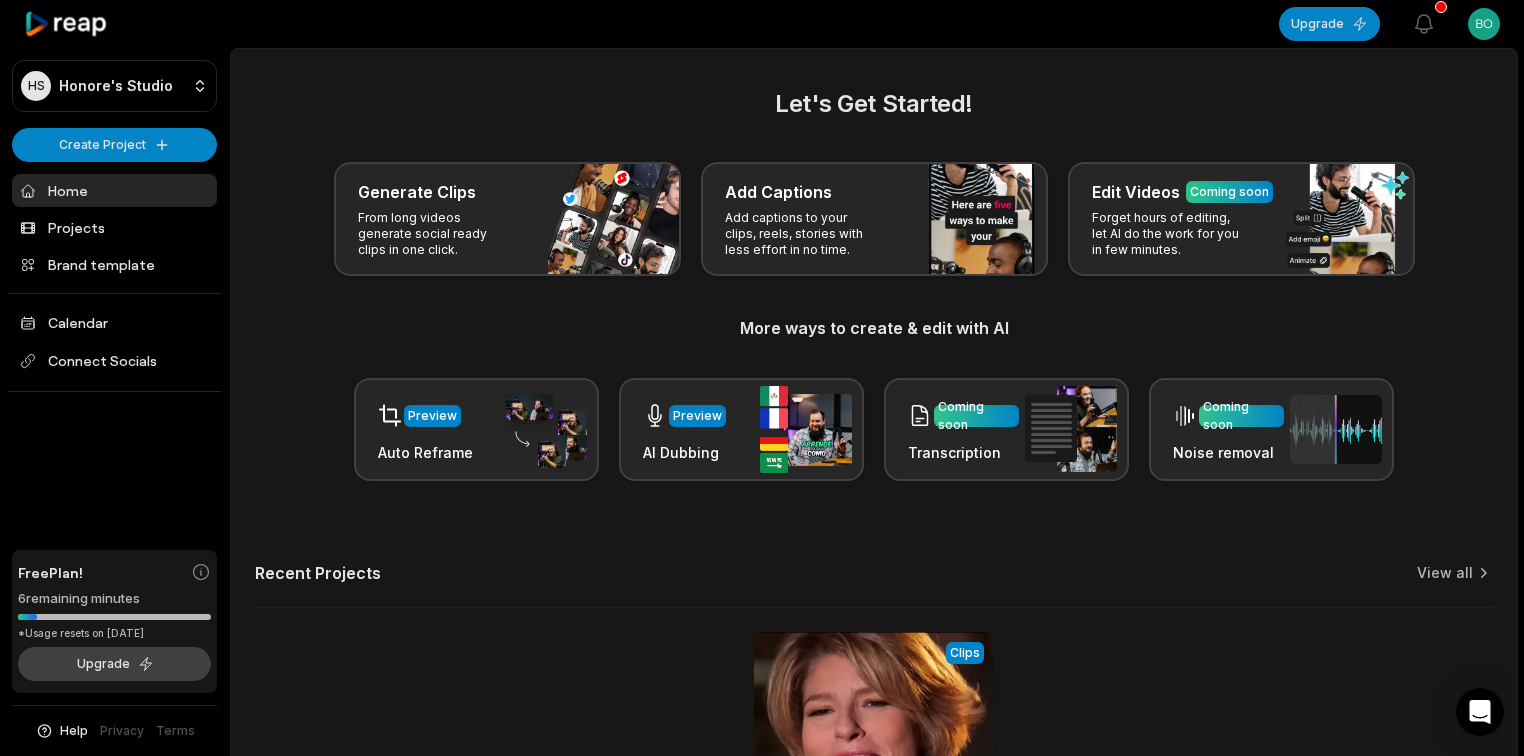 click on "Upgrade" at bounding box center (114, 664) 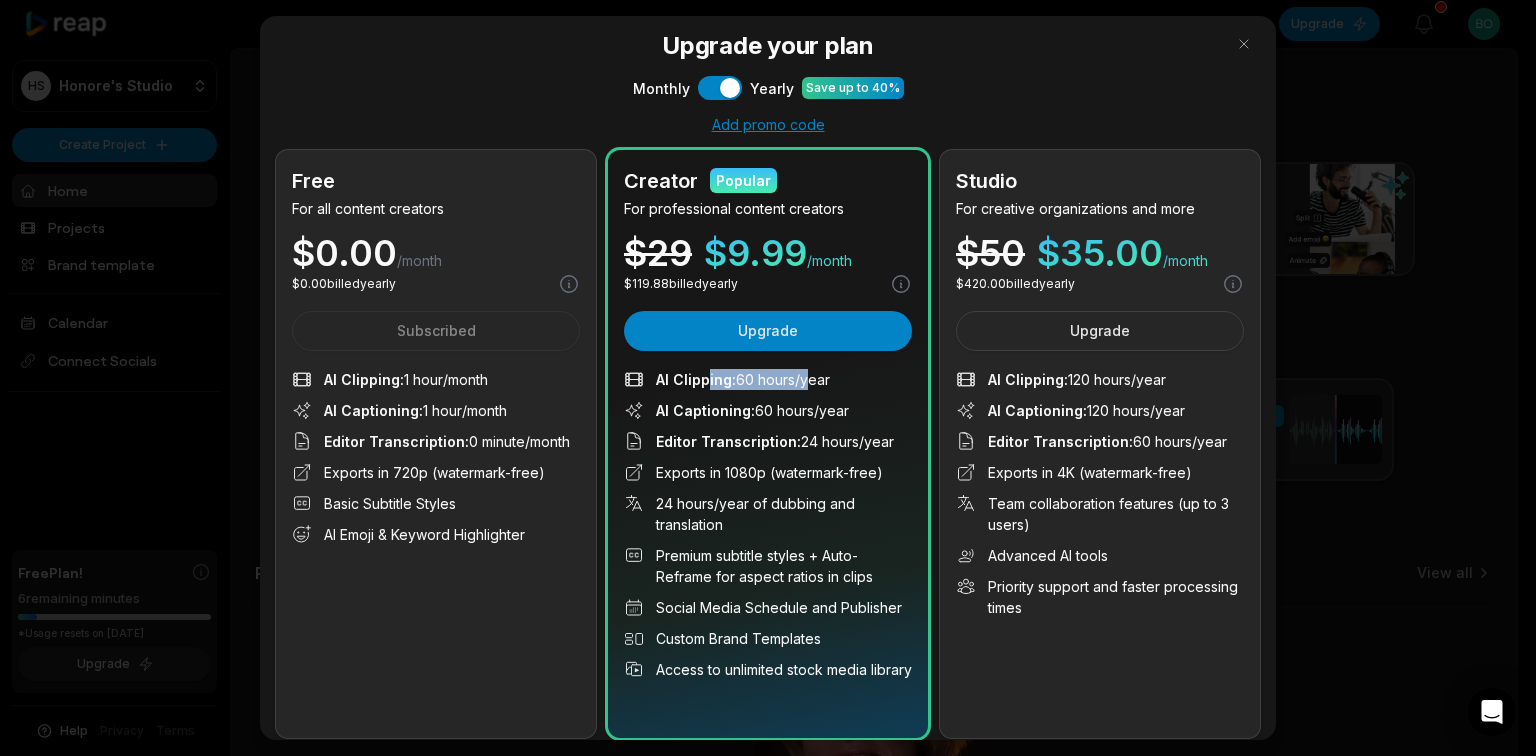 drag, startPoint x: 705, startPoint y: 384, endPoint x: 808, endPoint y: 384, distance: 103 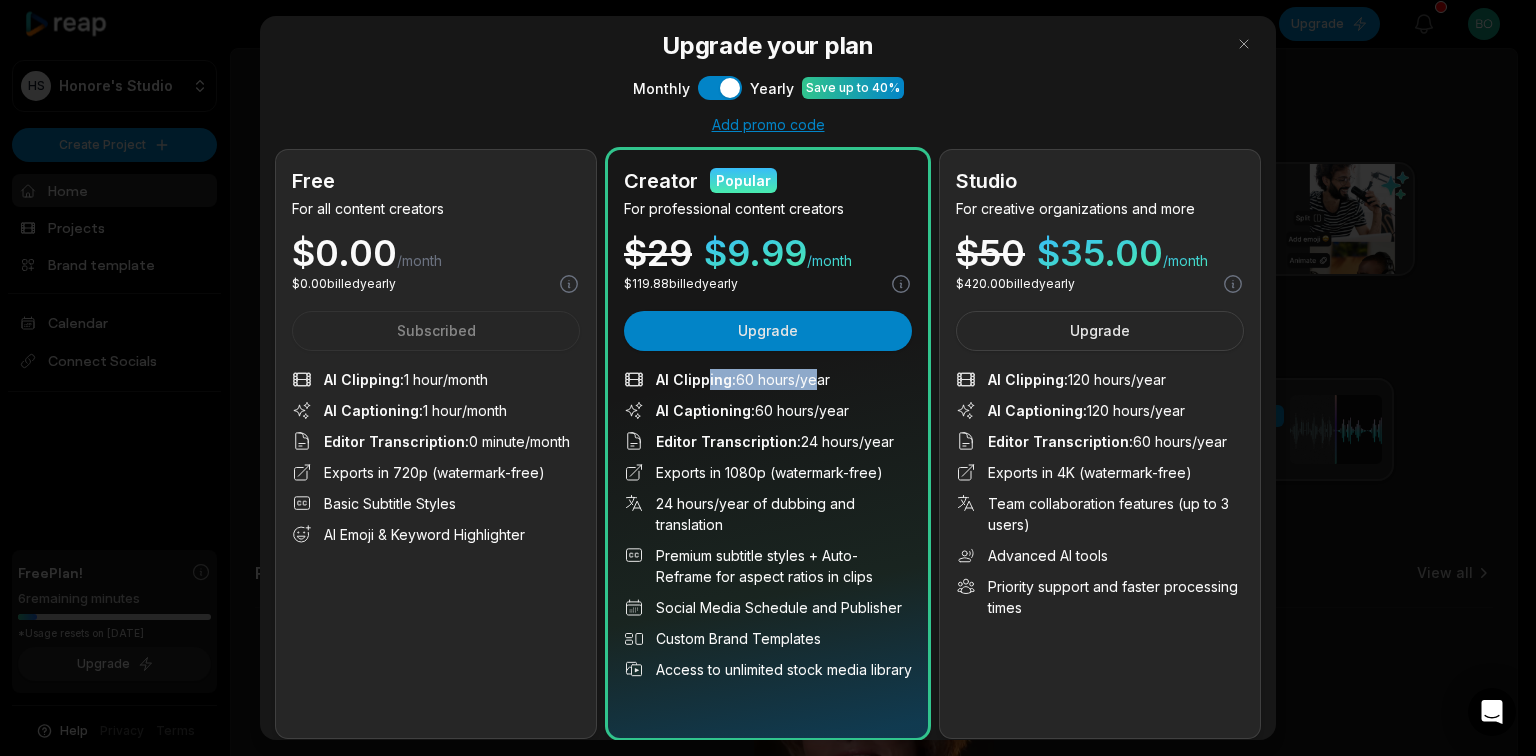 click on "AI Clipping :  60 hours/year" at bounding box center [743, 379] 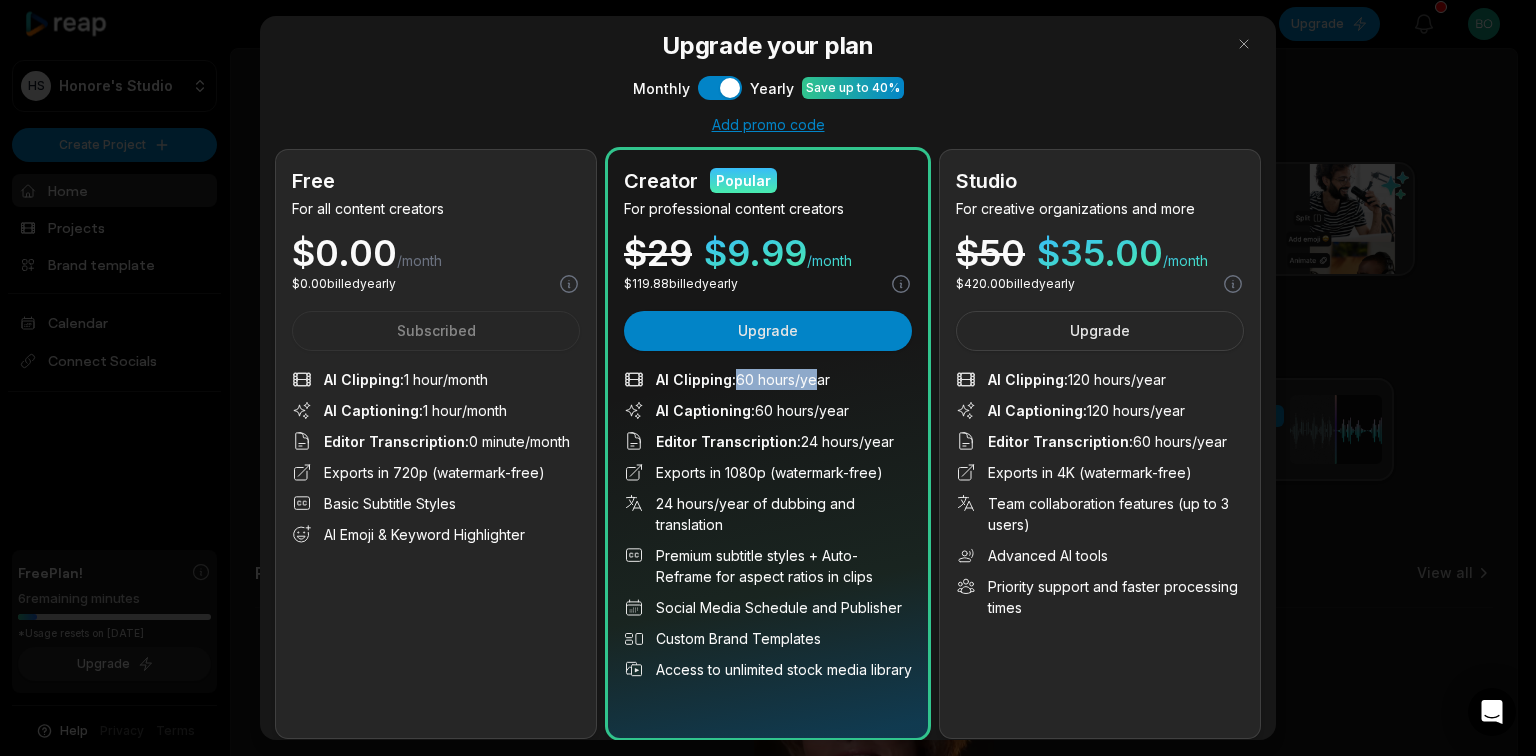 drag, startPoint x: 786, startPoint y: 367, endPoint x: 806, endPoint y: 367, distance: 20 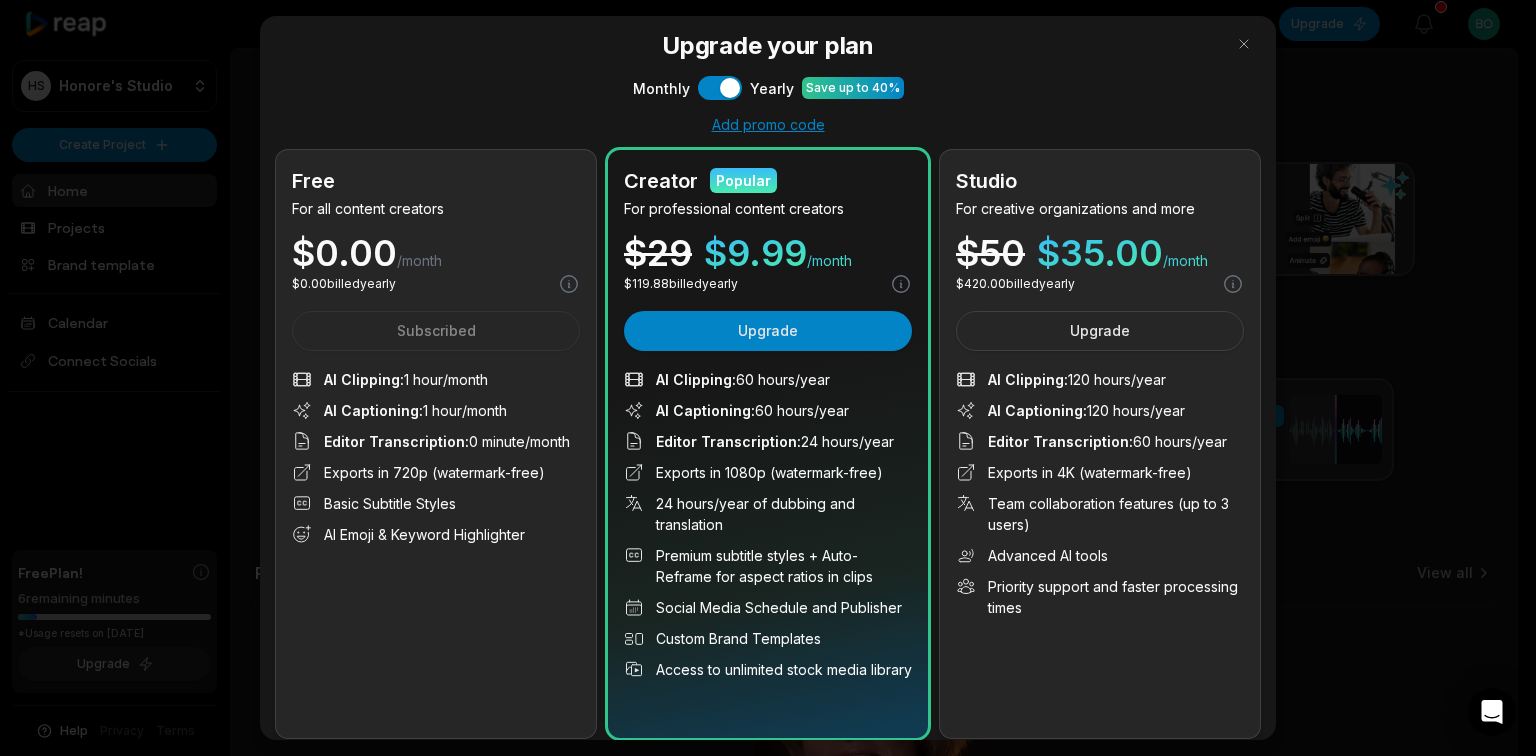 click at bounding box center (768, 378) 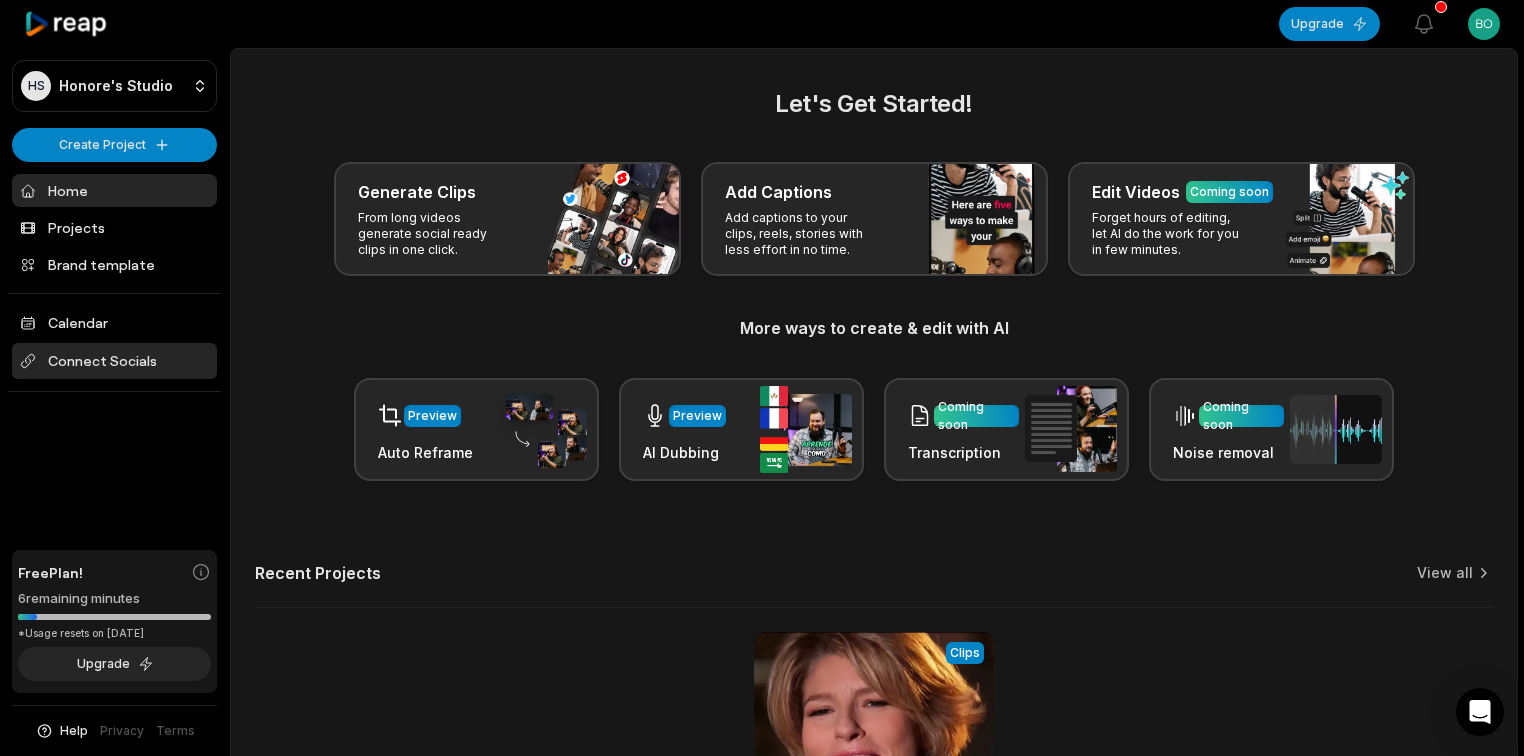 click on "Connect Socials" at bounding box center [114, 361] 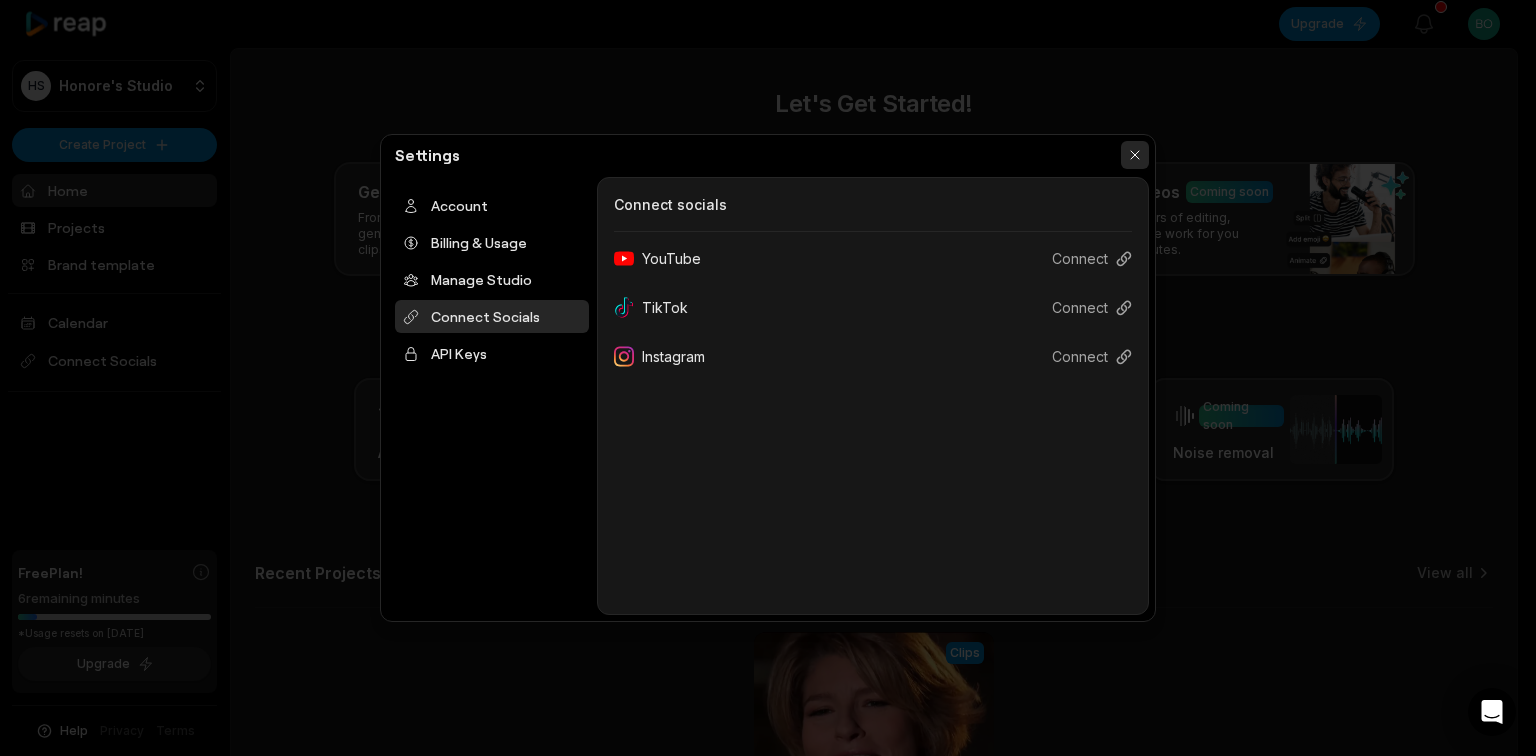 click at bounding box center [1135, 155] 